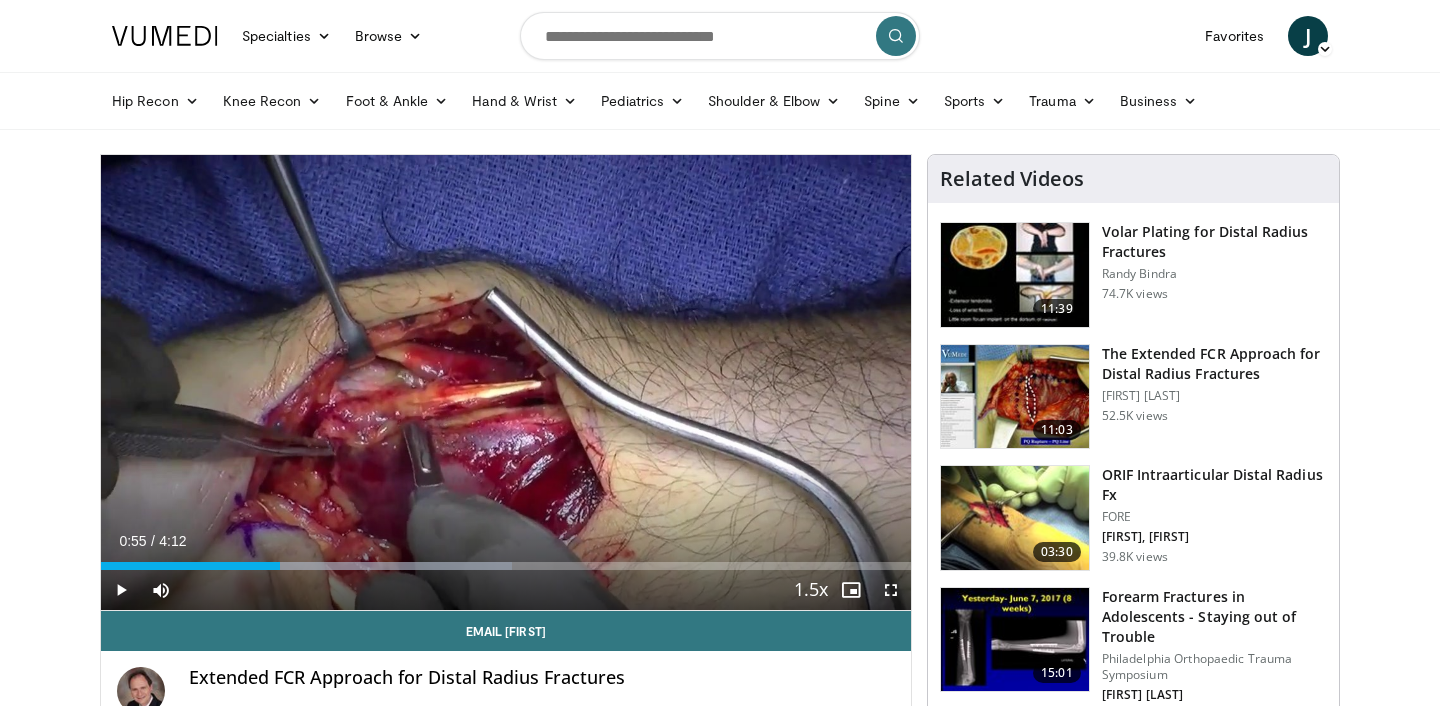scroll, scrollTop: 0, scrollLeft: 0, axis: both 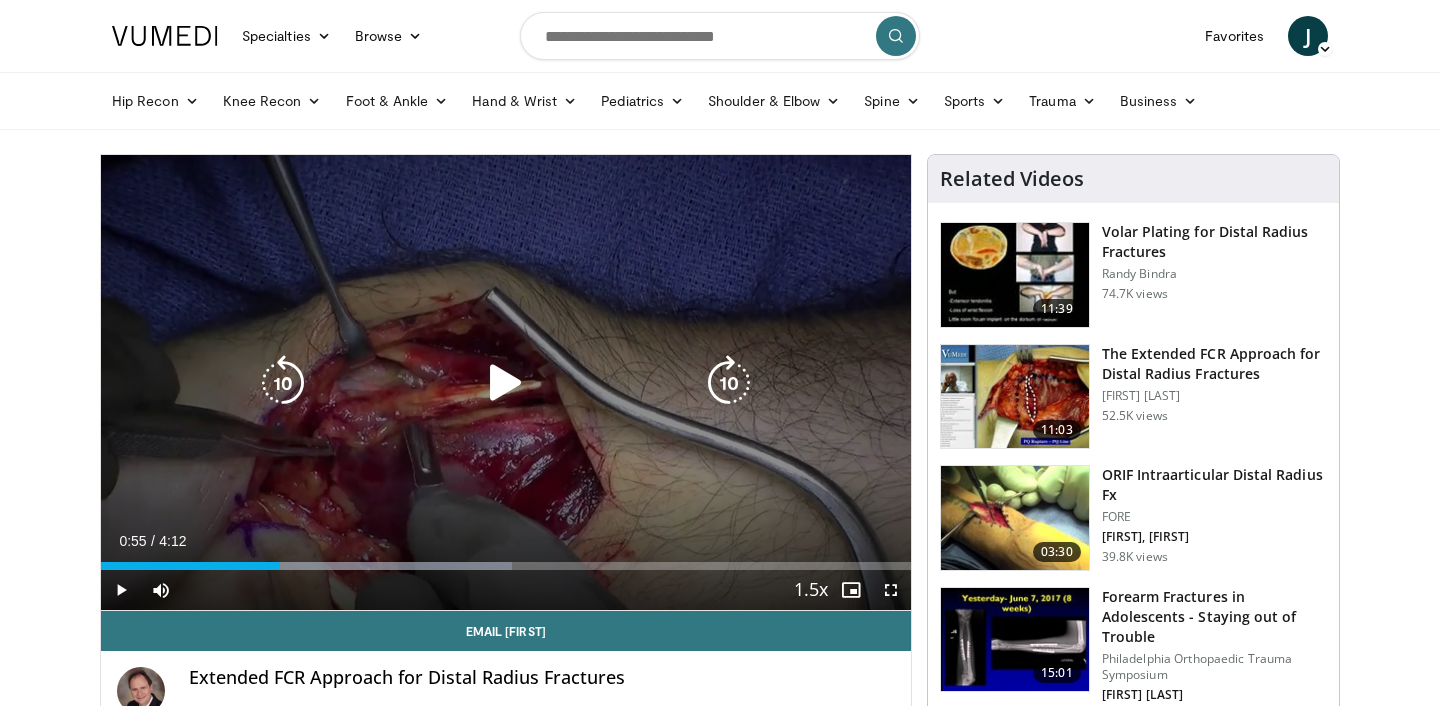 click at bounding box center (506, 383) 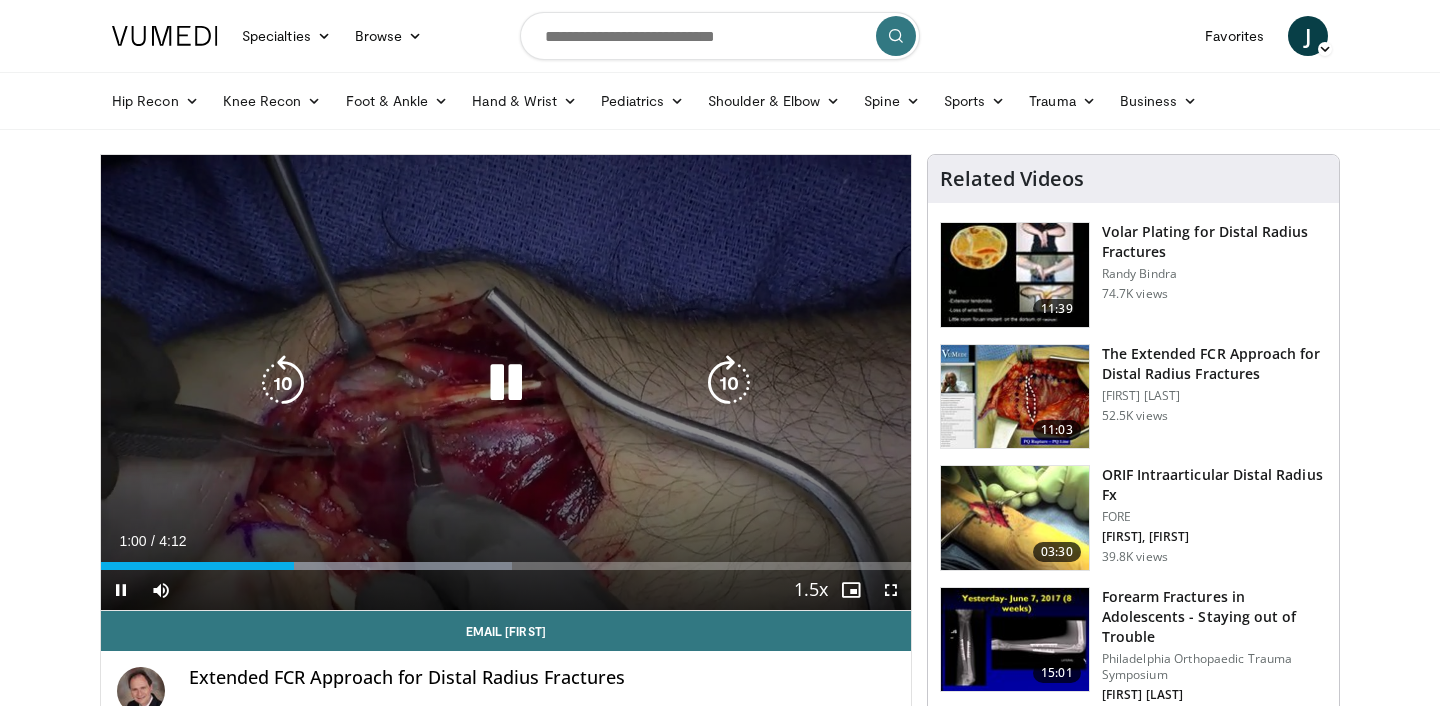 type 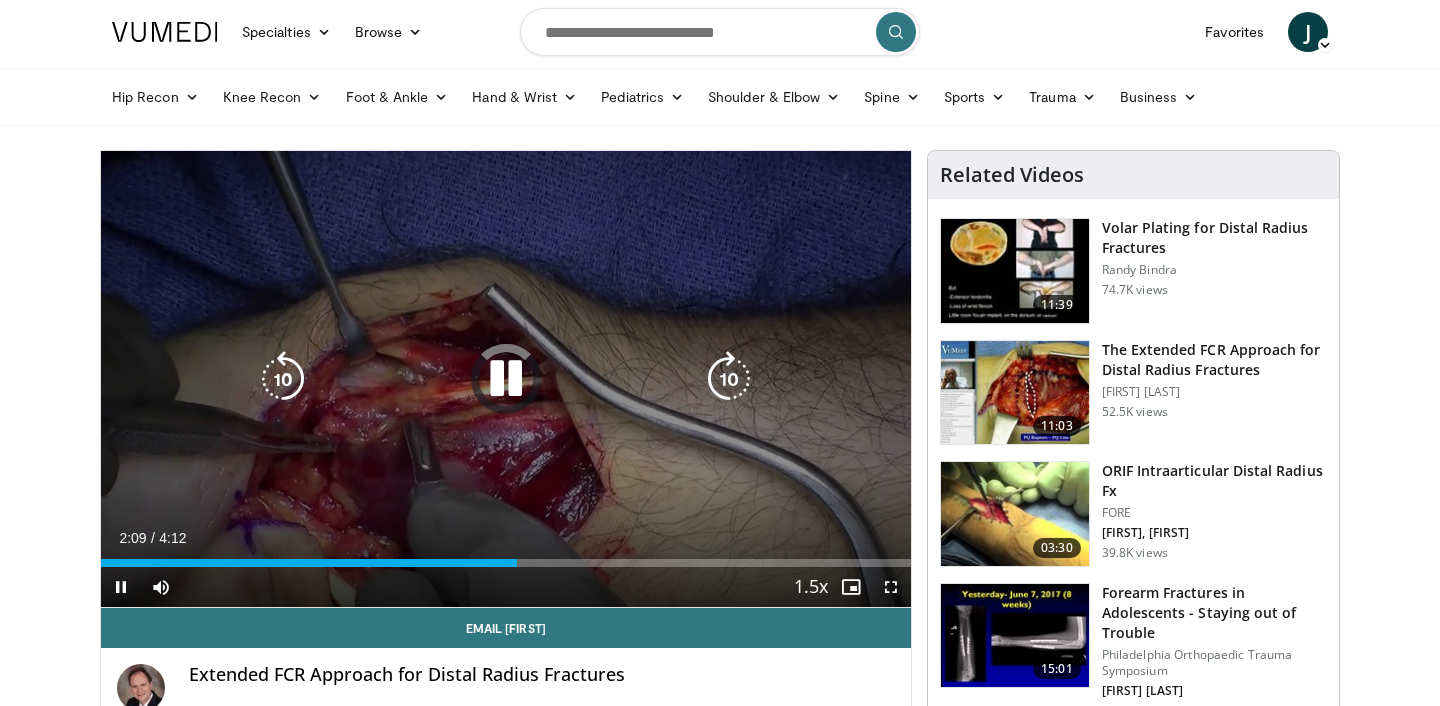 scroll, scrollTop: 0, scrollLeft: 0, axis: both 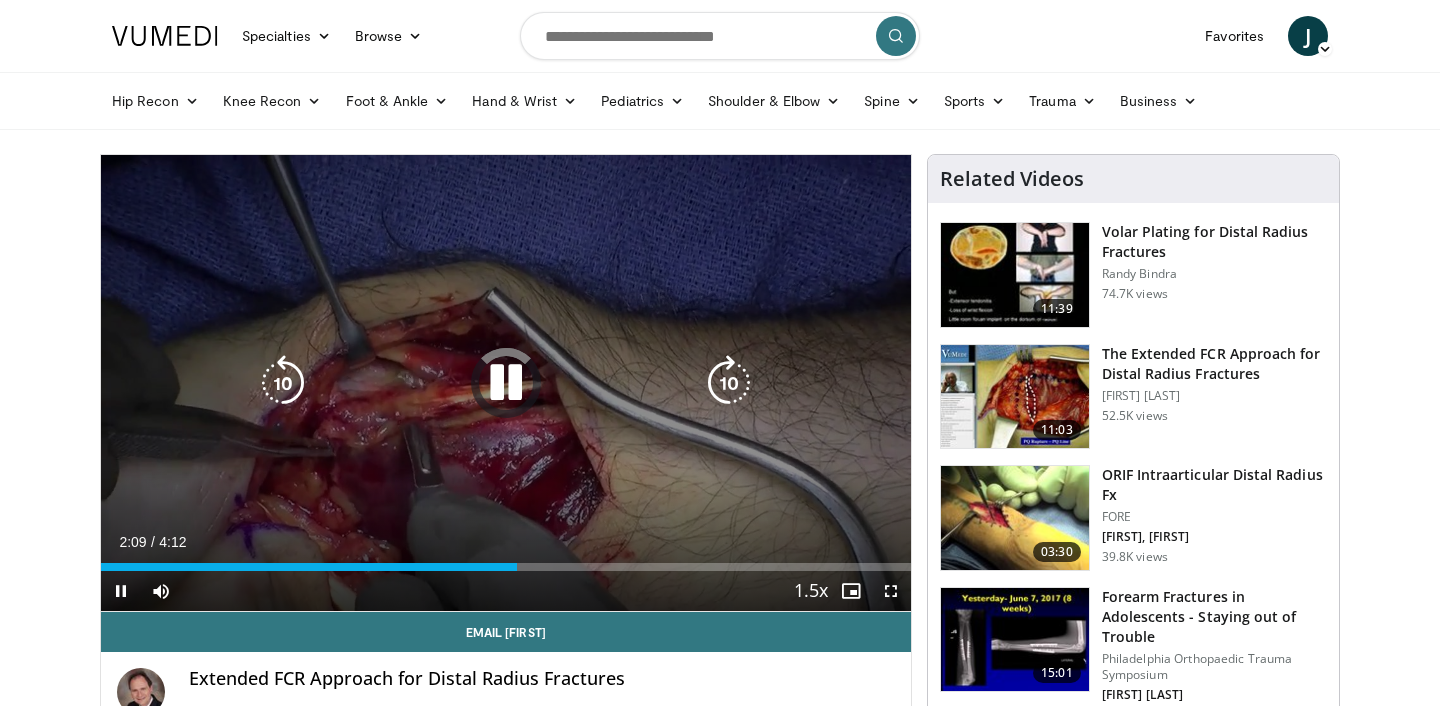 click at bounding box center [506, 383] 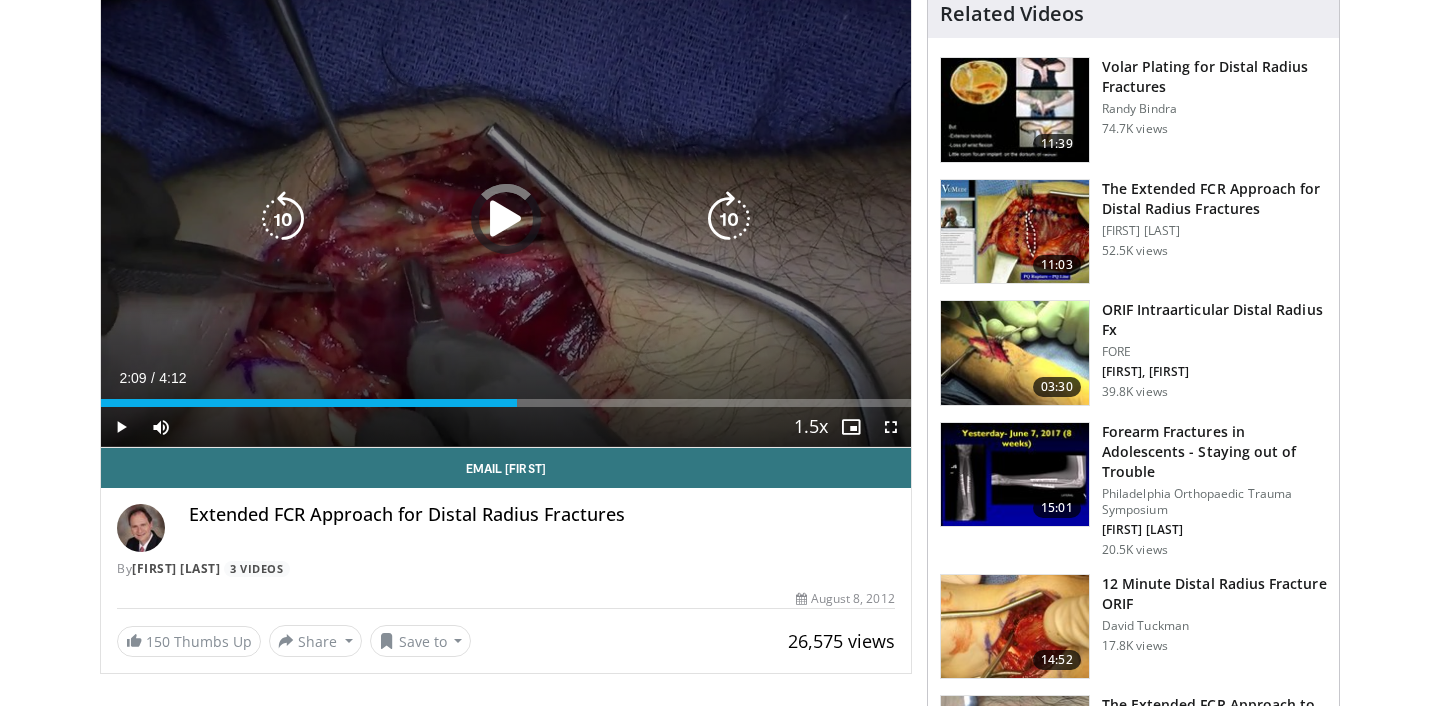 scroll, scrollTop: 179, scrollLeft: 0, axis: vertical 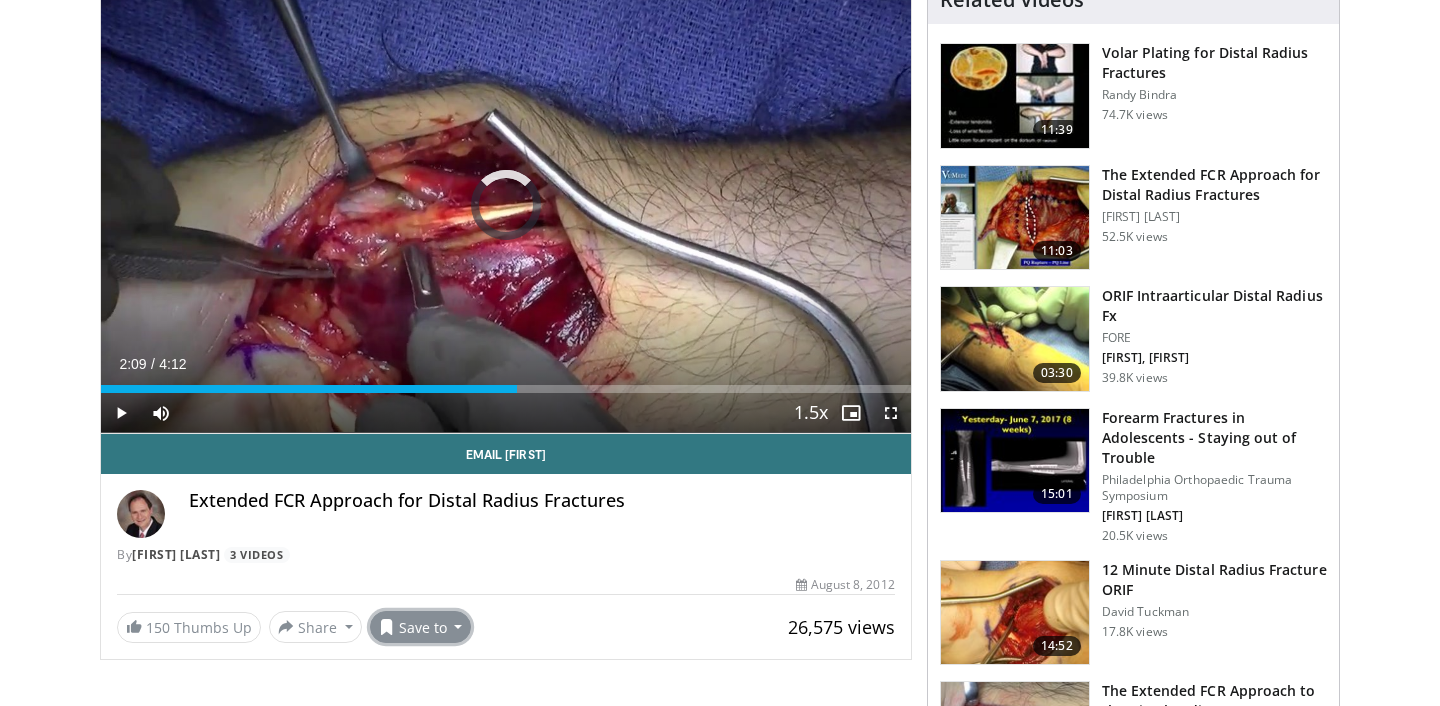 click on "Save to" at bounding box center [421, 627] 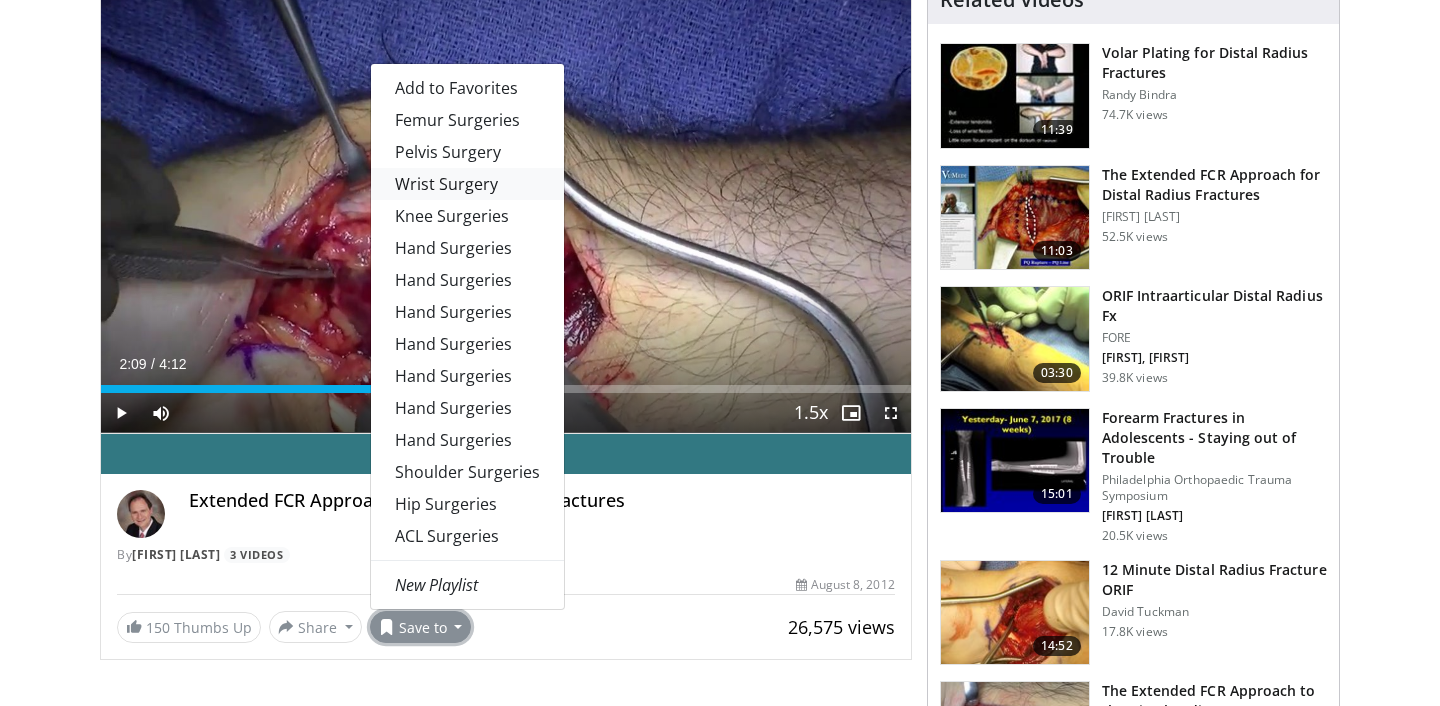 click on "Wrist Surgery" at bounding box center [467, 184] 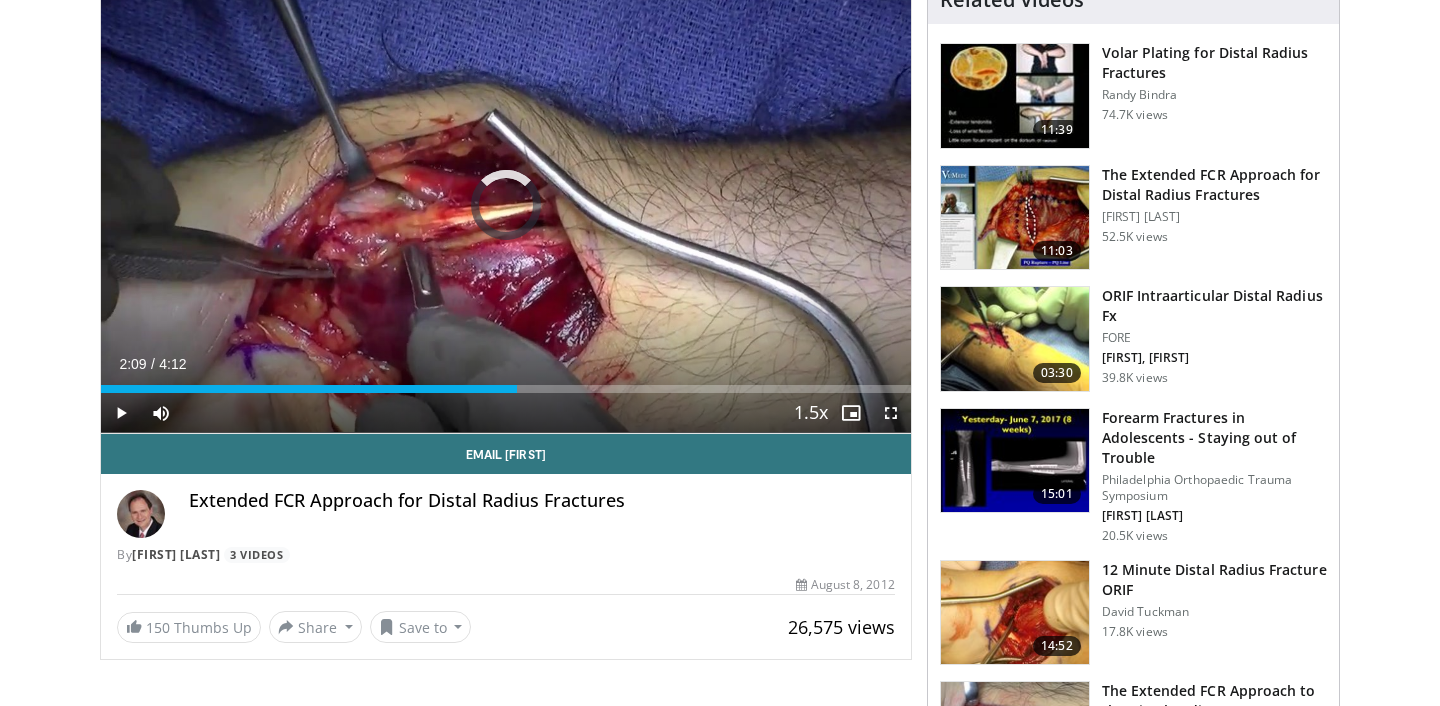 scroll, scrollTop: 245, scrollLeft: 0, axis: vertical 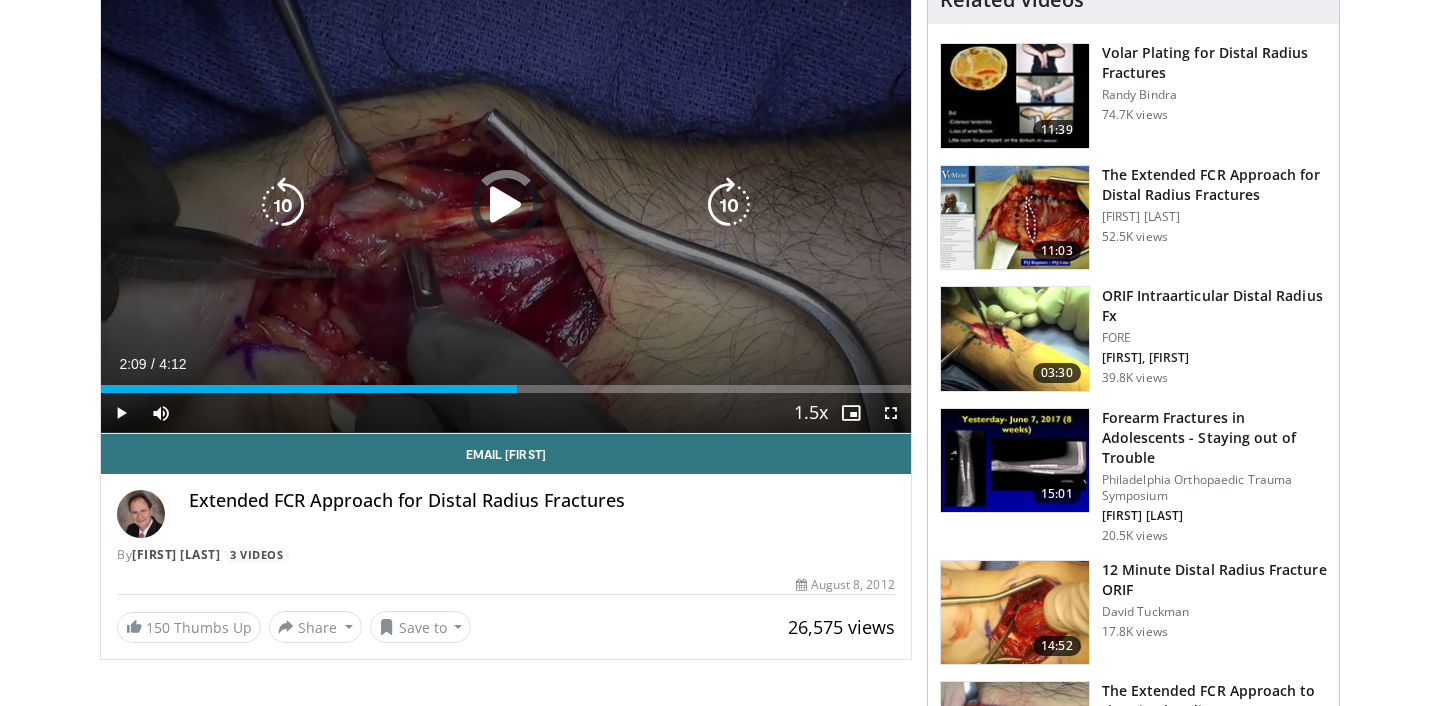 click at bounding box center (506, 205) 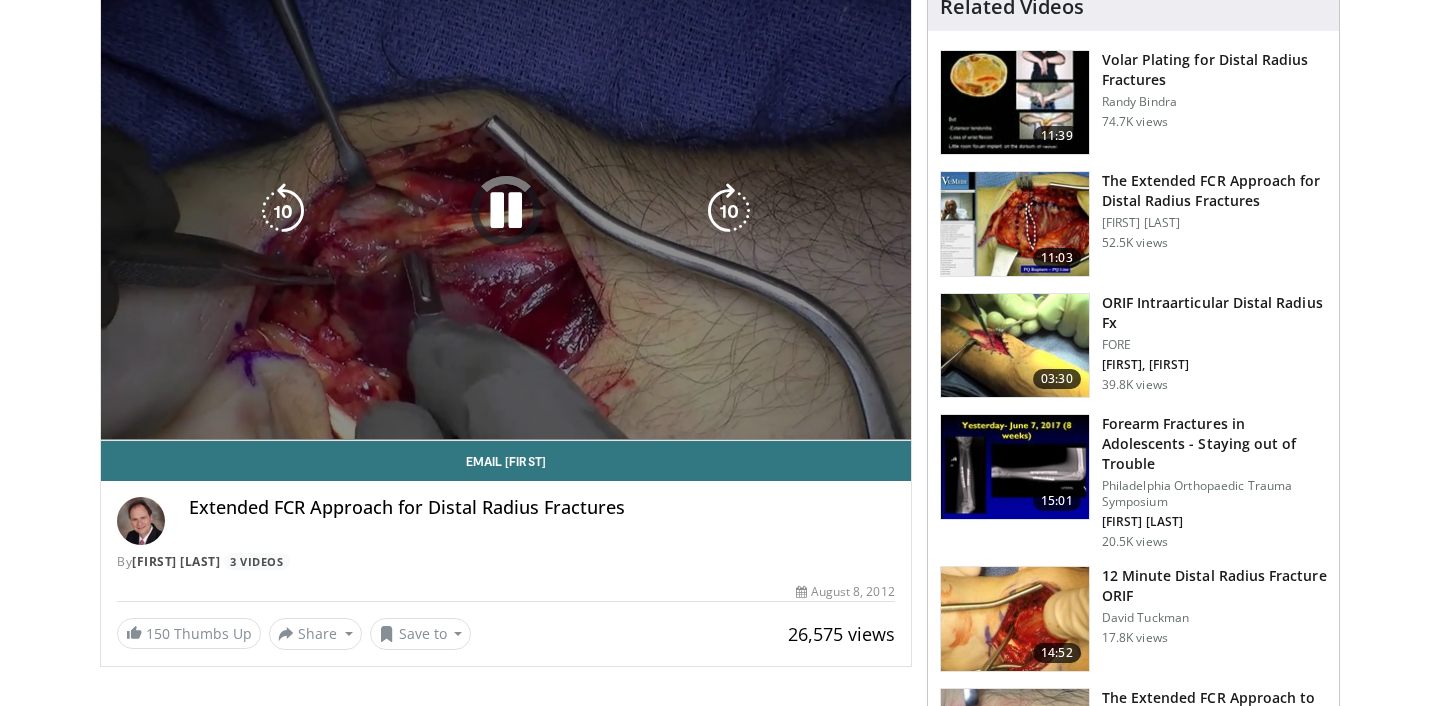 scroll, scrollTop: 179, scrollLeft: 0, axis: vertical 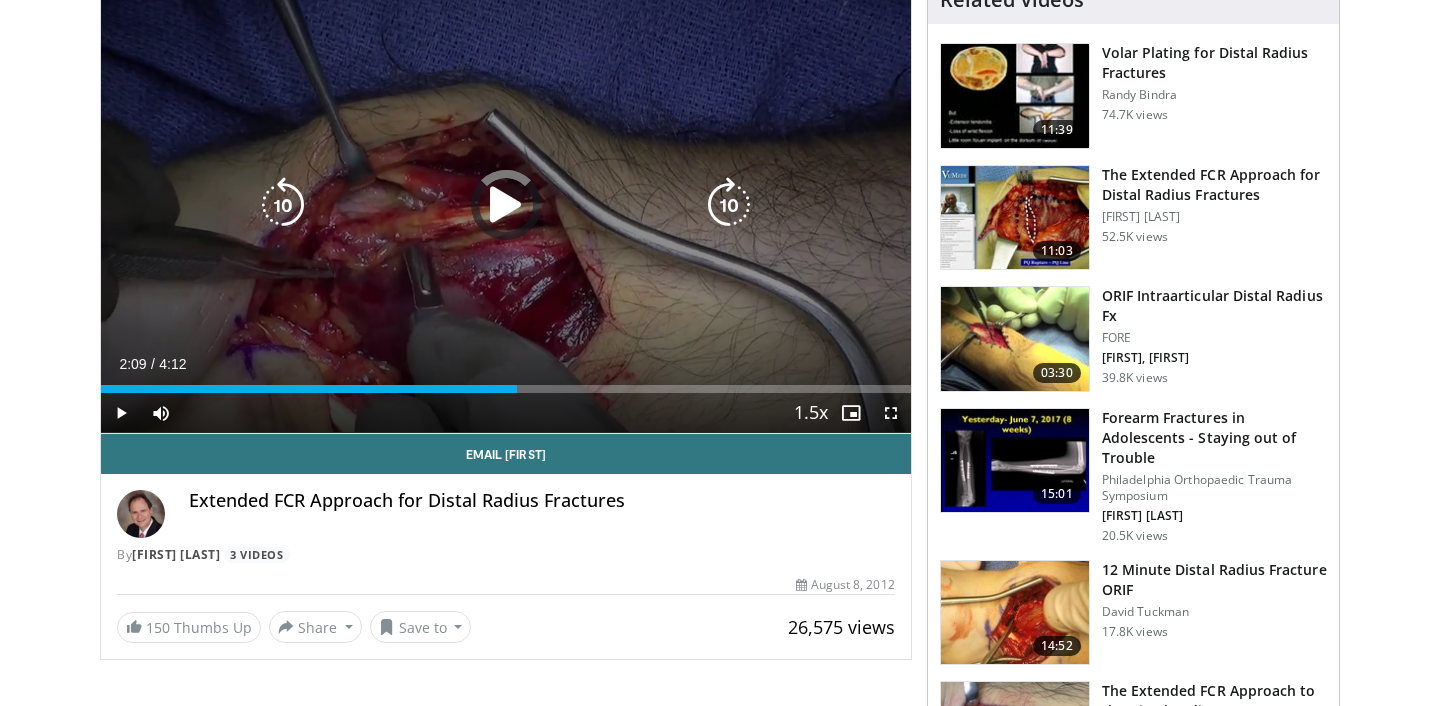 click at bounding box center (506, 205) 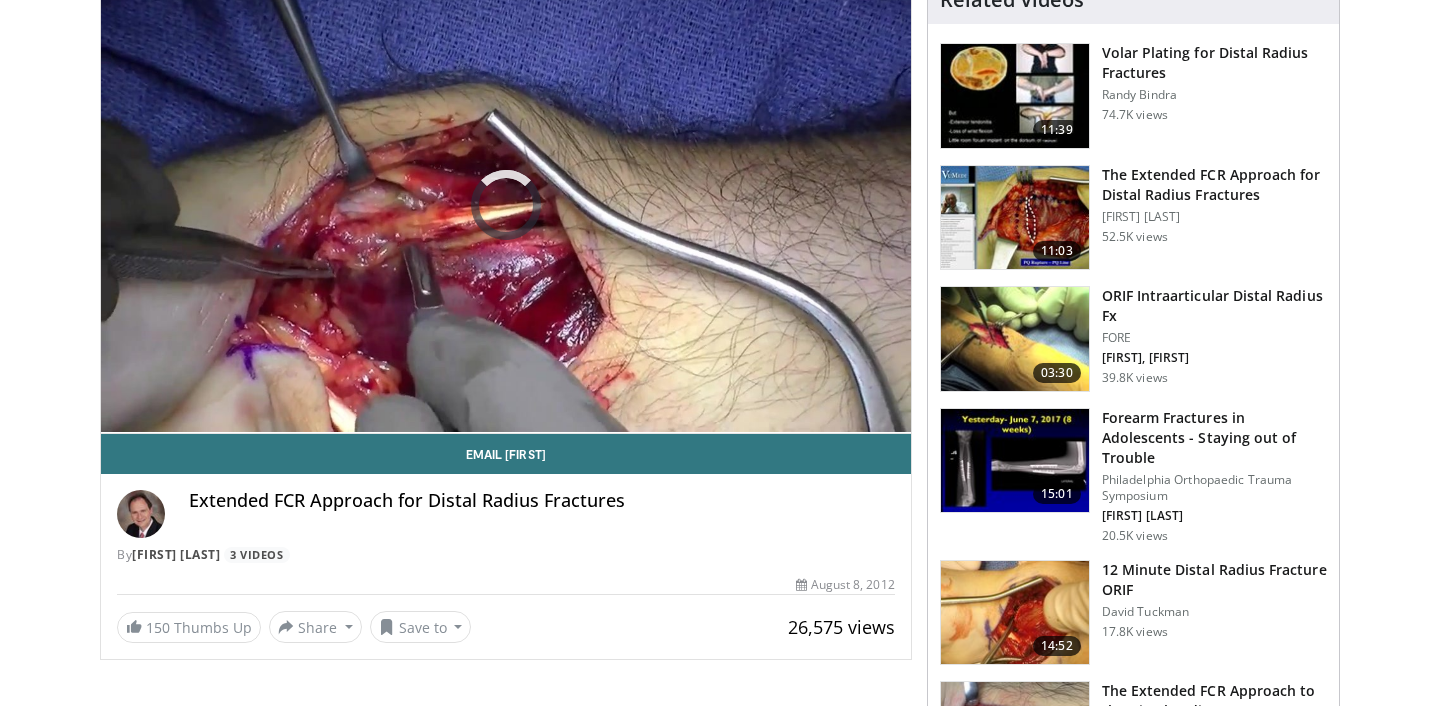 click on "Extended FCR Approach for Distal Radius Fractures" at bounding box center (542, 501) 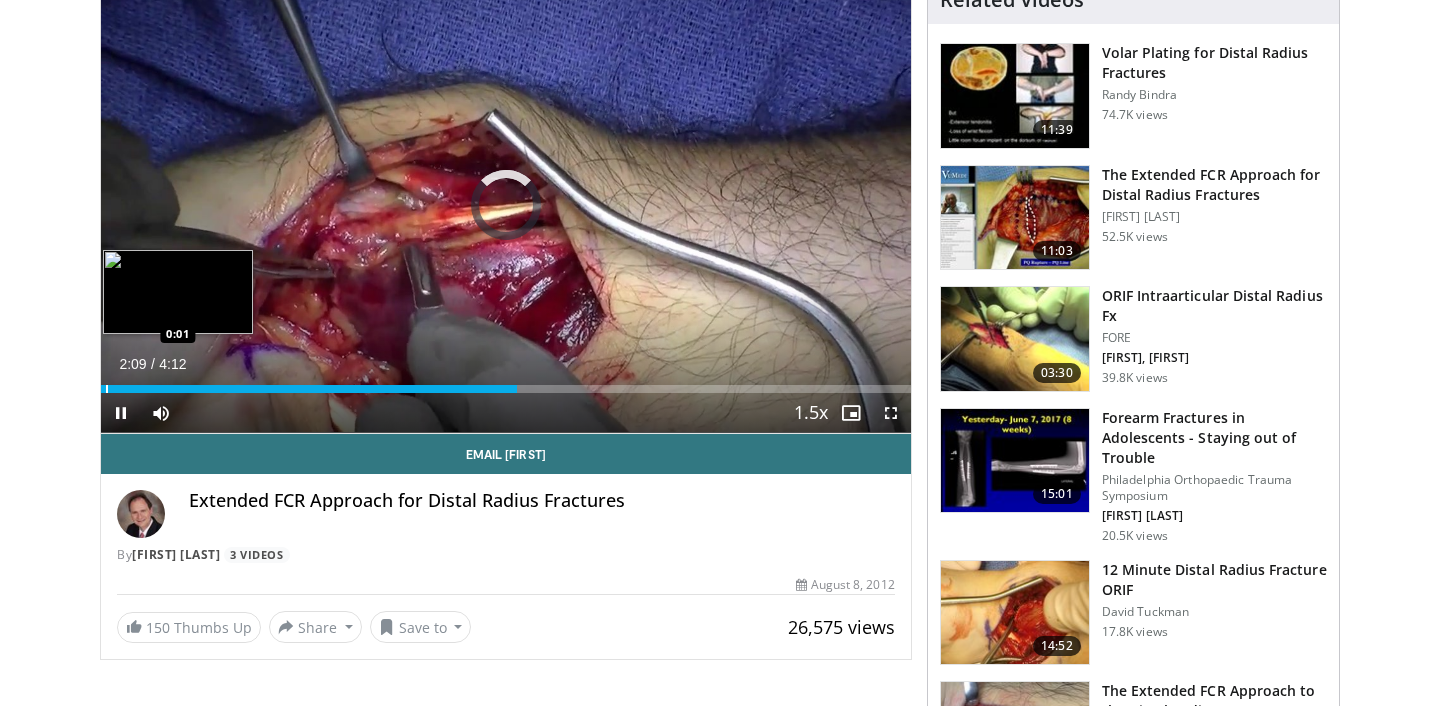 click on "Loaded :  0.00% 2:09 0:01" at bounding box center (506, 383) 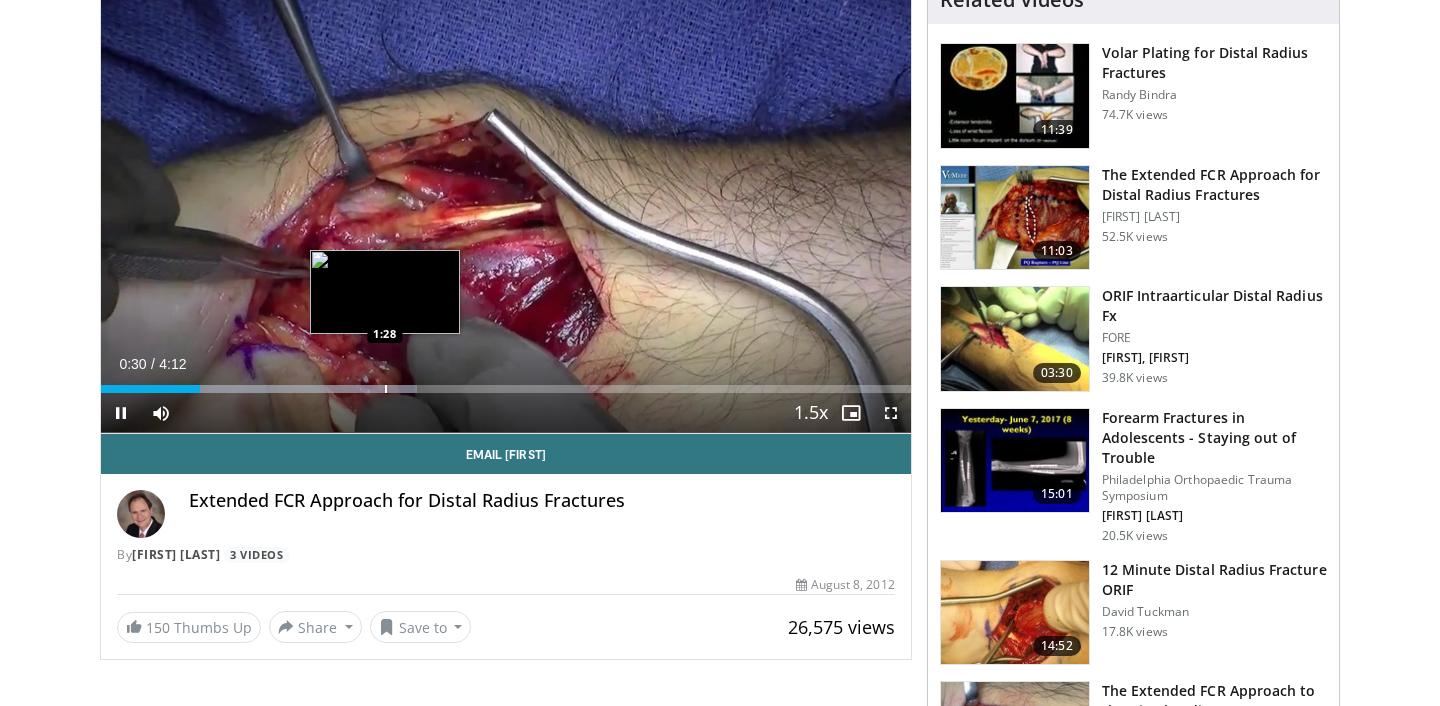 click at bounding box center (386, 389) 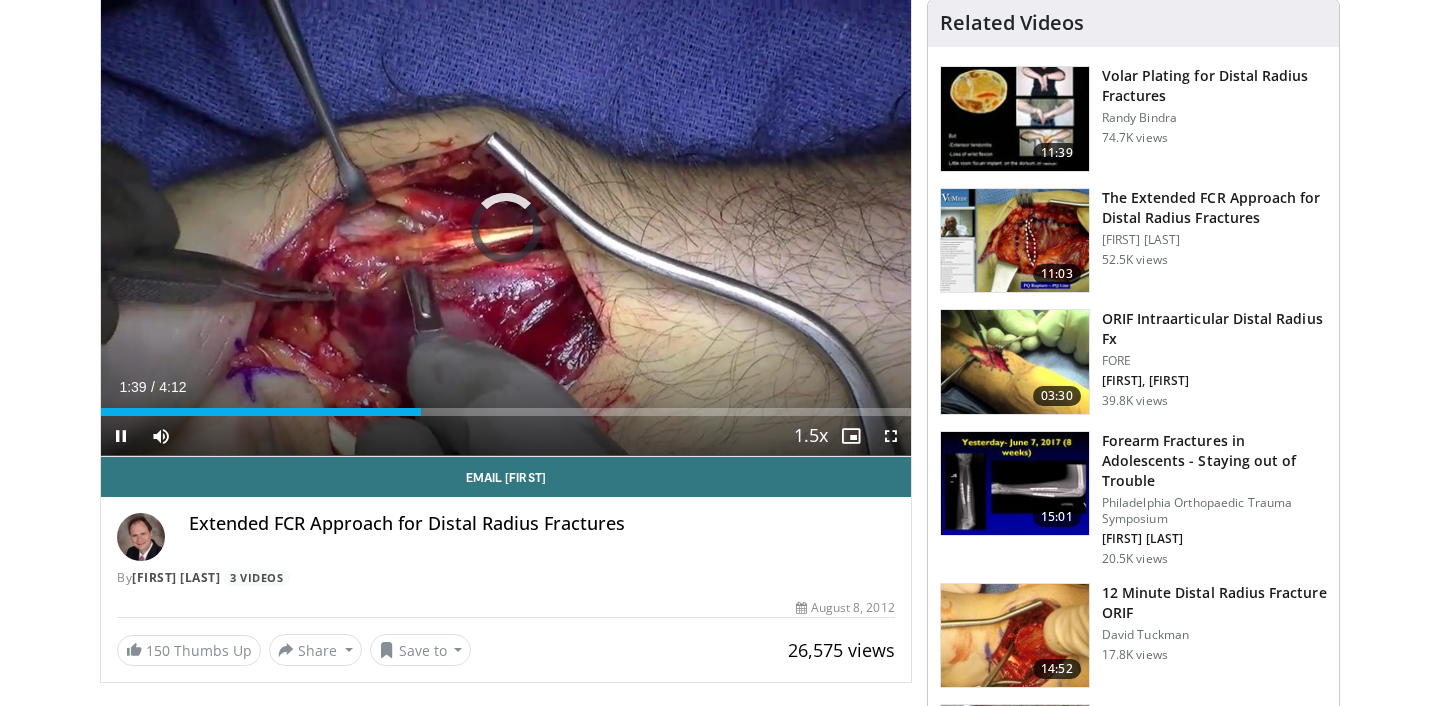 scroll, scrollTop: 141, scrollLeft: 0, axis: vertical 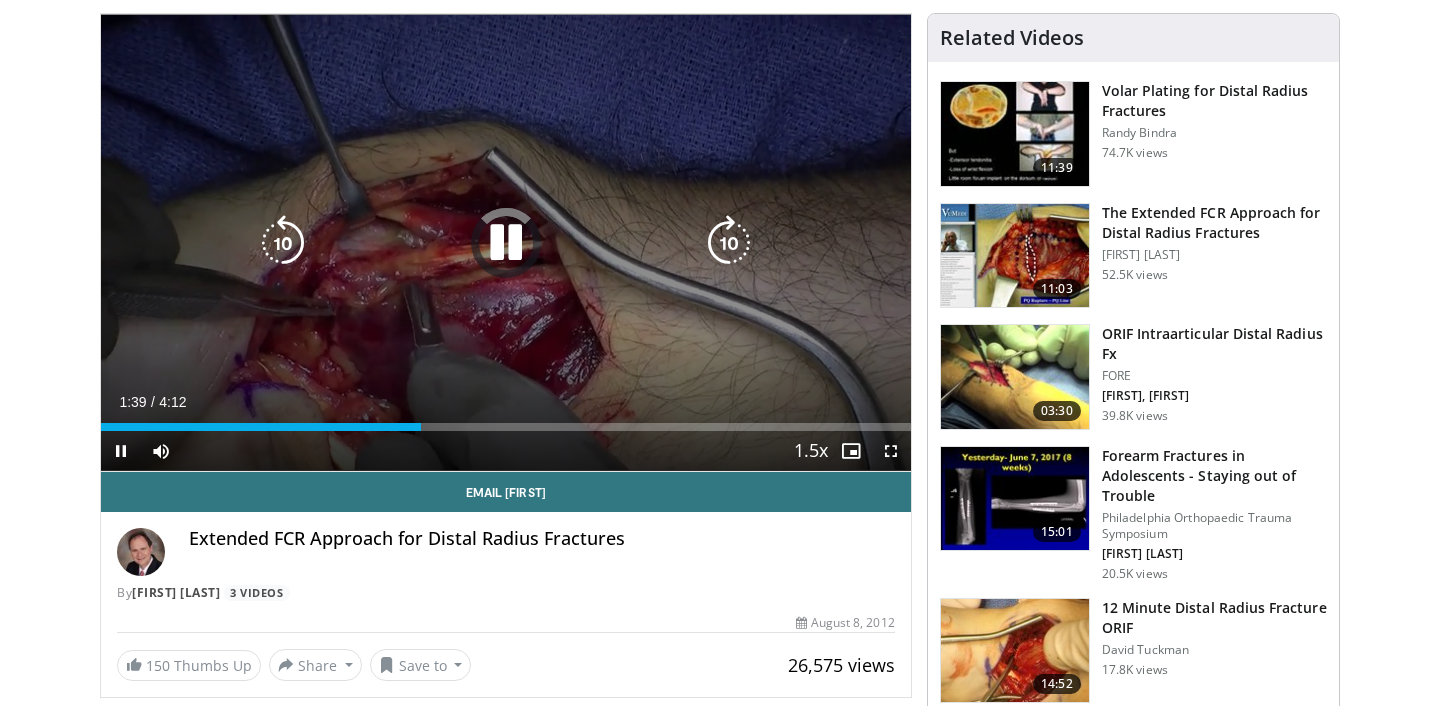 click at bounding box center [506, 243] 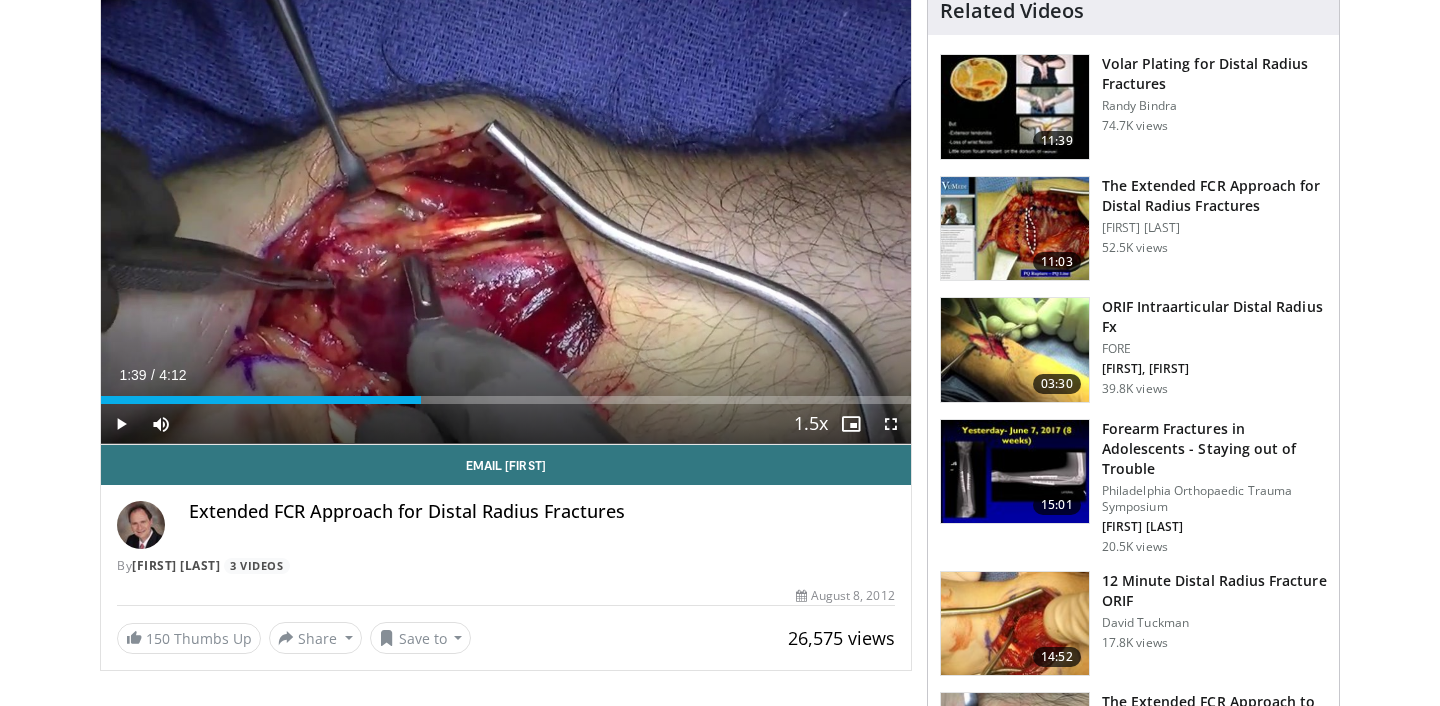 scroll, scrollTop: 182, scrollLeft: 0, axis: vertical 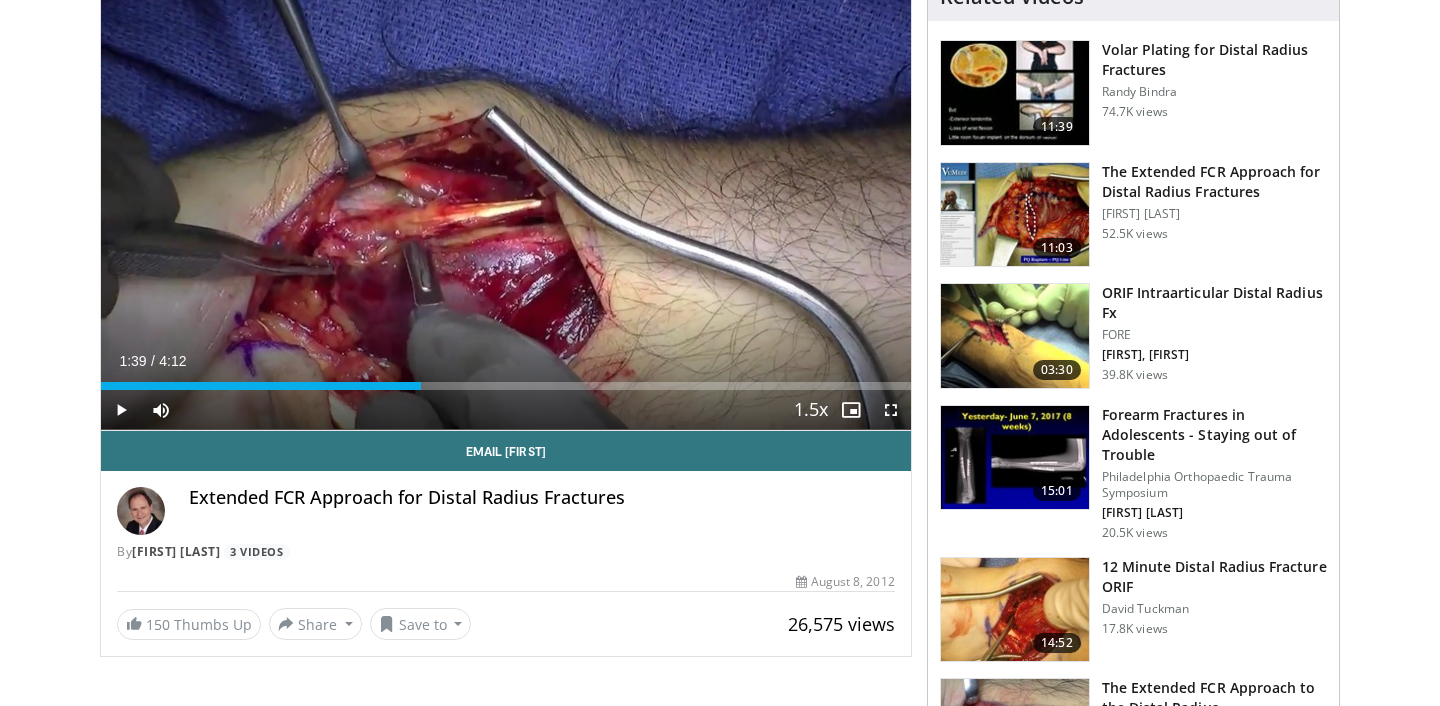click on "Extended FCR Approach for Distal Radius Fractures" at bounding box center [542, 511] 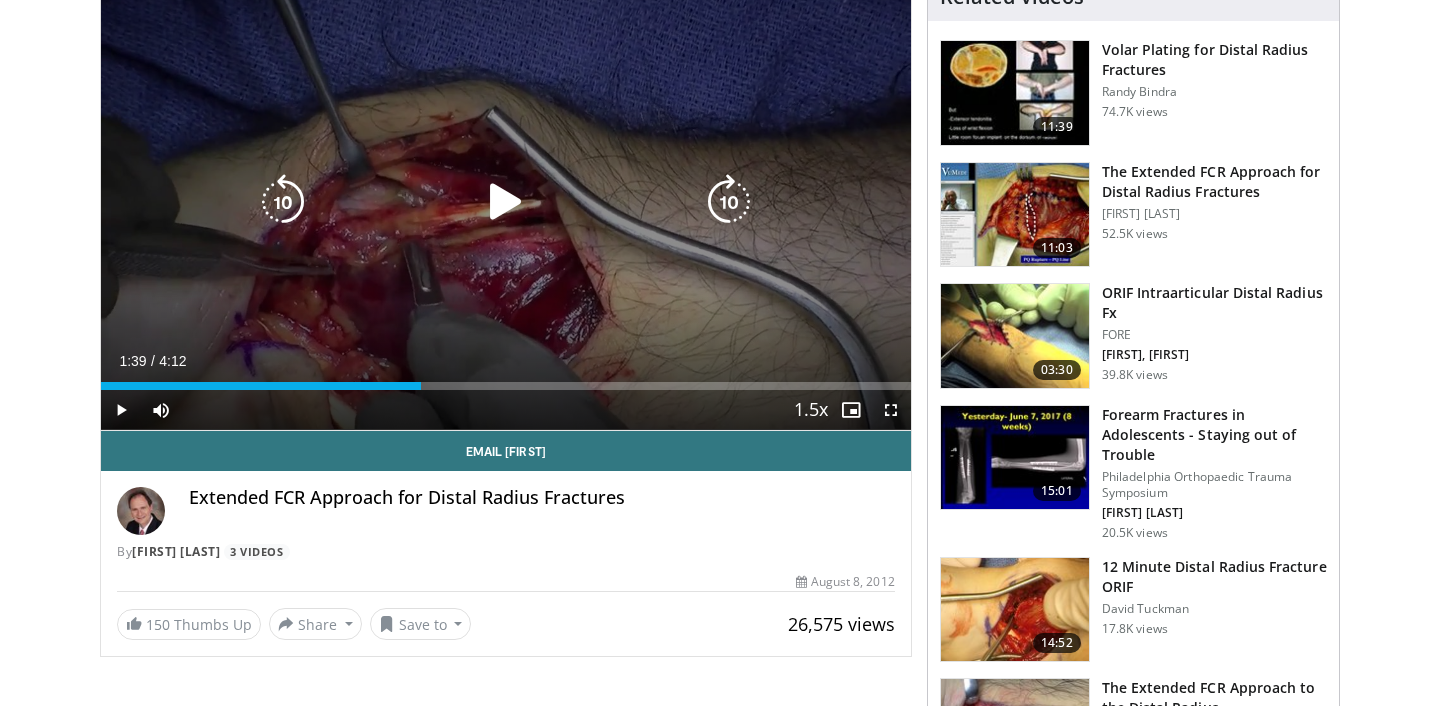 click at bounding box center (506, 202) 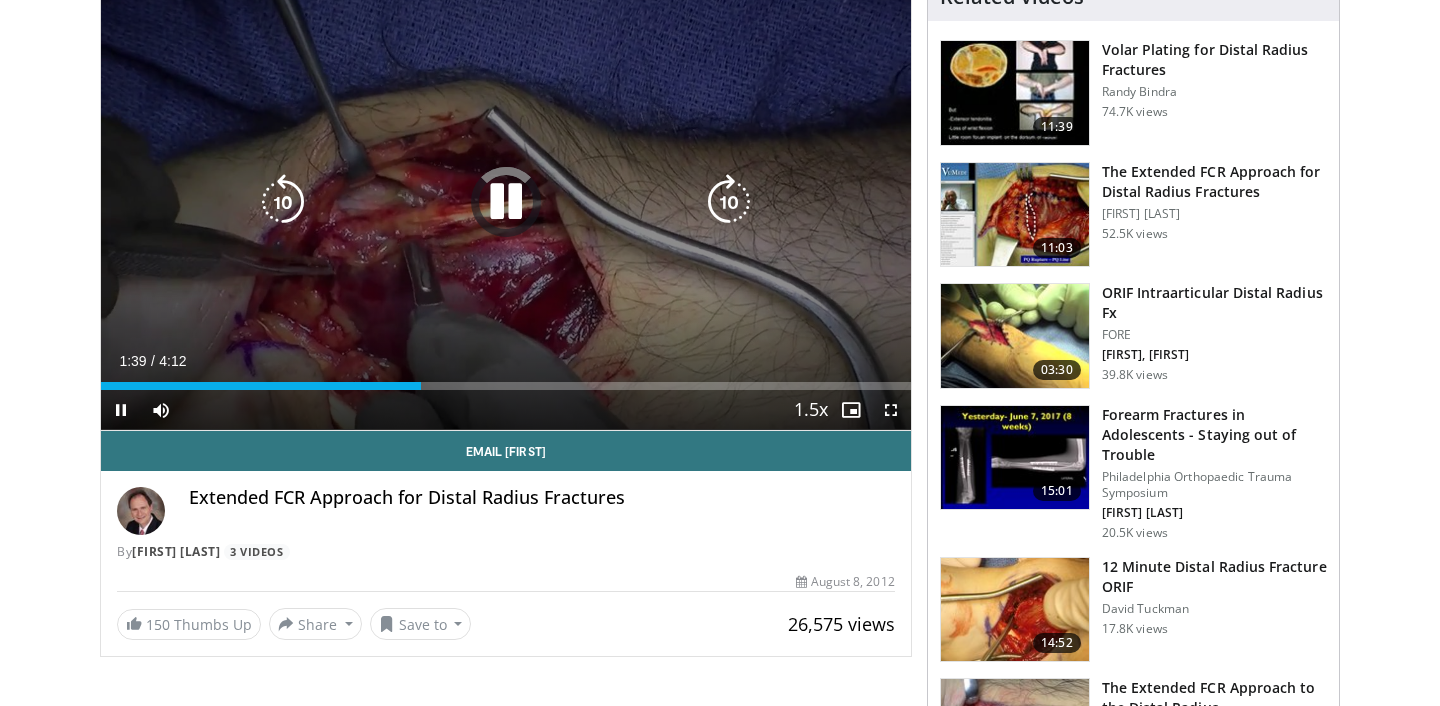 click at bounding box center [506, 202] 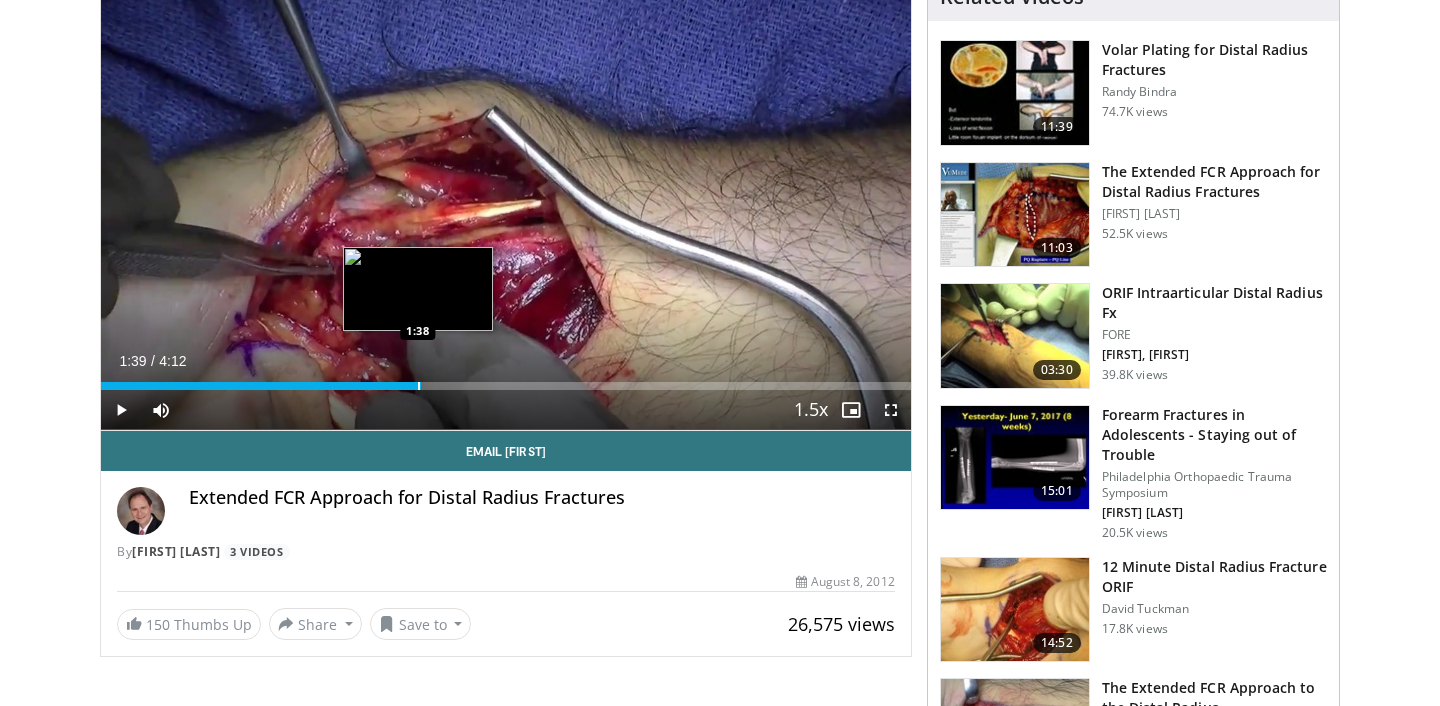 click at bounding box center (419, 386) 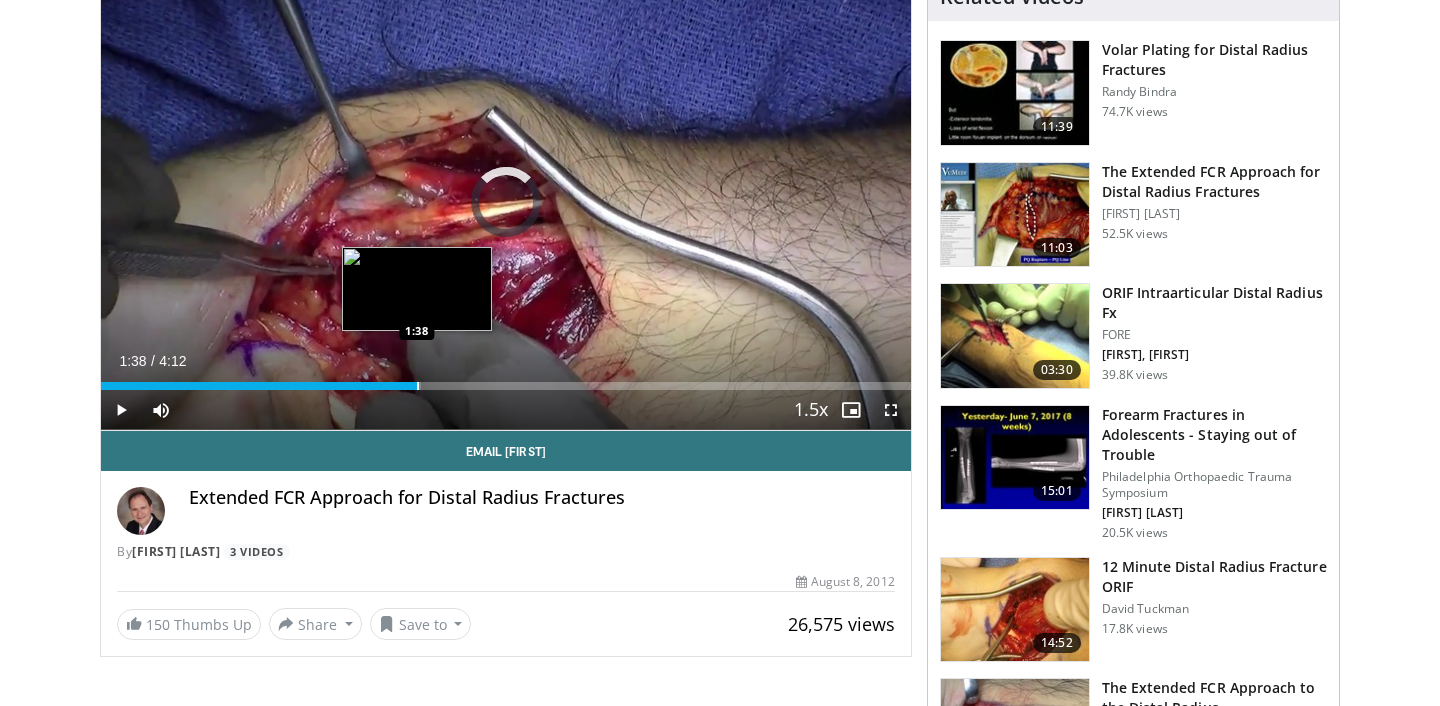 click at bounding box center (418, 386) 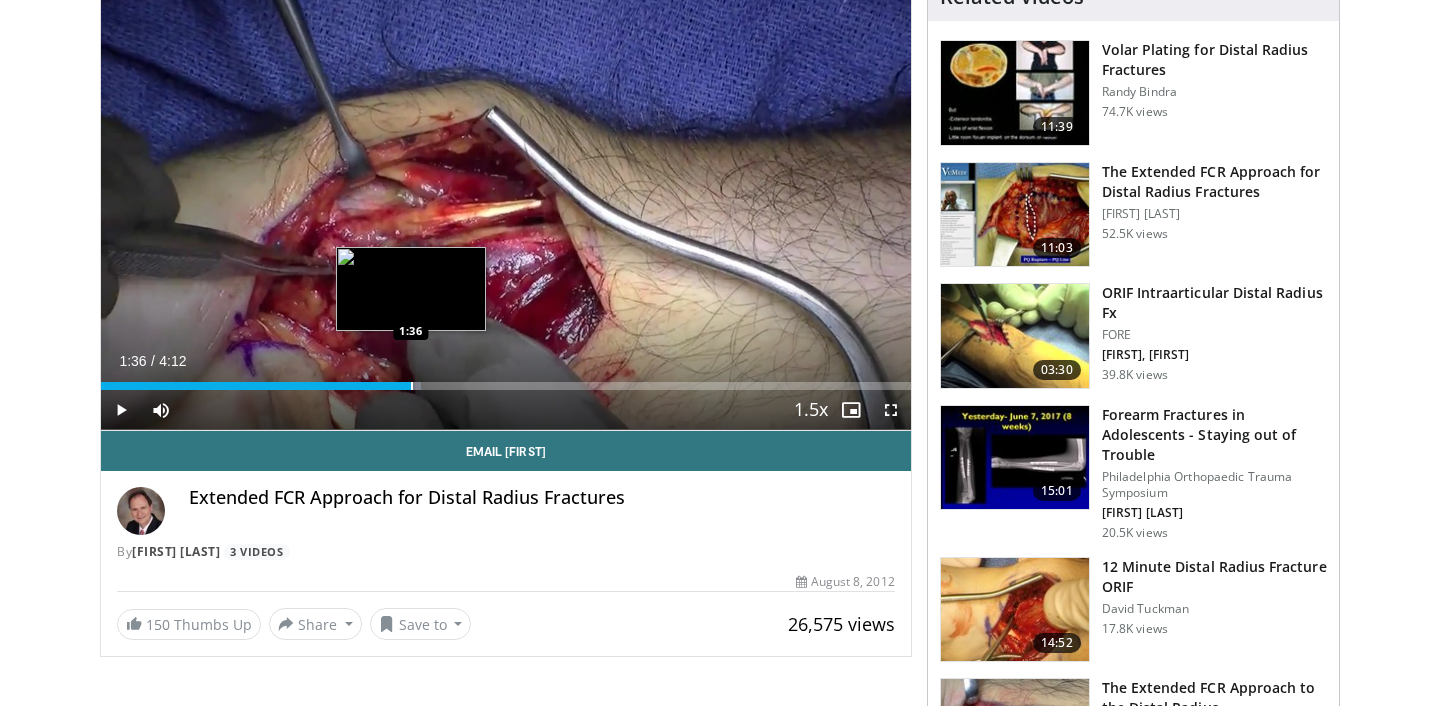 click on "Loaded :  39.56% 1:36 1:36" at bounding box center (506, 386) 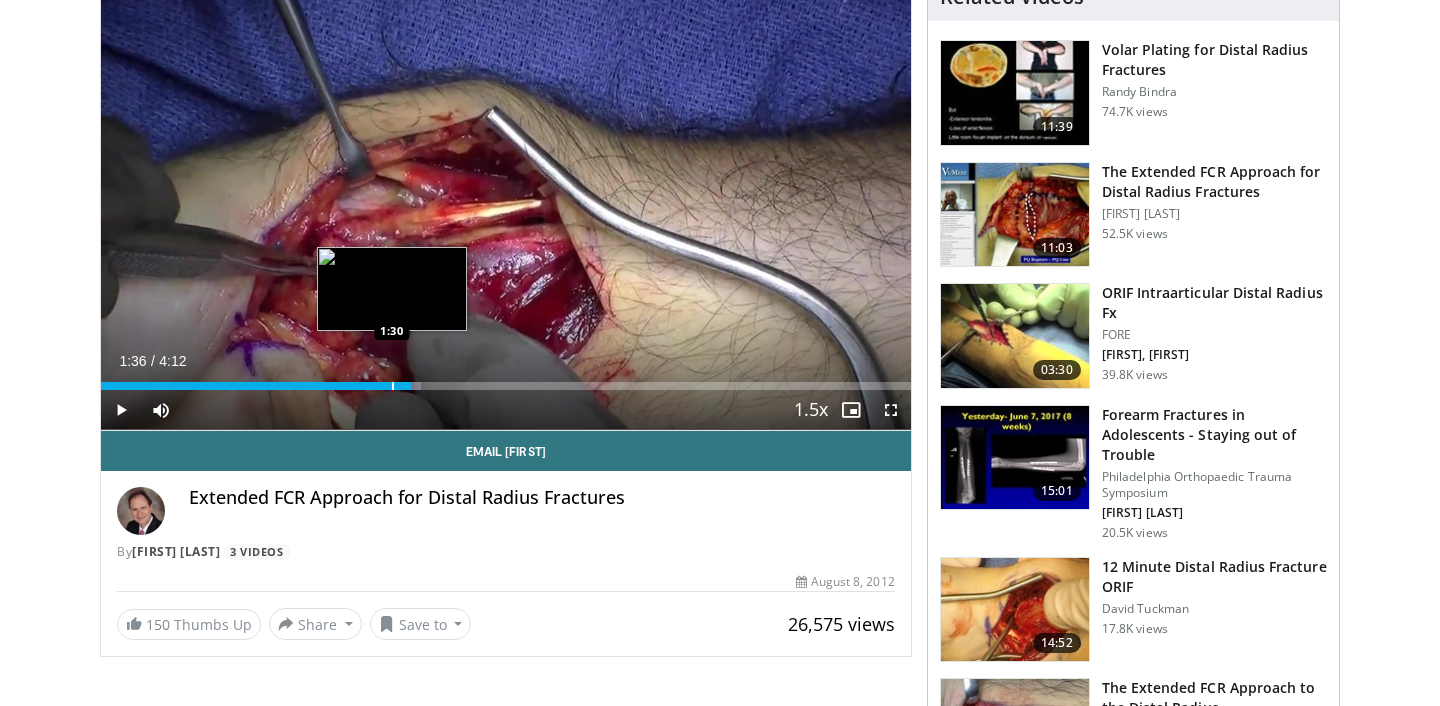 click at bounding box center [393, 386] 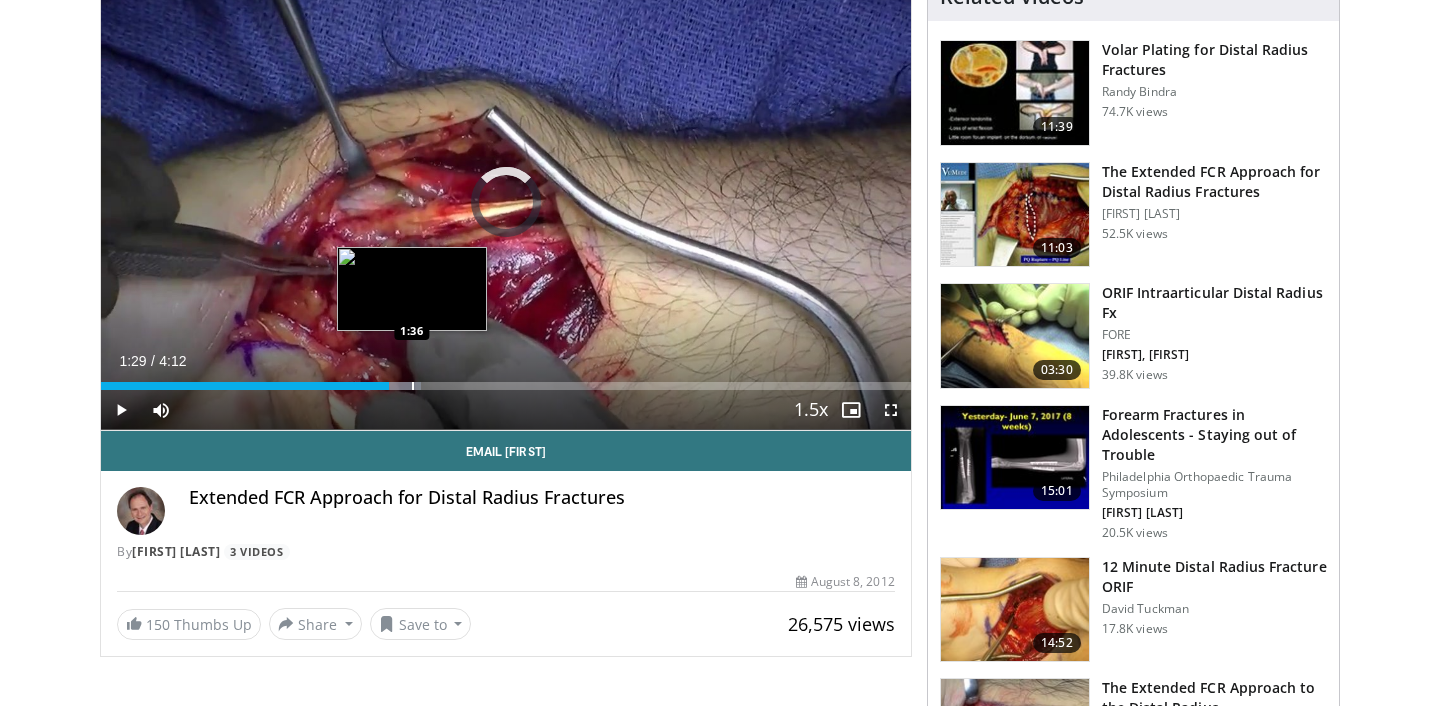 click at bounding box center [413, 386] 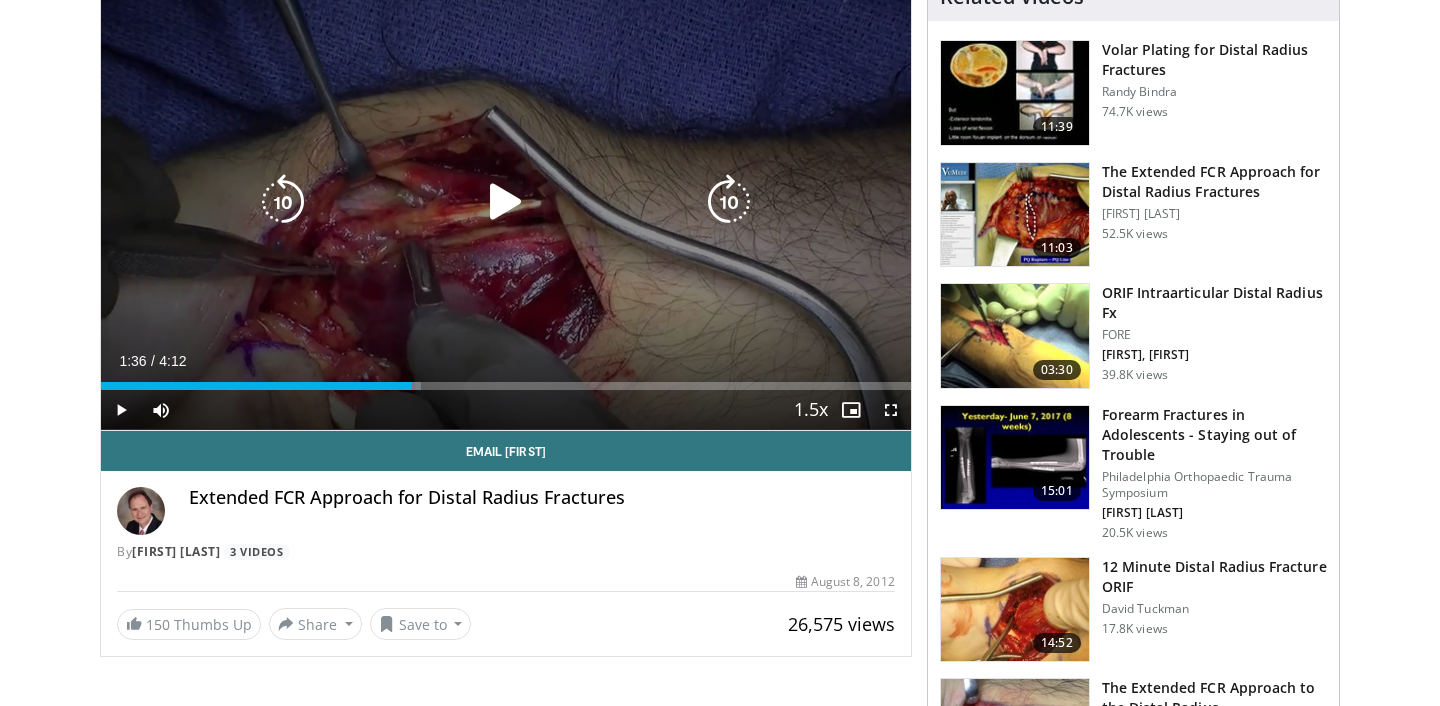 click at bounding box center (506, 202) 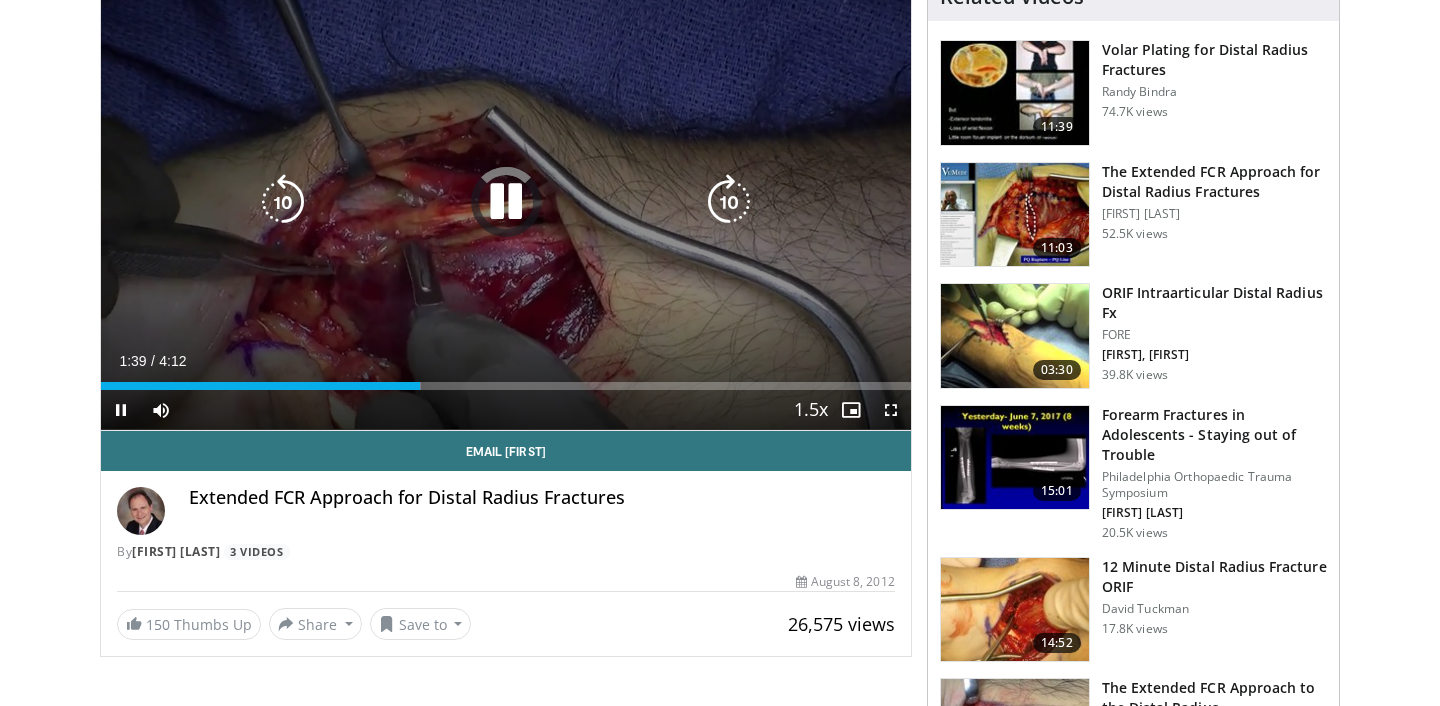 click at bounding box center (506, 202) 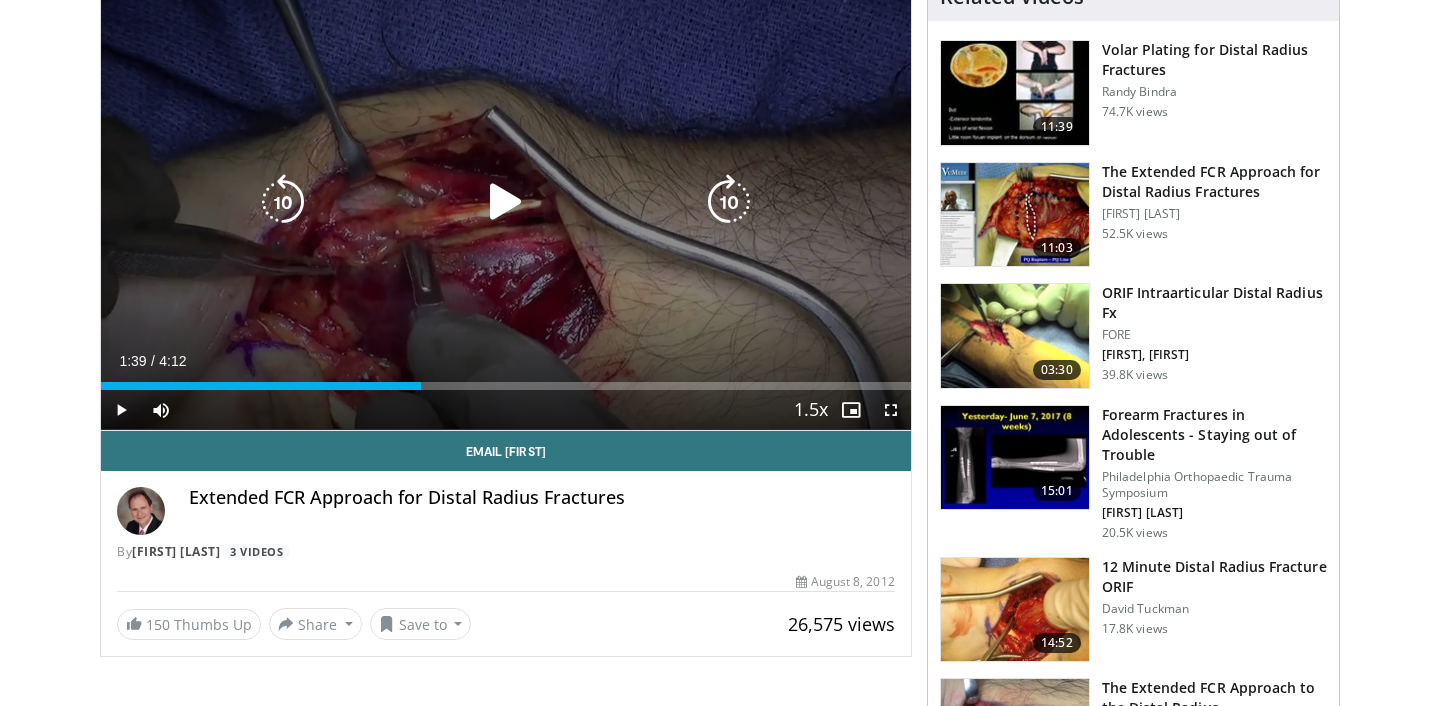 click at bounding box center [506, 202] 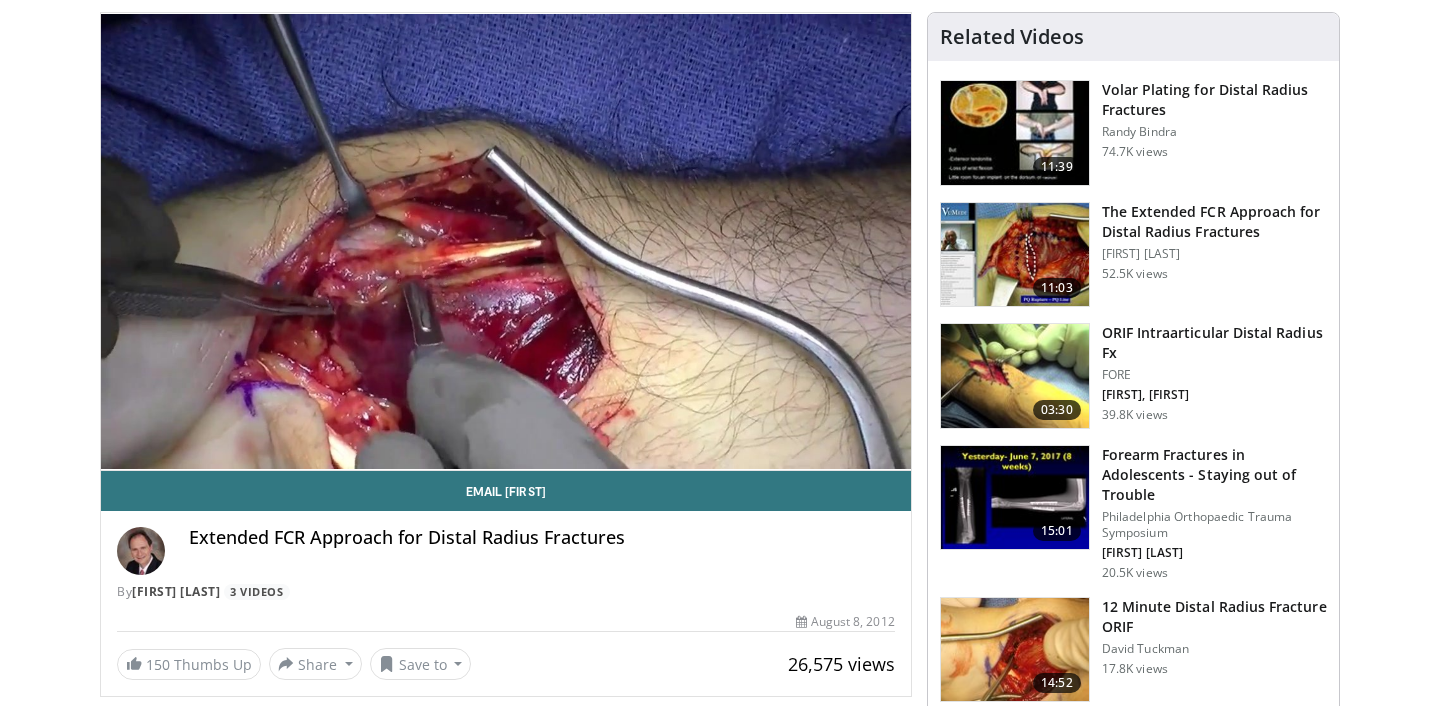 scroll, scrollTop: 138, scrollLeft: 0, axis: vertical 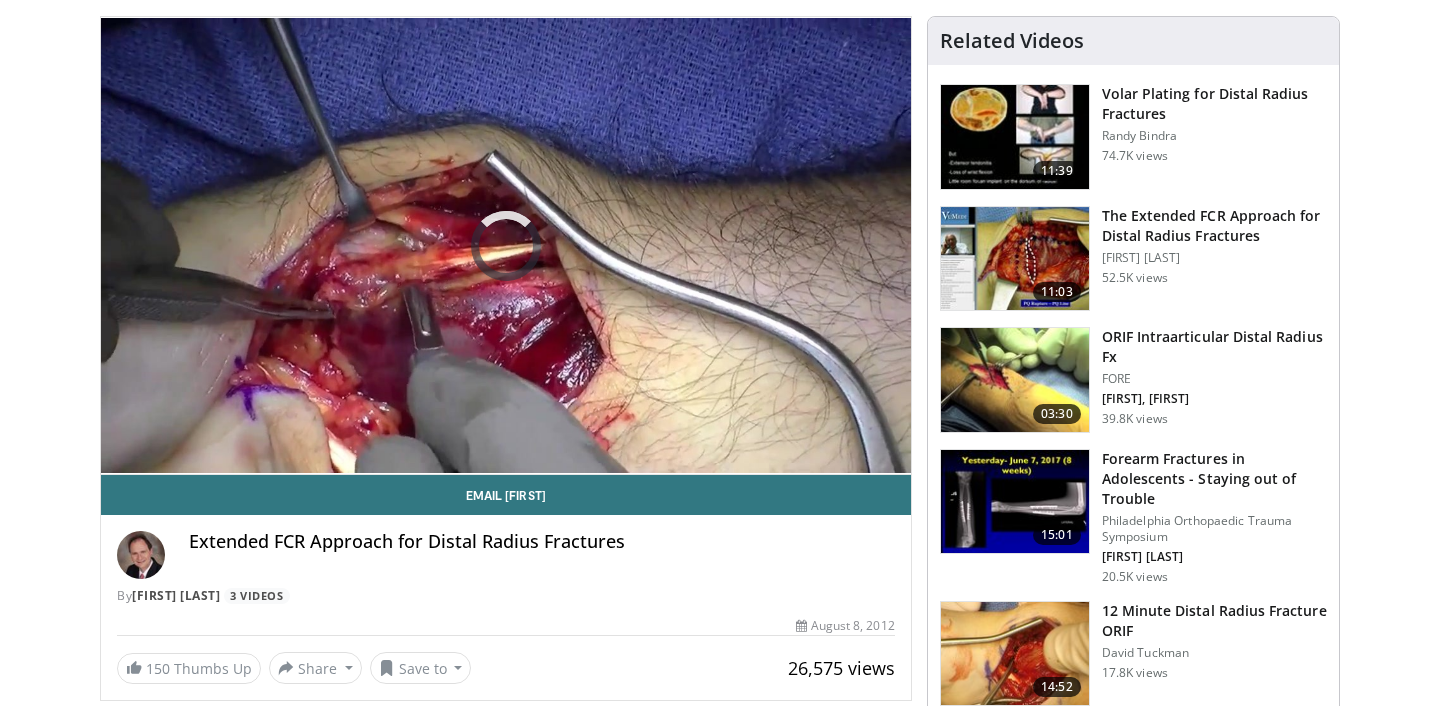 click on "Extended FCR Approach for Distal Radius Fractures
By
Jorge Orbay
3 Videos" at bounding box center [506, 568] 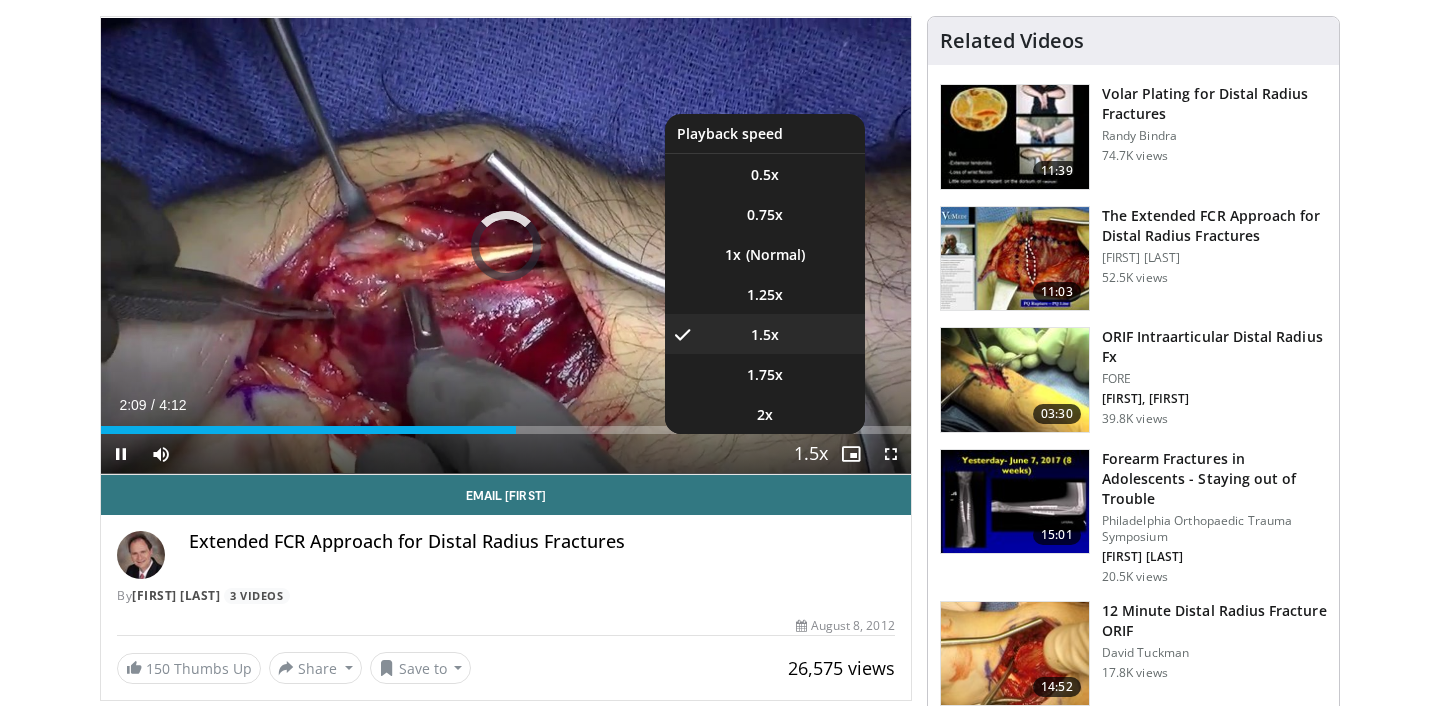click at bounding box center [811, 455] 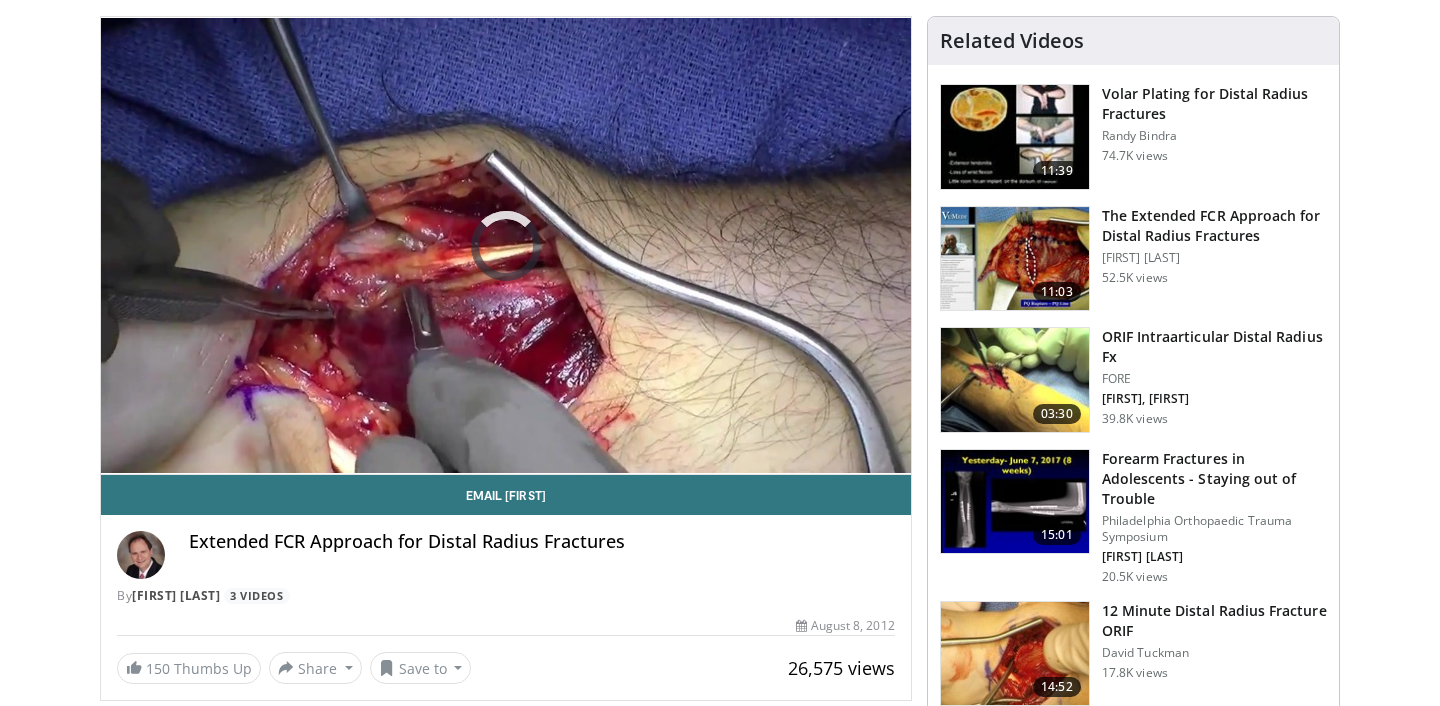 click on "10 seconds
Tap to unmute" at bounding box center [506, 245] 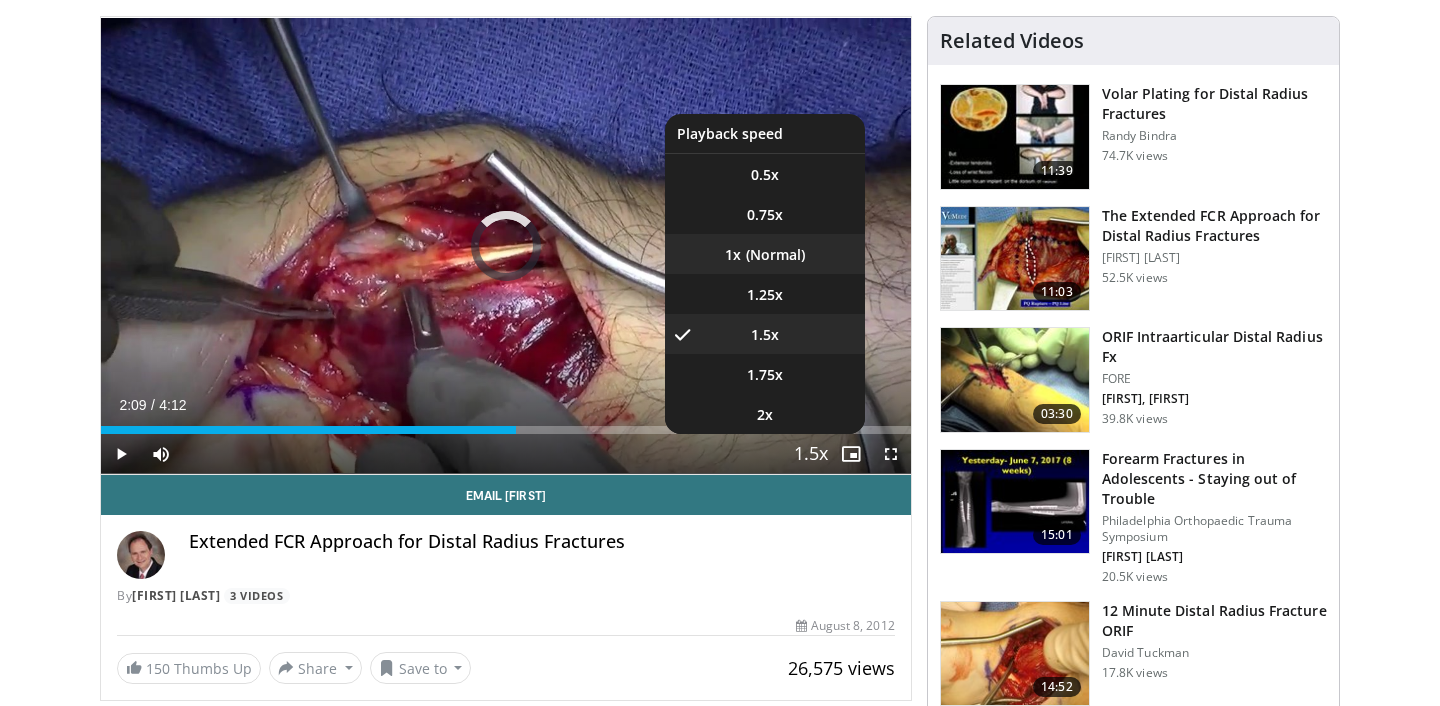 click on "1x" at bounding box center (765, 254) 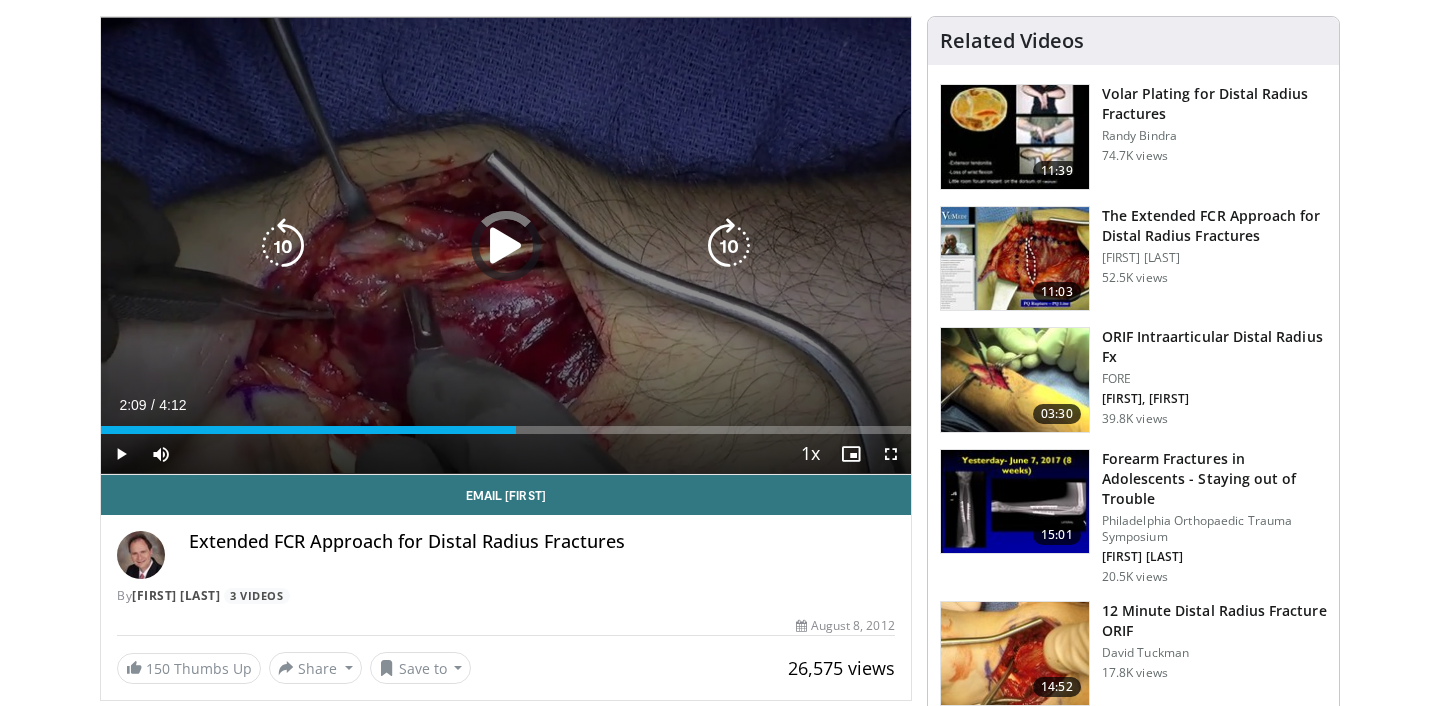 click at bounding box center (506, 246) 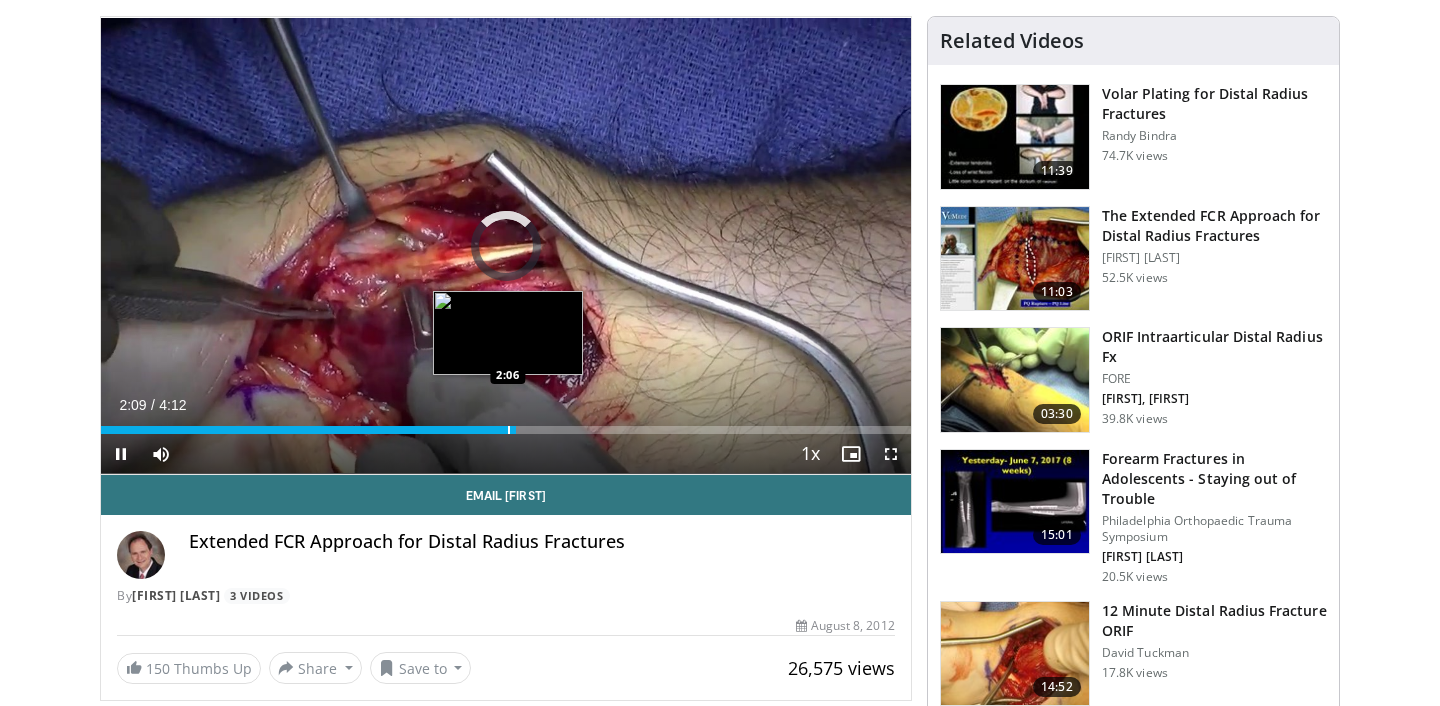 click on "Loaded :  0.00% 2:09 2:06" at bounding box center [506, 430] 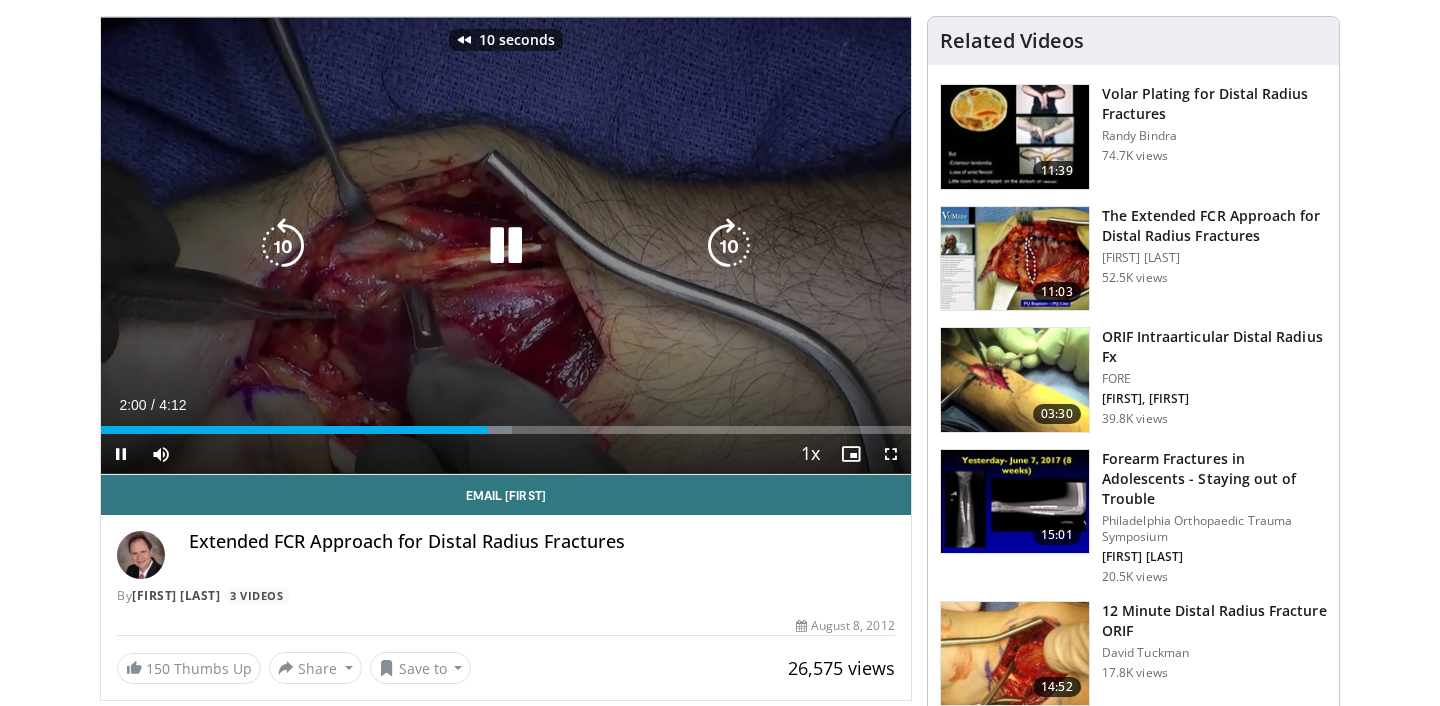 click at bounding box center (506, 246) 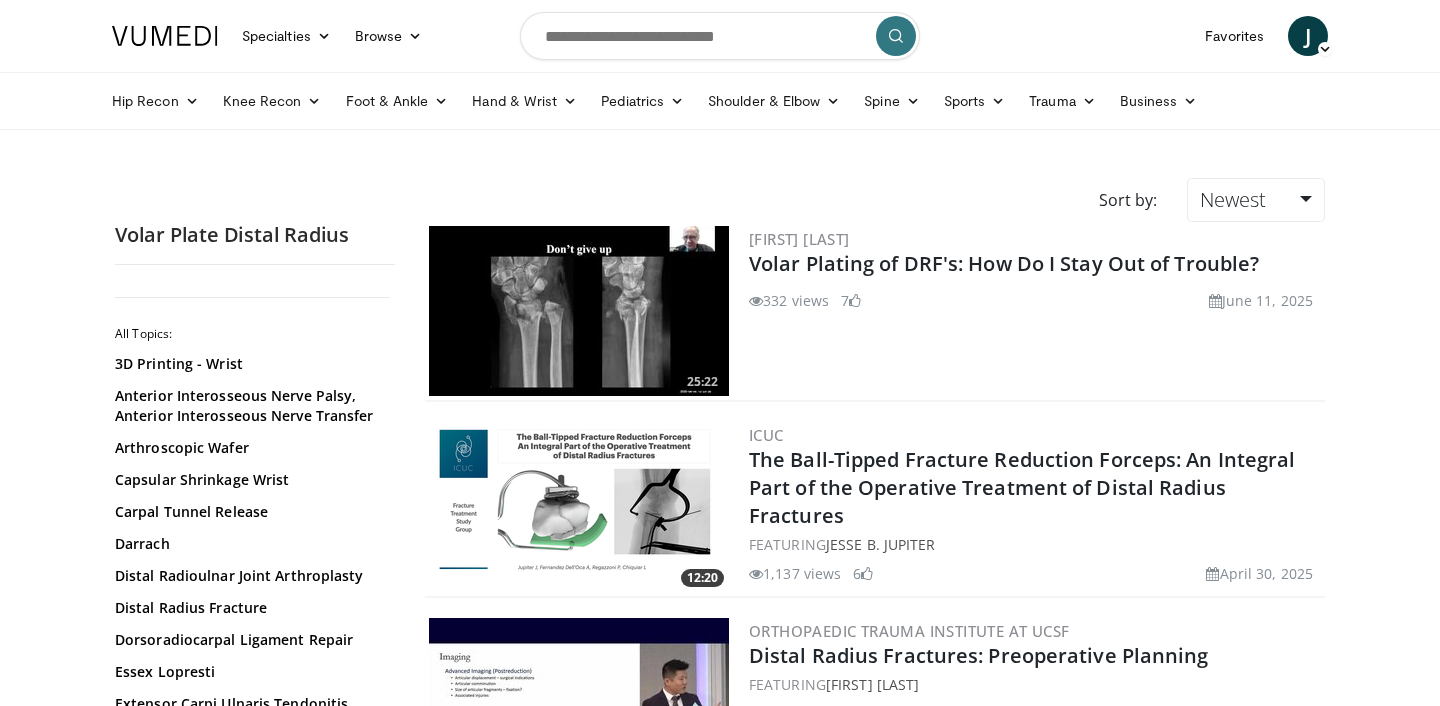 scroll, scrollTop: 1321, scrollLeft: 0, axis: vertical 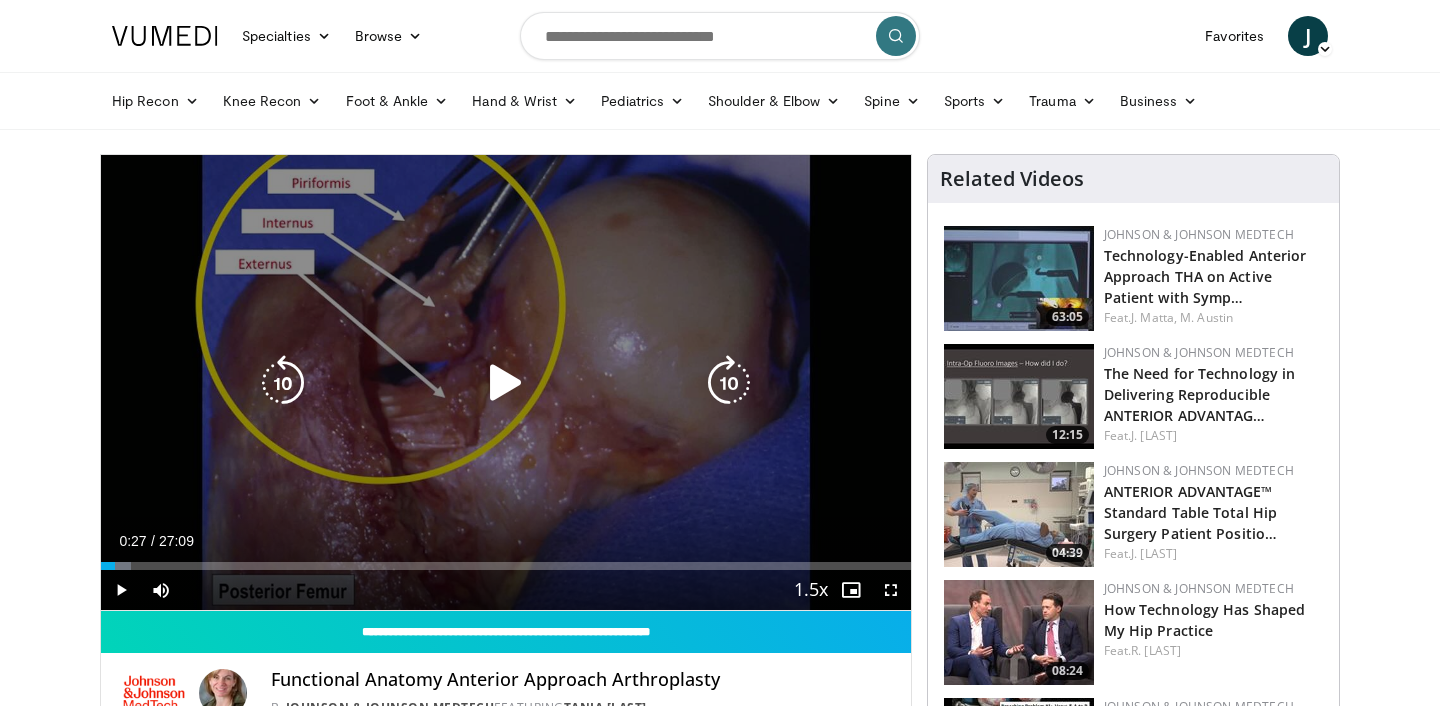 click at bounding box center (506, 383) 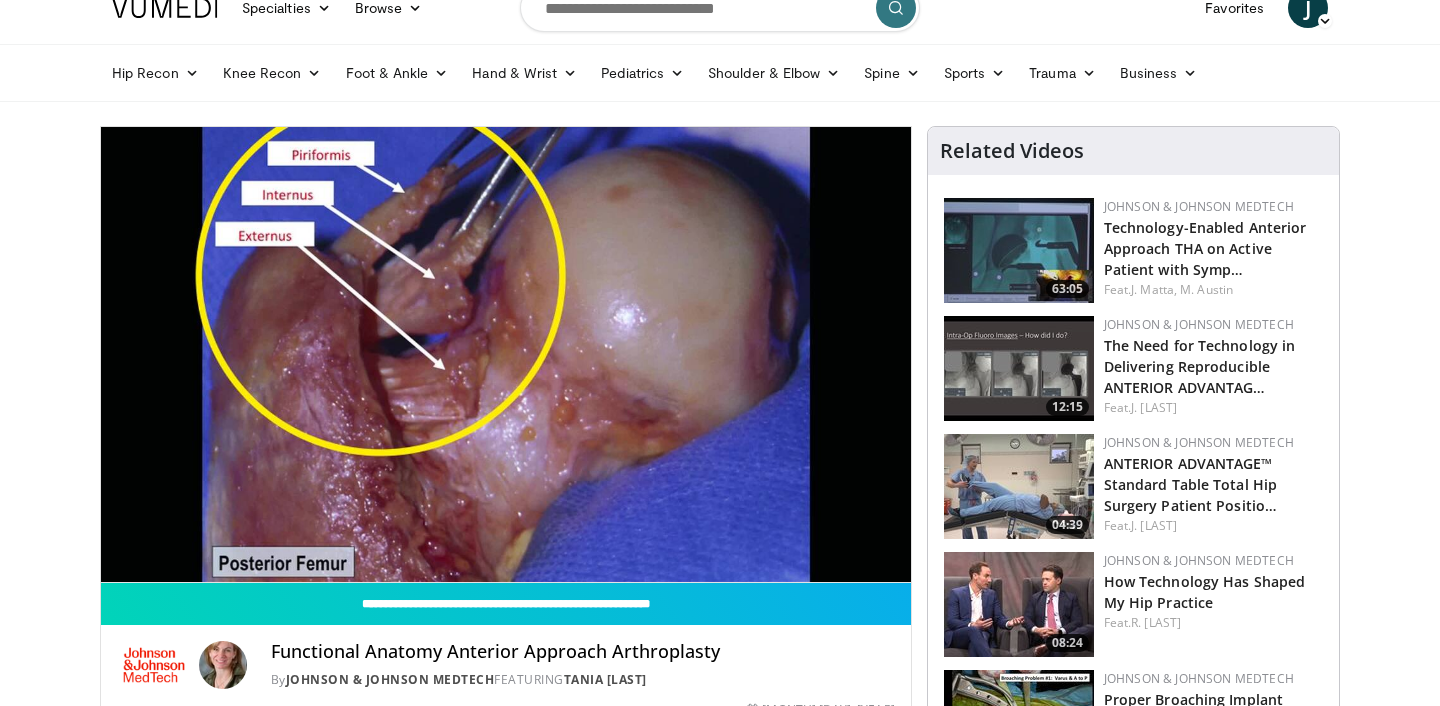 scroll, scrollTop: 30, scrollLeft: 0, axis: vertical 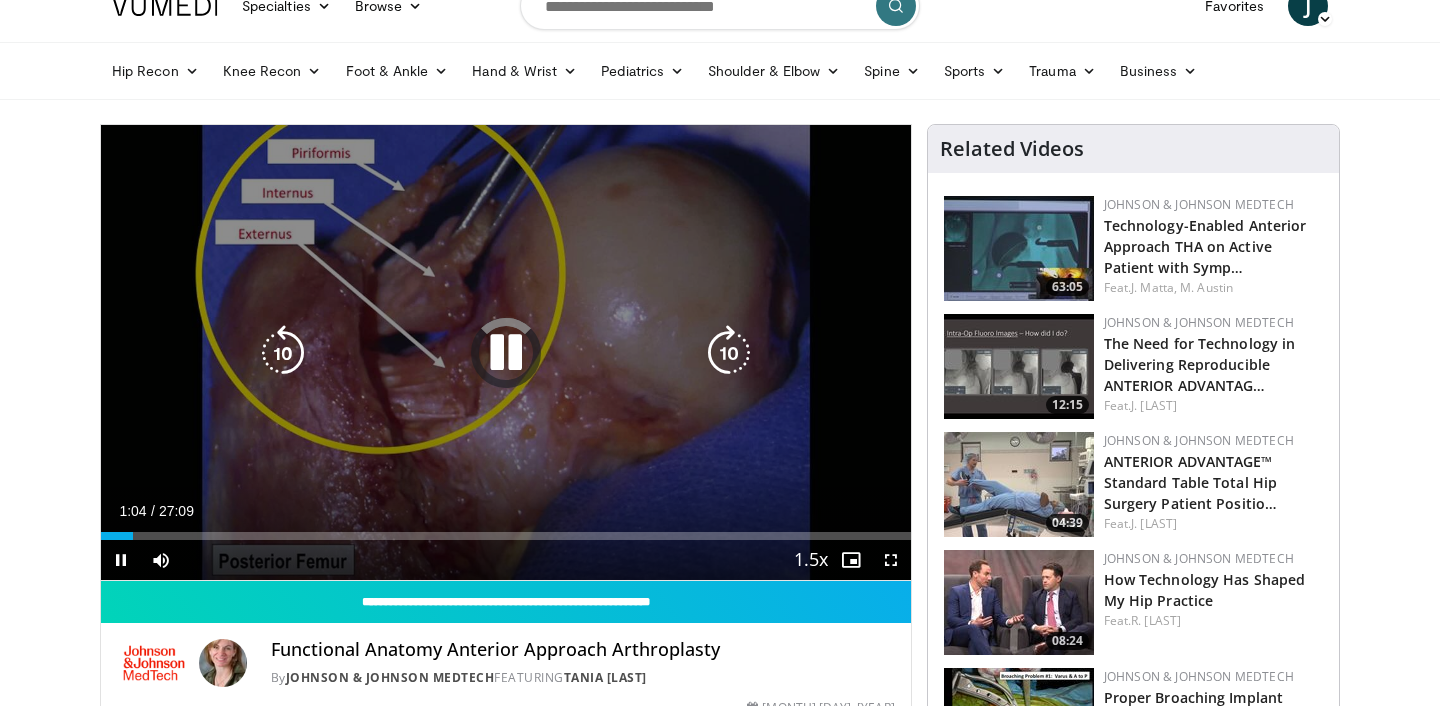 click on "10 seconds
Tap to unmute" at bounding box center [506, 352] 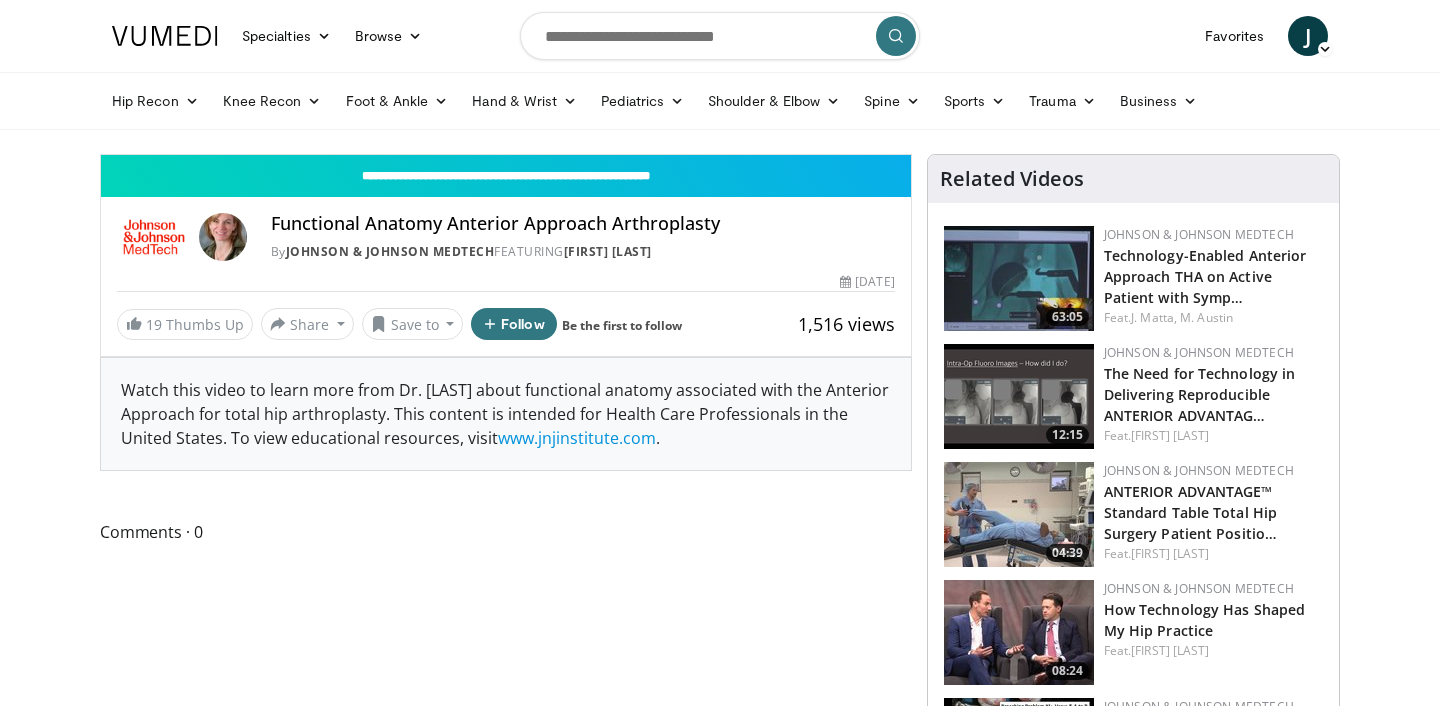 scroll, scrollTop: 0, scrollLeft: 0, axis: both 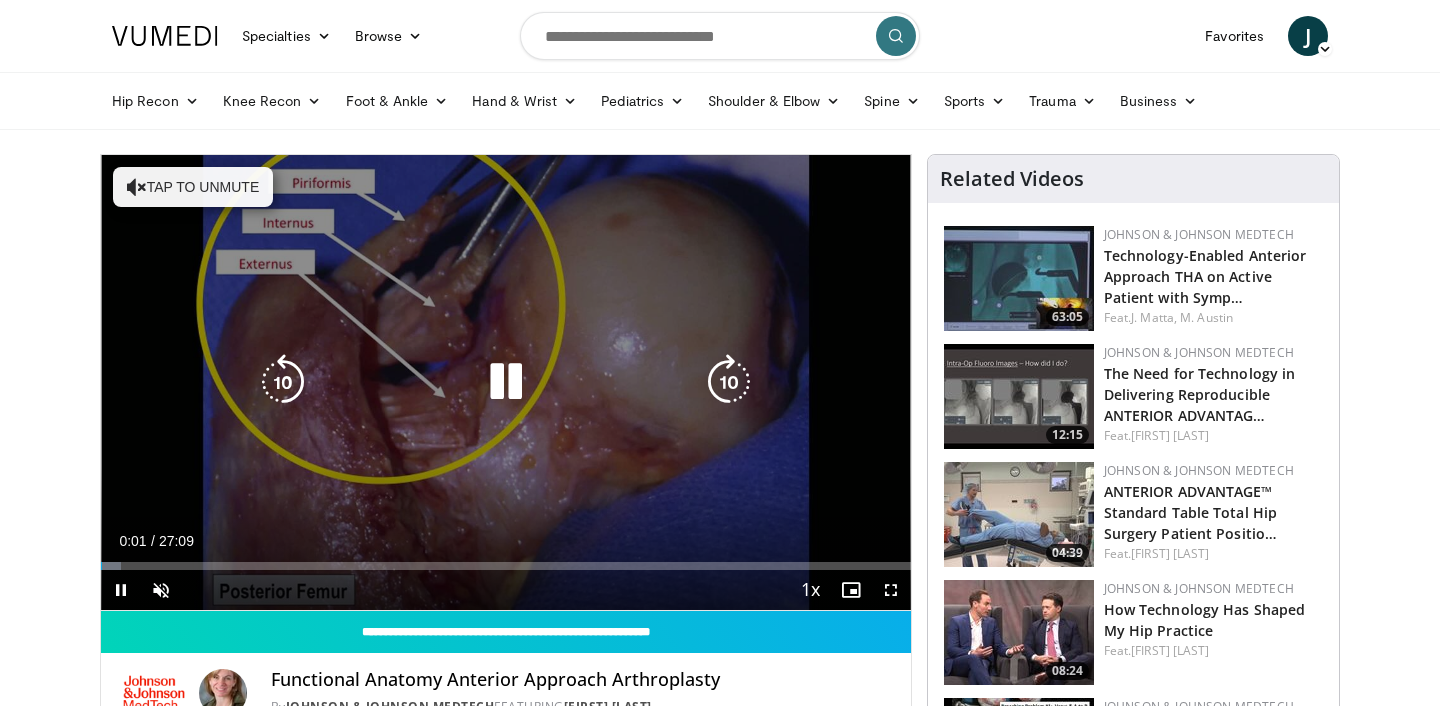click on "Tap to unmute" at bounding box center (193, 187) 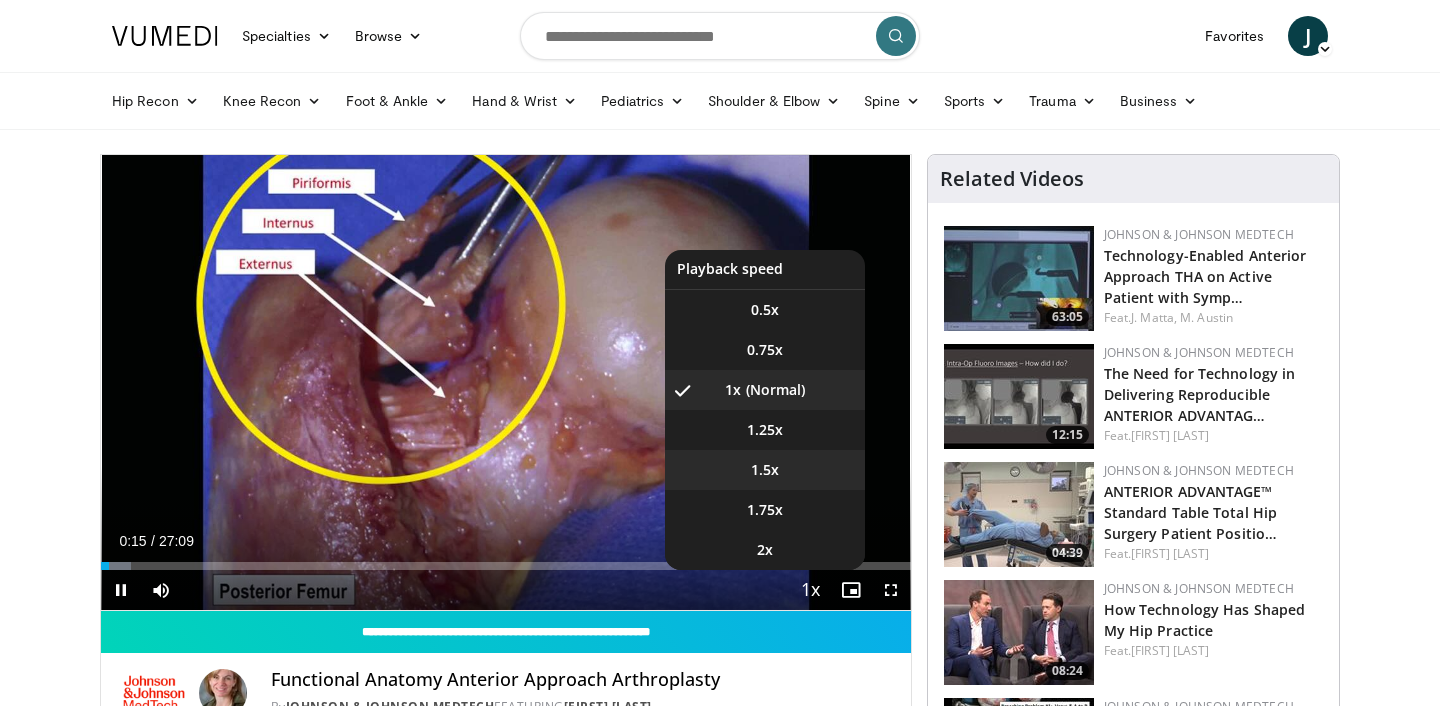 click on "1.5x" at bounding box center (765, 470) 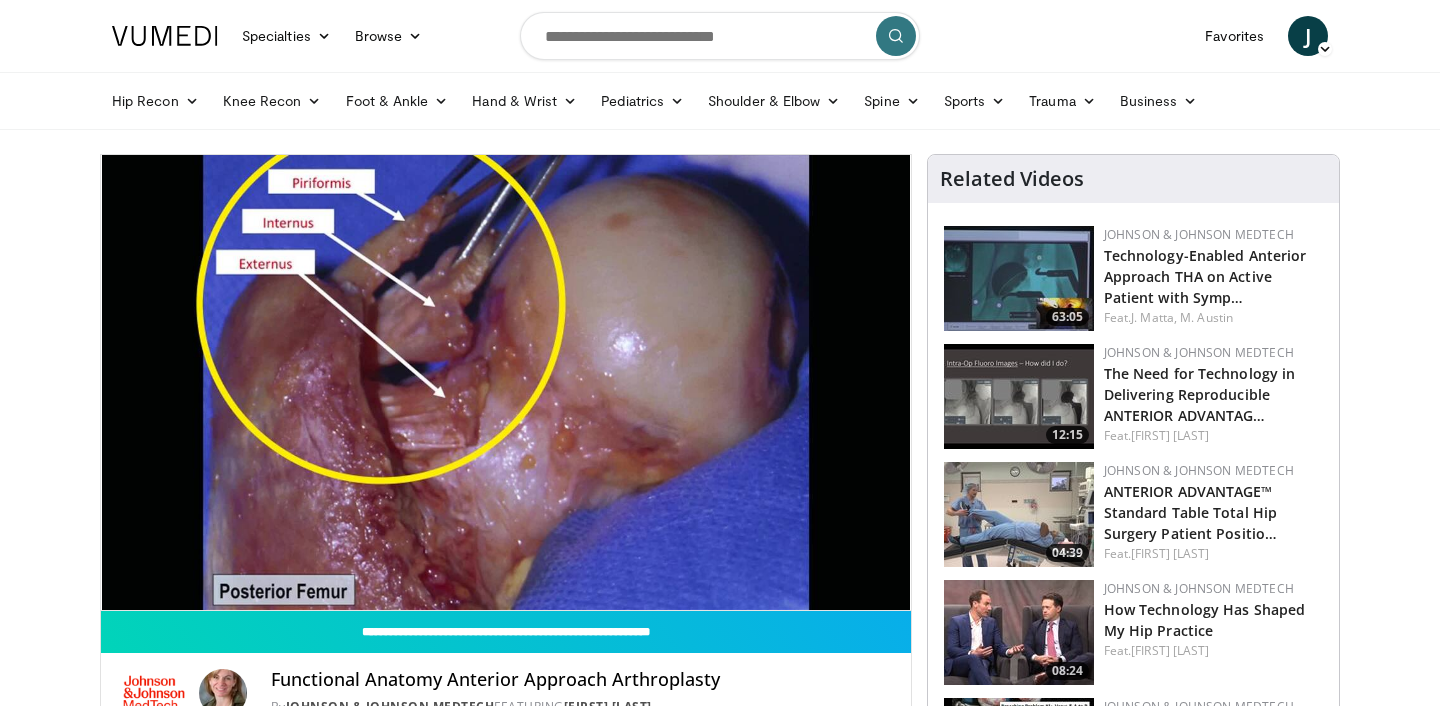 click on "Specialties
Adult & Family Medicine
Allergy, Asthma, Immunology
Anesthesiology
Cardiology
Dental
Dermatology
Endocrinology
Gastroenterology & Hepatology
General Surgery
Hematology & Oncology
Infectious Disease
Nephrology
Neurology
Neurosurgery
Obstetrics & Gynecology
Ophthalmology
Oral Maxillofacial
Orthopaedics
Otolaryngology
Pediatrics
Plastic Surgery
Podiatry
Psychiatry
Pulmonology
Radiation Oncology
Radiology
Rheumatology
Urology" at bounding box center (720, 1419) 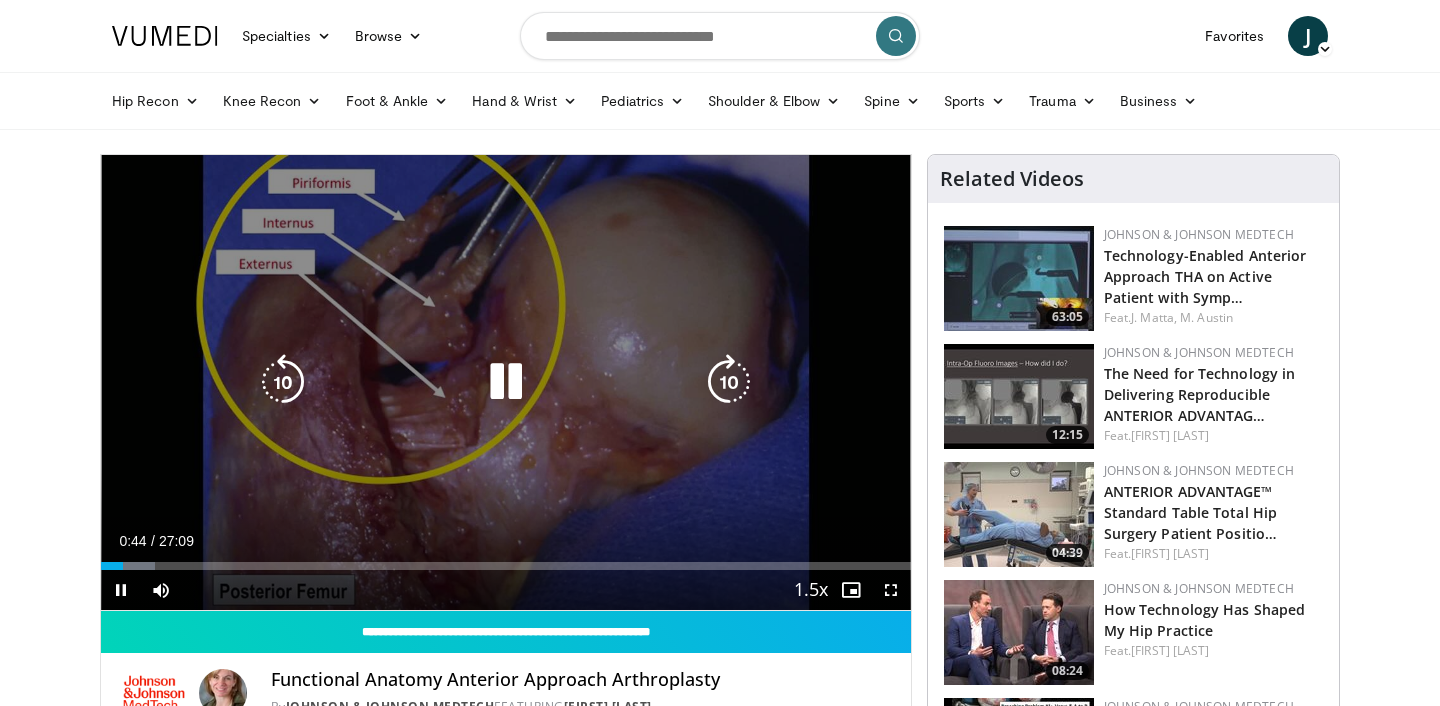 click at bounding box center [506, 382] 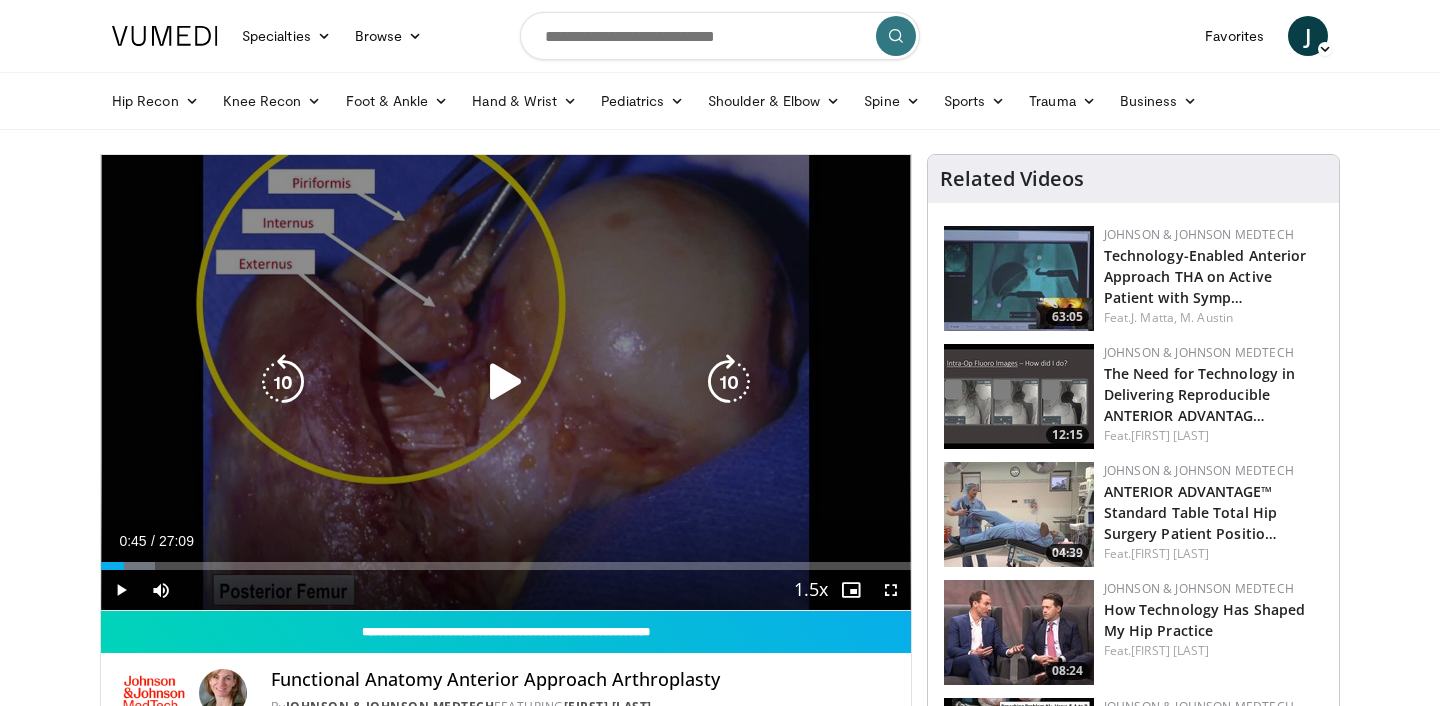 click at bounding box center (506, 382) 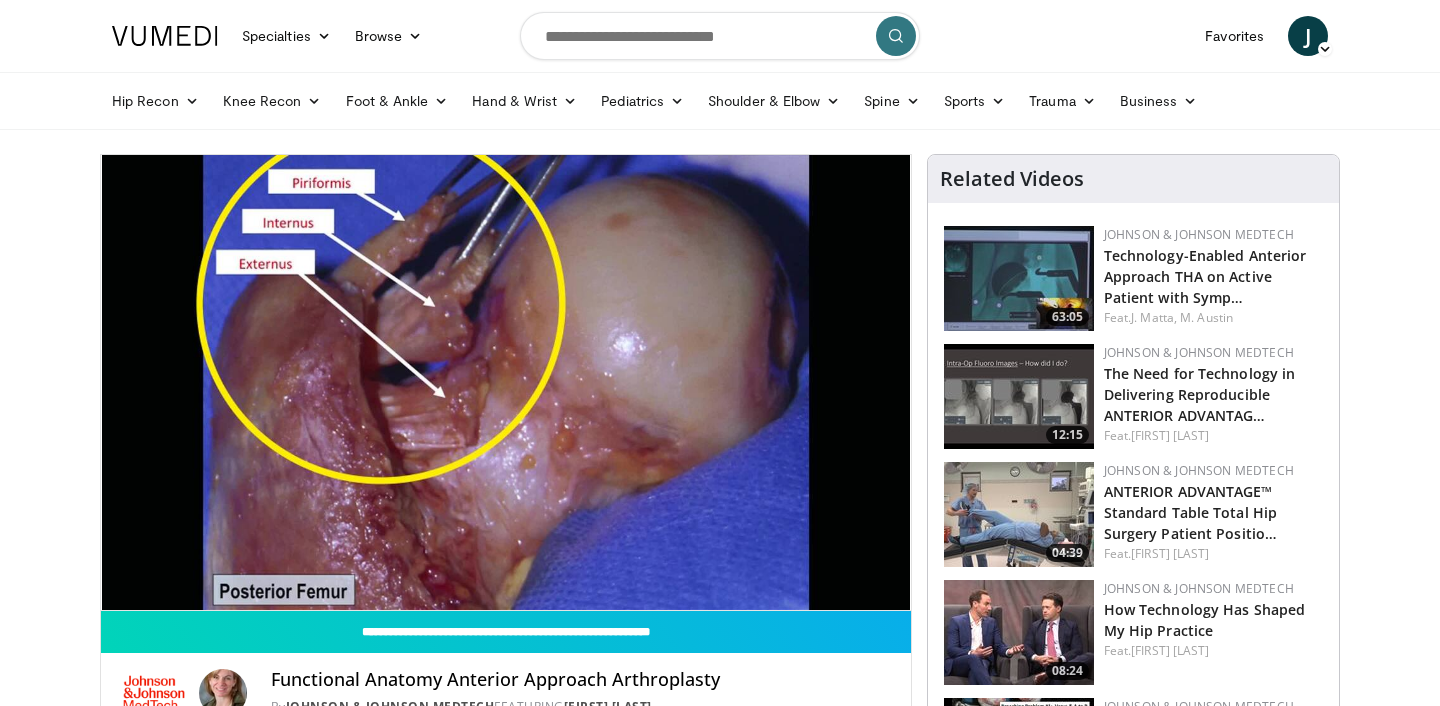 type 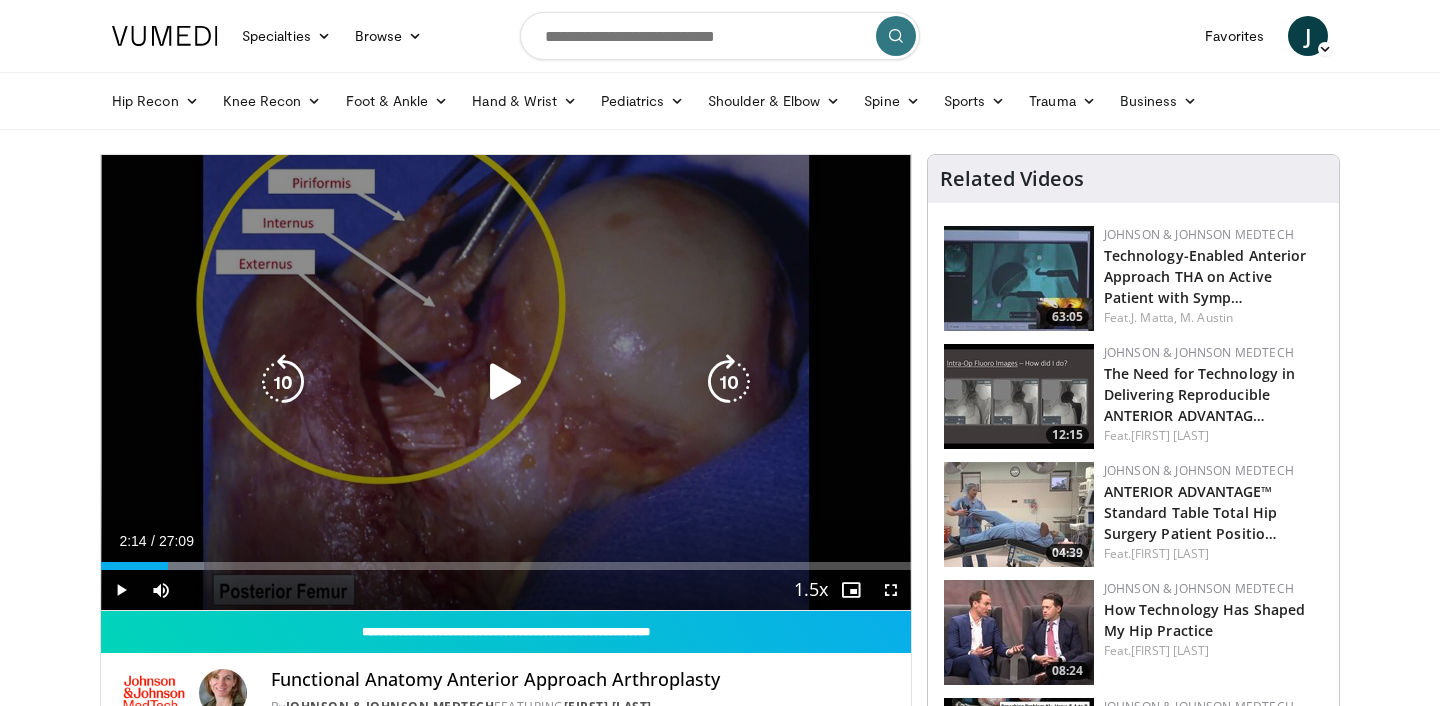 click at bounding box center [506, 382] 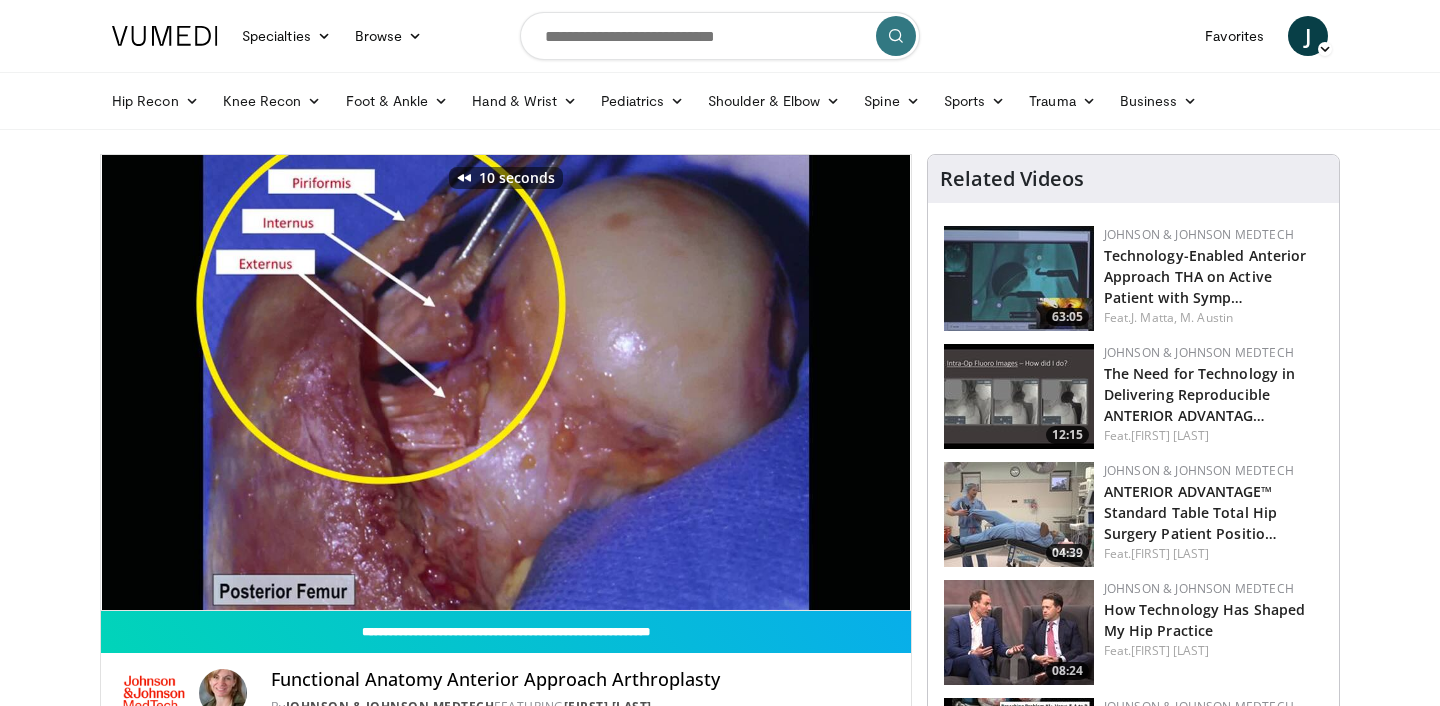 click on "Specialties
Adult & Family Medicine
Allergy, Asthma, Immunology
Anesthesiology
Cardiology
Dental
Dermatology
Endocrinology
Gastroenterology & Hepatology
General Surgery
Hematology & Oncology
Infectious Disease
Nephrology
Neurology
Neurosurgery
Obstetrics & Gynecology
Ophthalmology
Oral Maxillofacial
Orthopaedics
Otolaryngology
Pediatrics
Plastic Surgery
Podiatry
Psychiatry
Pulmonology
Radiation Oncology
Radiology
Rheumatology
Urology" at bounding box center (720, 1419) 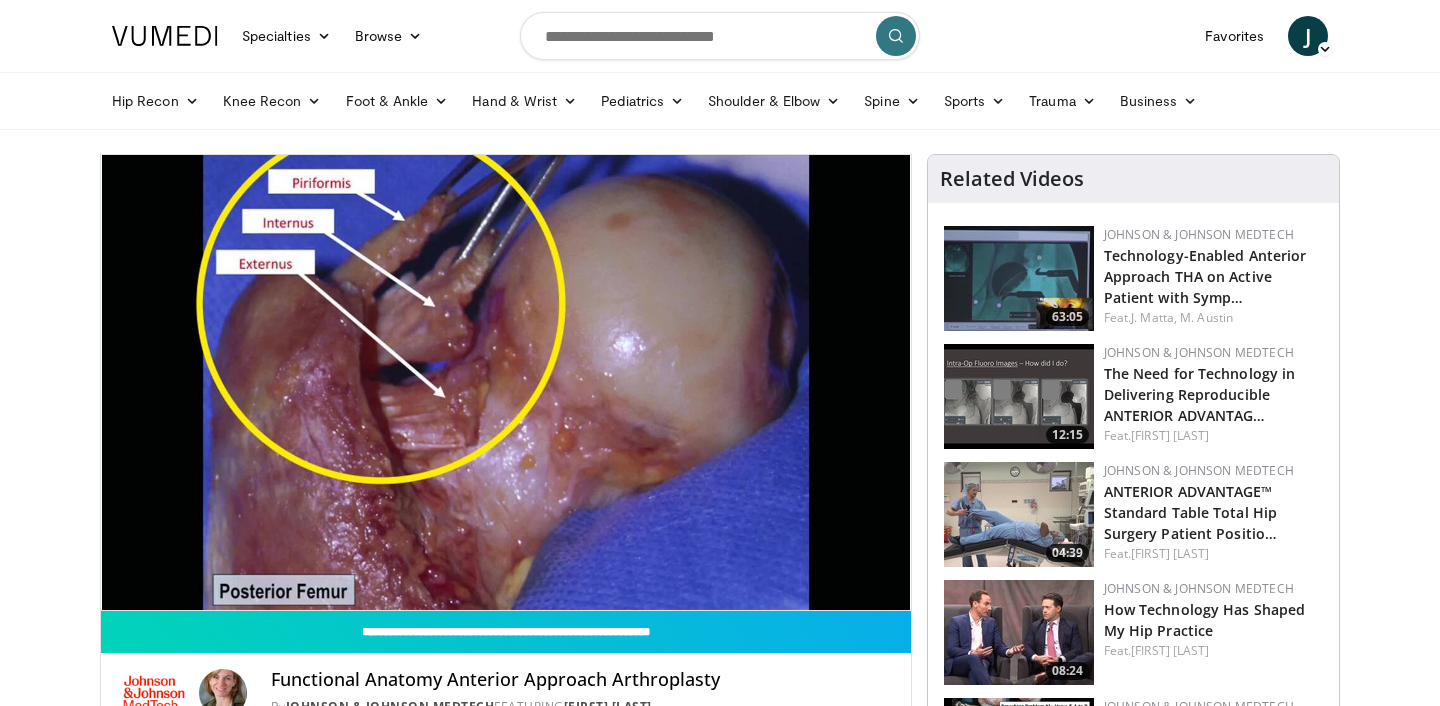 click on "Specialties
Adult & Family Medicine
Allergy, Asthma, Immunology
Anesthesiology
Cardiology
Dental
Dermatology
Endocrinology
Gastroenterology & Hepatology
General Surgery
Hematology & Oncology
Infectious Disease
Nephrology
Neurology
Neurosurgery
Obstetrics & Gynecology
Ophthalmology
Oral Maxillofacial
Orthopaedics
Otolaryngology
Pediatrics
Plastic Surgery
Podiatry
Psychiatry
Pulmonology
Radiation Oncology
Radiology
Rheumatology
Urology" at bounding box center [720, 1419] 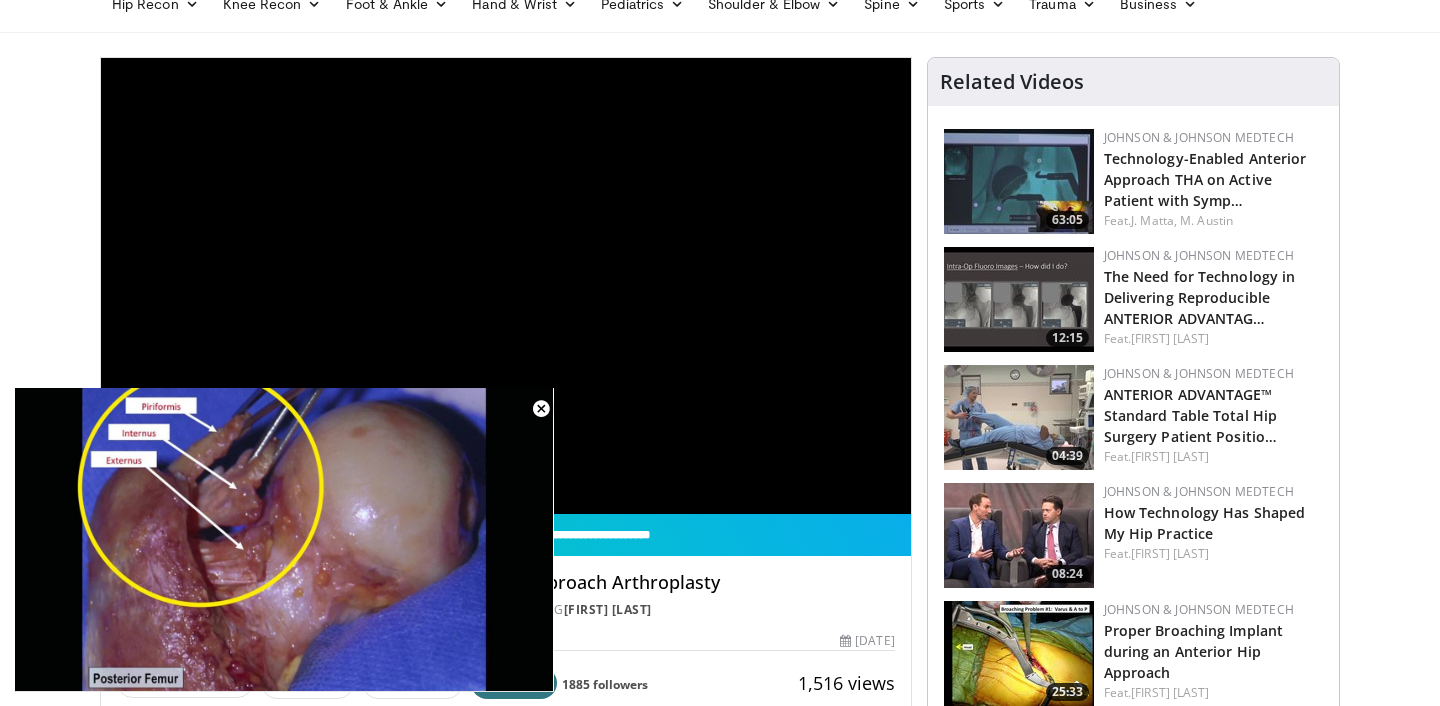 scroll, scrollTop: 0, scrollLeft: 0, axis: both 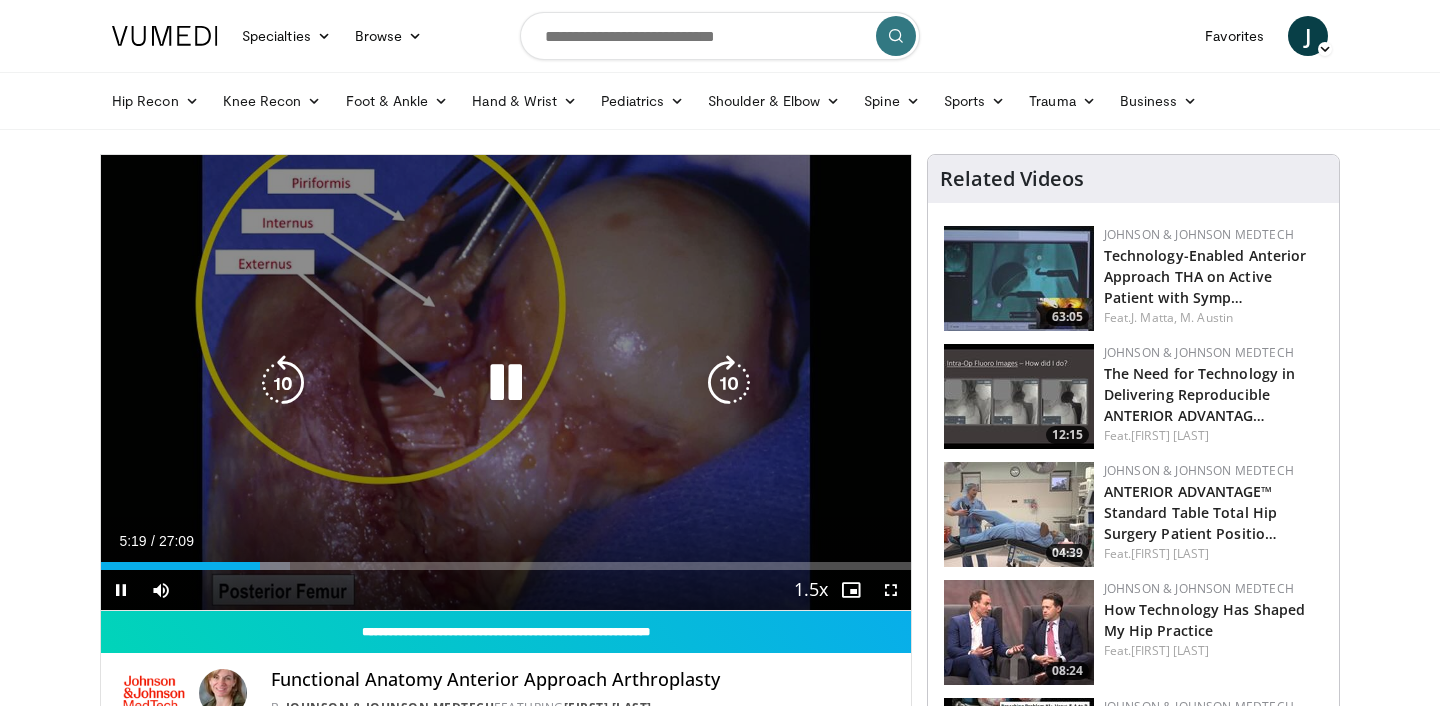 click at bounding box center (283, 383) 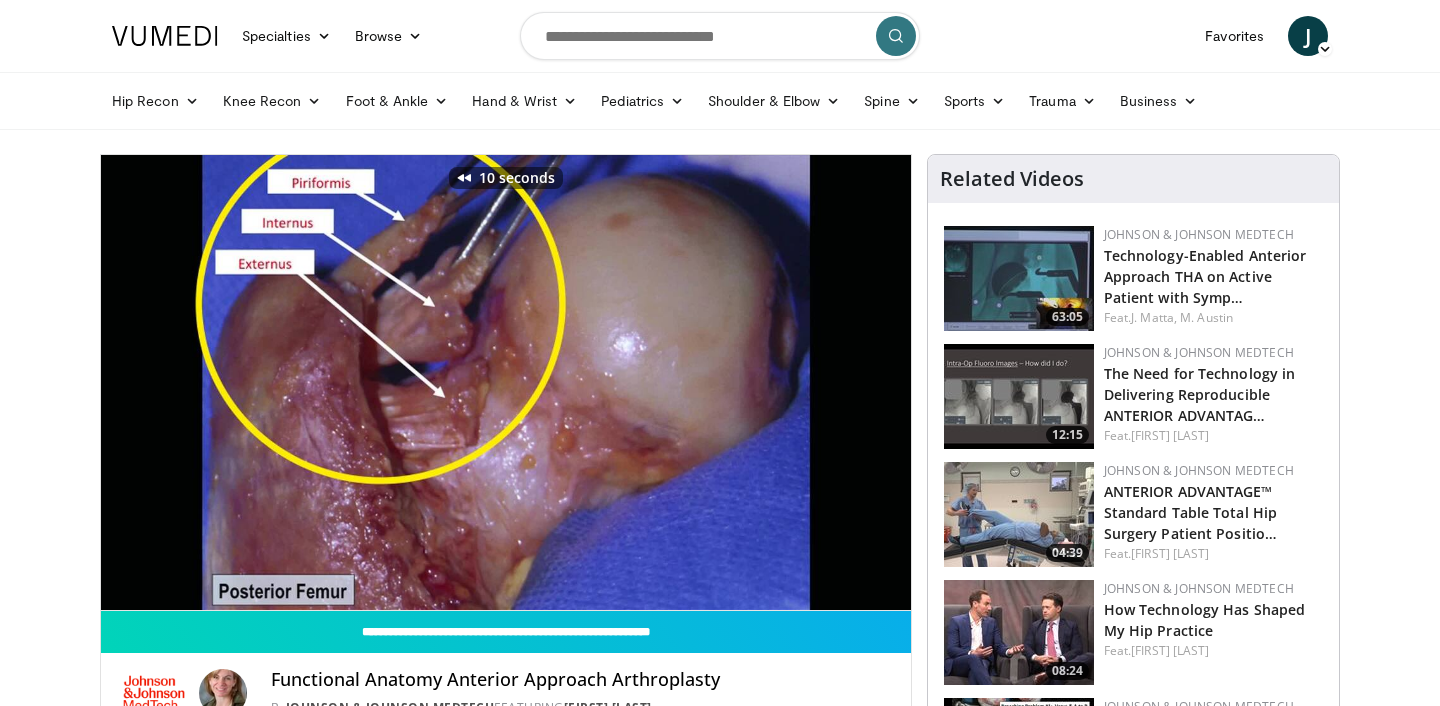 click on "Specialties
Adult & Family Medicine
Allergy, Asthma, Immunology
Anesthesiology
Cardiology
Dental
Dermatology
Endocrinology
Gastroenterology & Hepatology
General Surgery
Hematology & Oncology
Infectious Disease
Nephrology
Neurology
Neurosurgery
Obstetrics & Gynecology
Ophthalmology
Oral Maxillofacial
Orthopaedics
Otolaryngology
Pediatrics
Plastic Surgery
Podiatry
Psychiatry
Pulmonology
Radiation Oncology
Radiology
Rheumatology
Urology" at bounding box center (720, 1419) 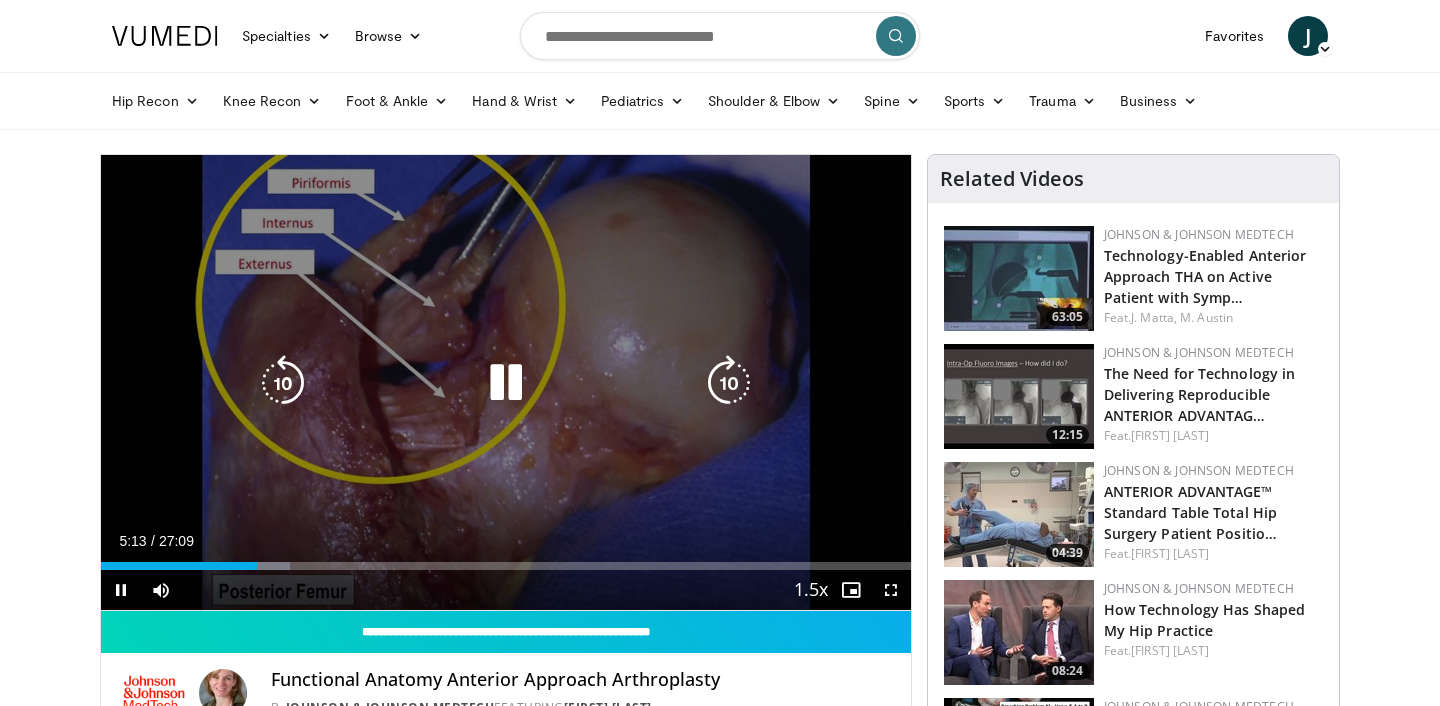 click on "10 seconds
Tap to unmute" at bounding box center (506, 382) 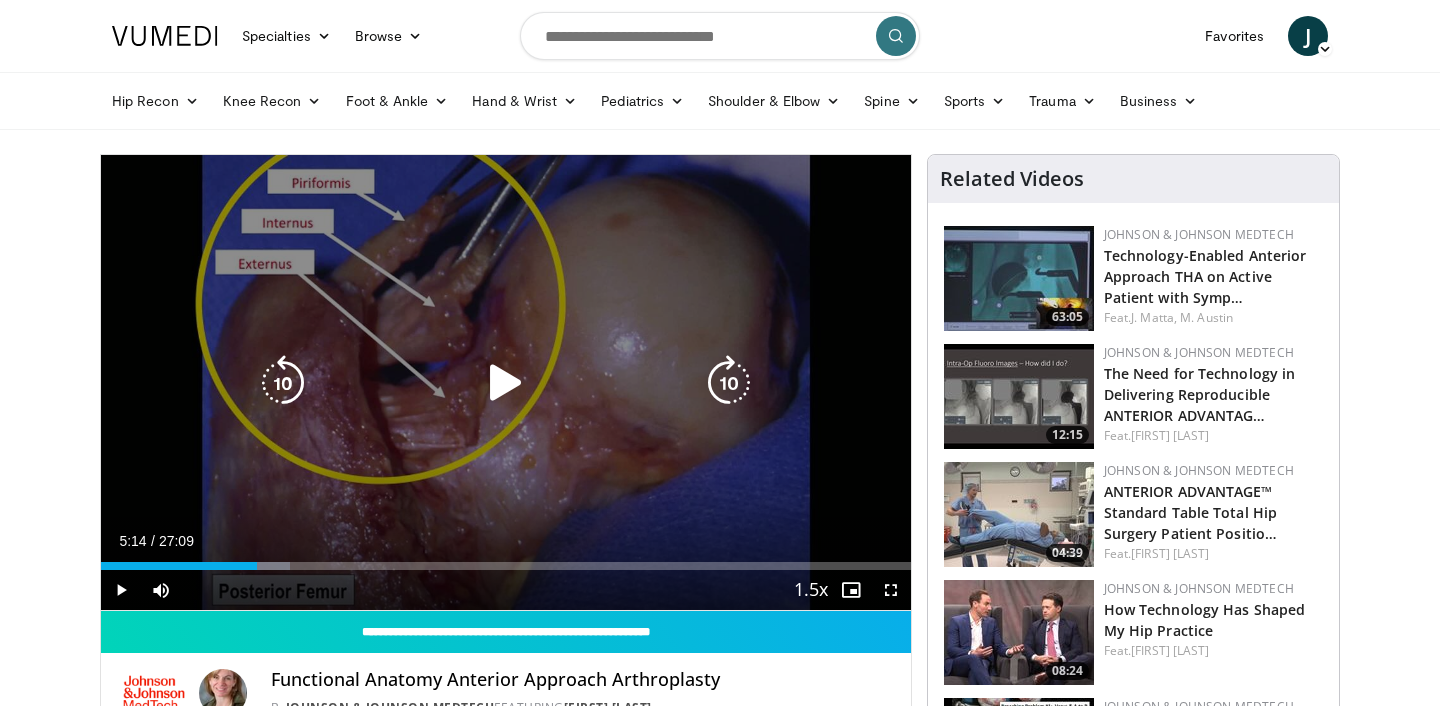 click on "10 seconds
Tap to unmute" at bounding box center [506, 382] 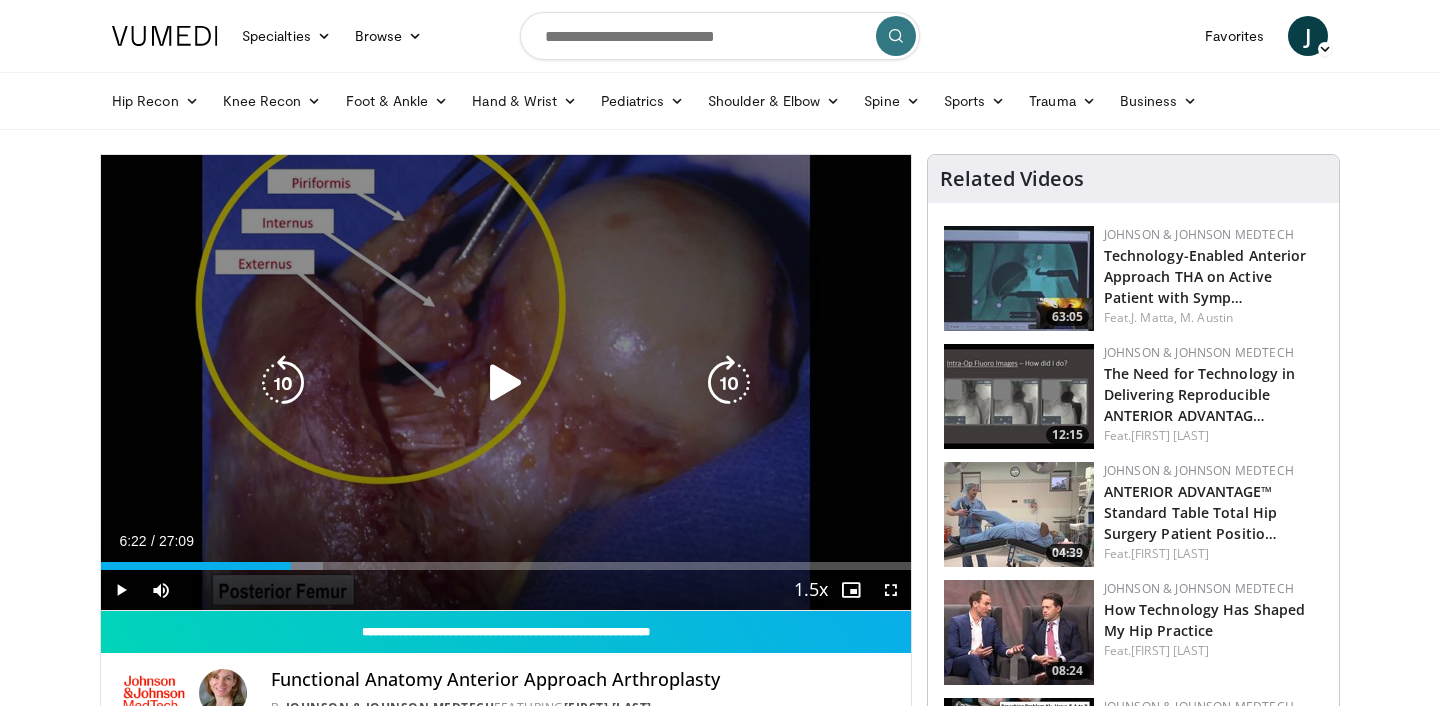 click on "10 seconds
Tap to unmute" at bounding box center (506, 382) 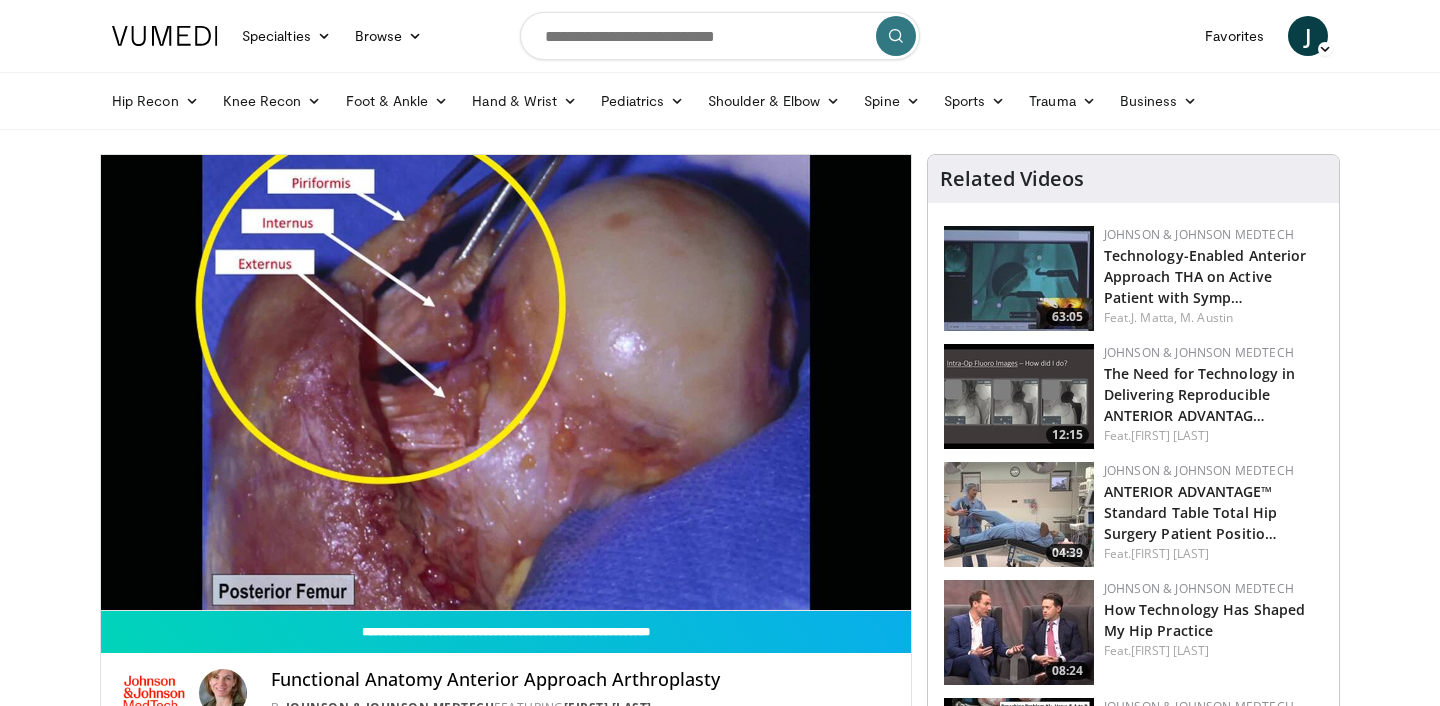 click on "Specialties
Adult & Family Medicine
Allergy, Asthma, Immunology
Anesthesiology
Cardiology
Dental
Dermatology
Endocrinology
Gastroenterology & Hepatology
General Surgery
Hematology & Oncology
Infectious Disease
Nephrology
Neurology
Neurosurgery
Obstetrics & Gynecology
Ophthalmology
Oral Maxillofacial
Orthopaedics
Otolaryngology
Pediatrics
Plastic Surgery
Podiatry
Psychiatry
Pulmonology
Radiation Oncology
Radiology
Rheumatology
Urology" at bounding box center [720, 1419] 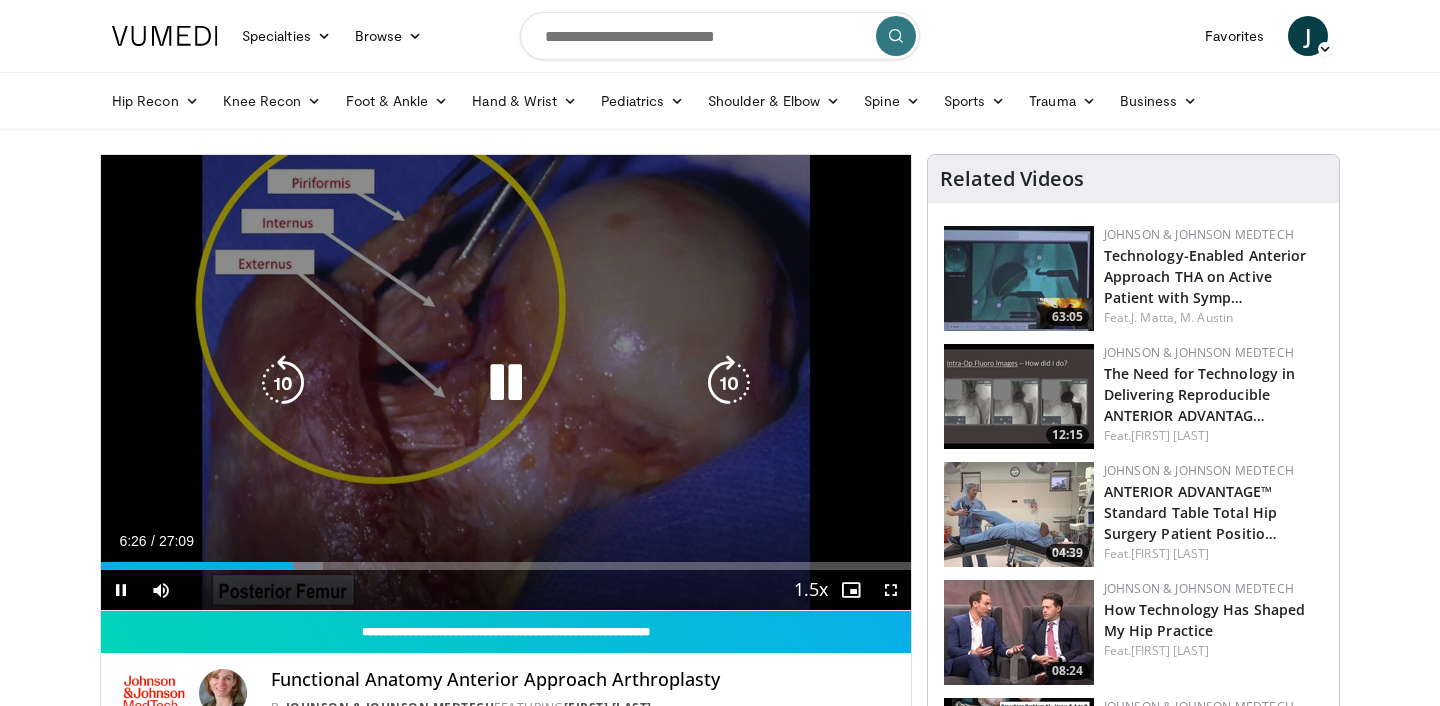 click at bounding box center (506, 383) 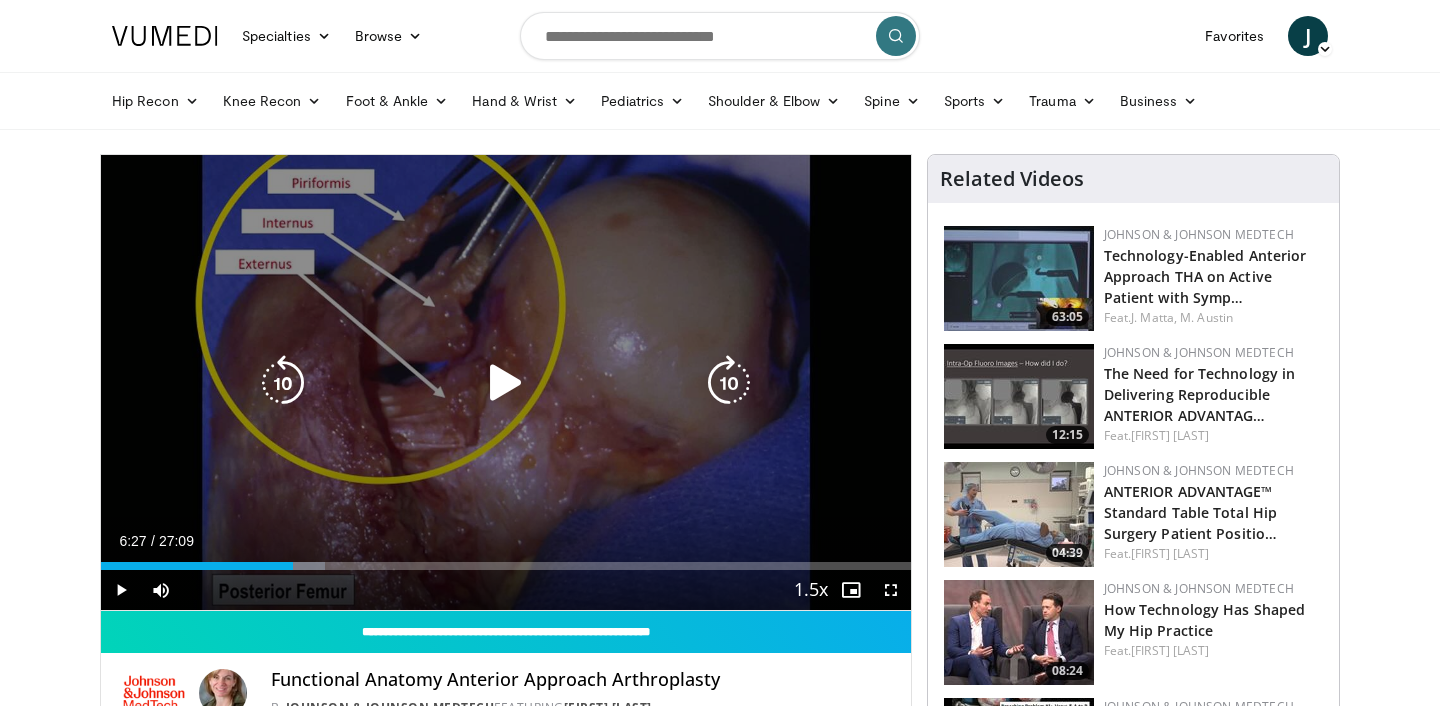 click at bounding box center (506, 383) 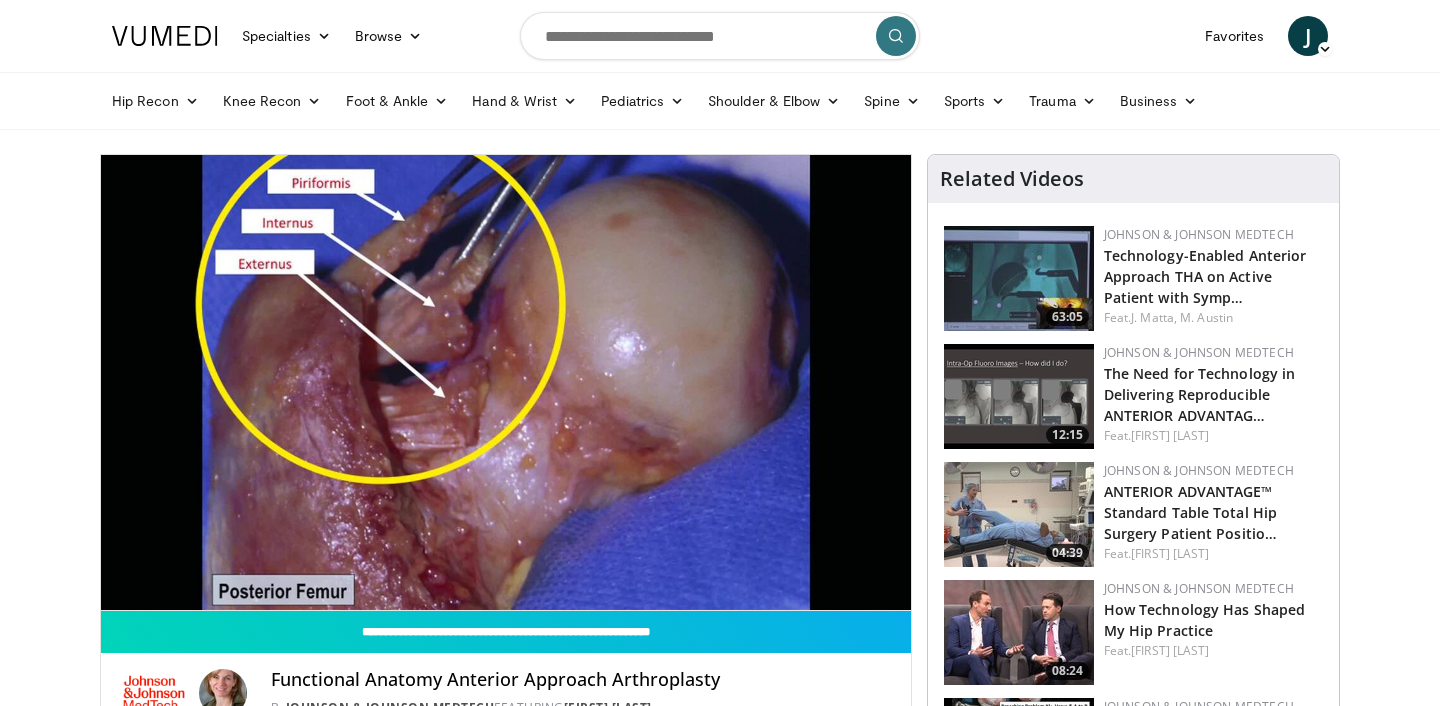 click on "Specialties
Adult & Family Medicine
Allergy, Asthma, Immunology
Anesthesiology
Cardiology
Dental
Dermatology
Endocrinology
Gastroenterology & Hepatology
General Surgery
Hematology & Oncology
Infectious Disease
Nephrology
Neurology
Neurosurgery
Obstetrics & Gynecology
Ophthalmology
Oral Maxillofacial
Orthopaedics
Otolaryngology
Pediatrics
Plastic Surgery
Podiatry
Psychiatry
Pulmonology
Radiation Oncology
Radiology
Rheumatology
Urology" at bounding box center [720, 1419] 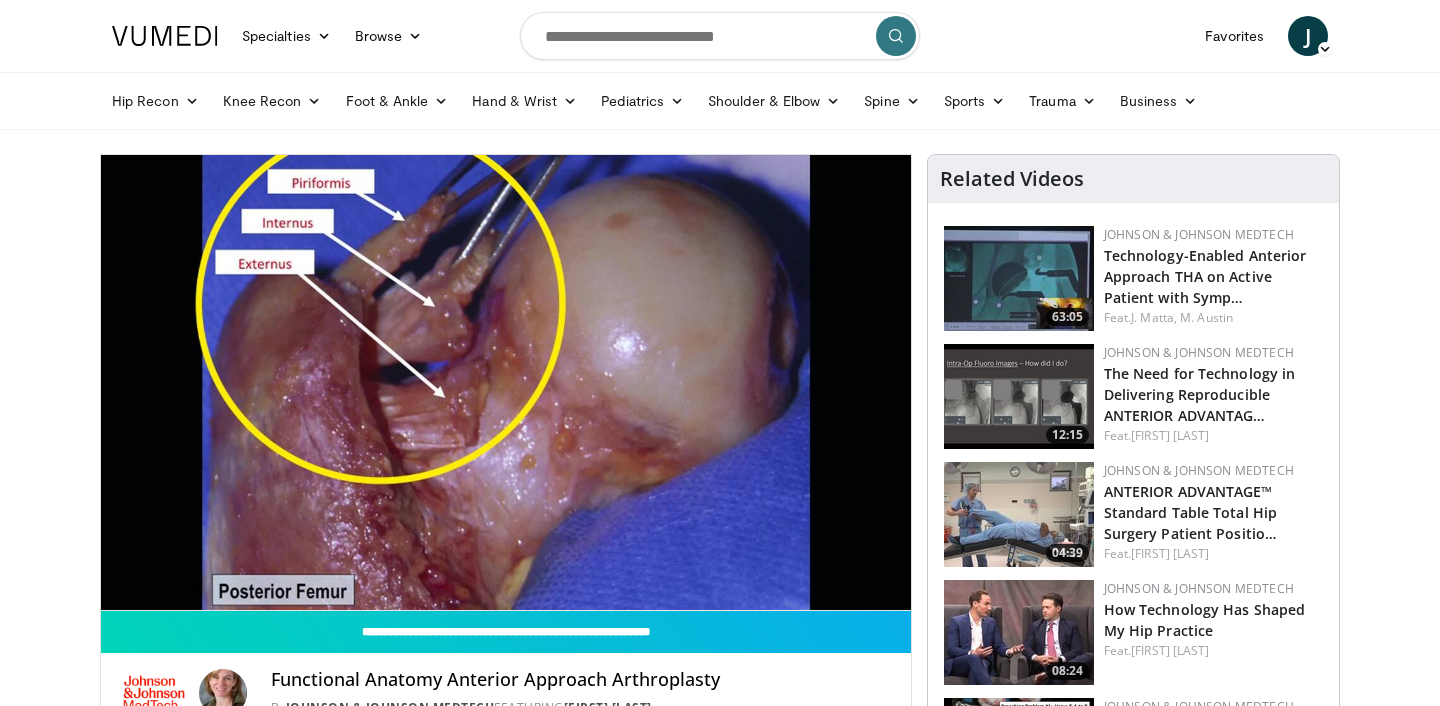 click on "Specialties
Adult & Family Medicine
Allergy, Asthma, Immunology
Anesthesiology
Cardiology
Dental
Dermatology
Endocrinology
Gastroenterology & Hepatology
General Surgery
Hematology & Oncology
Infectious Disease
Nephrology
Neurology
Neurosurgery
Obstetrics & Gynecology
Ophthalmology
Oral Maxillofacial
Orthopaedics
Otolaryngology
Pediatrics
Plastic Surgery
Podiatry
Psychiatry
Pulmonology
Radiation Oncology
Radiology
Rheumatology
Urology" at bounding box center (720, 1419) 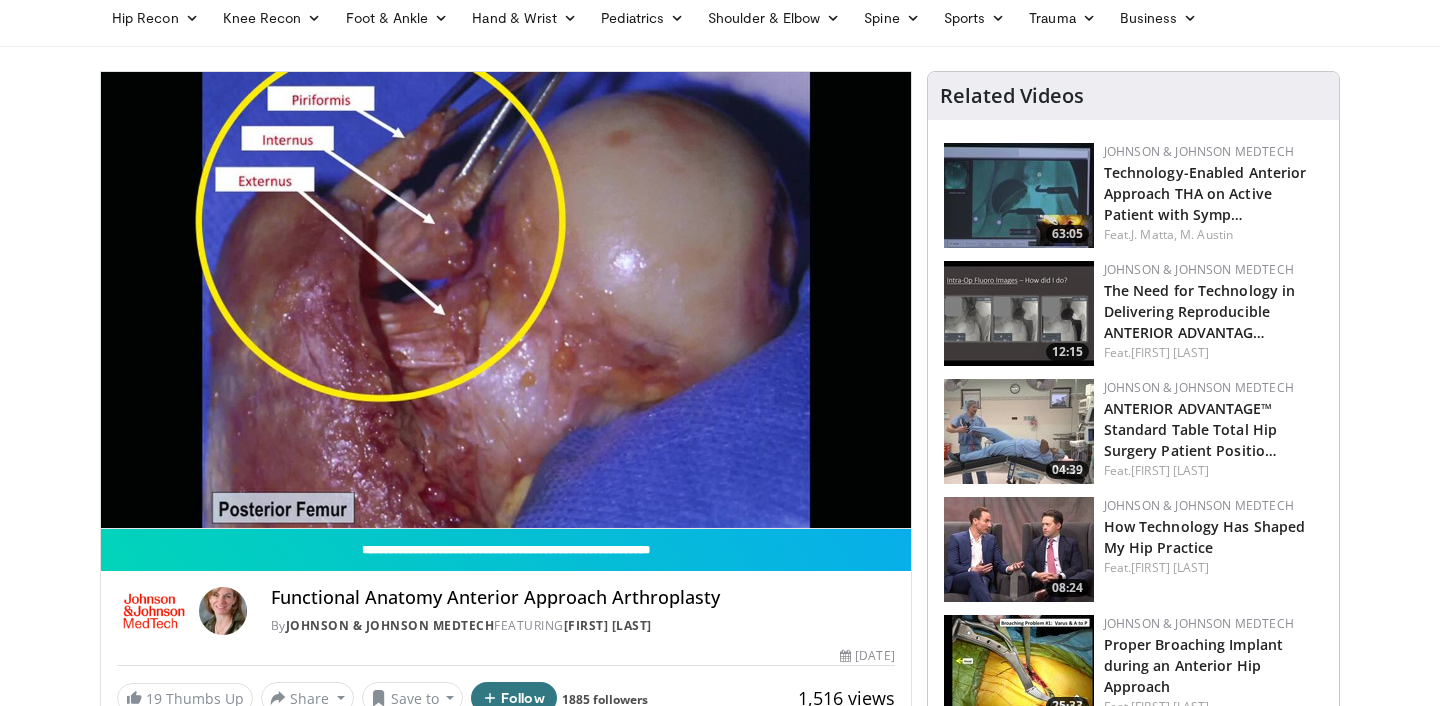 scroll, scrollTop: 0, scrollLeft: 0, axis: both 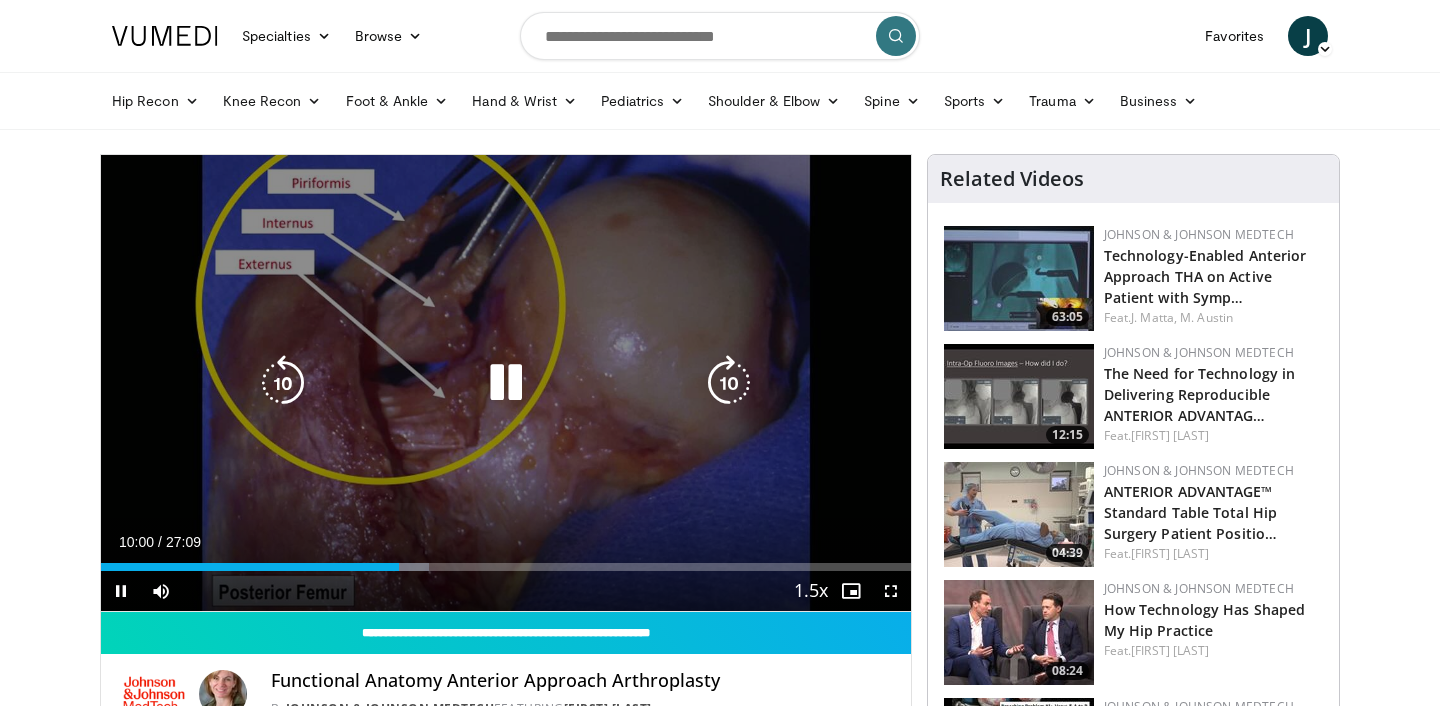 click at bounding box center (506, 383) 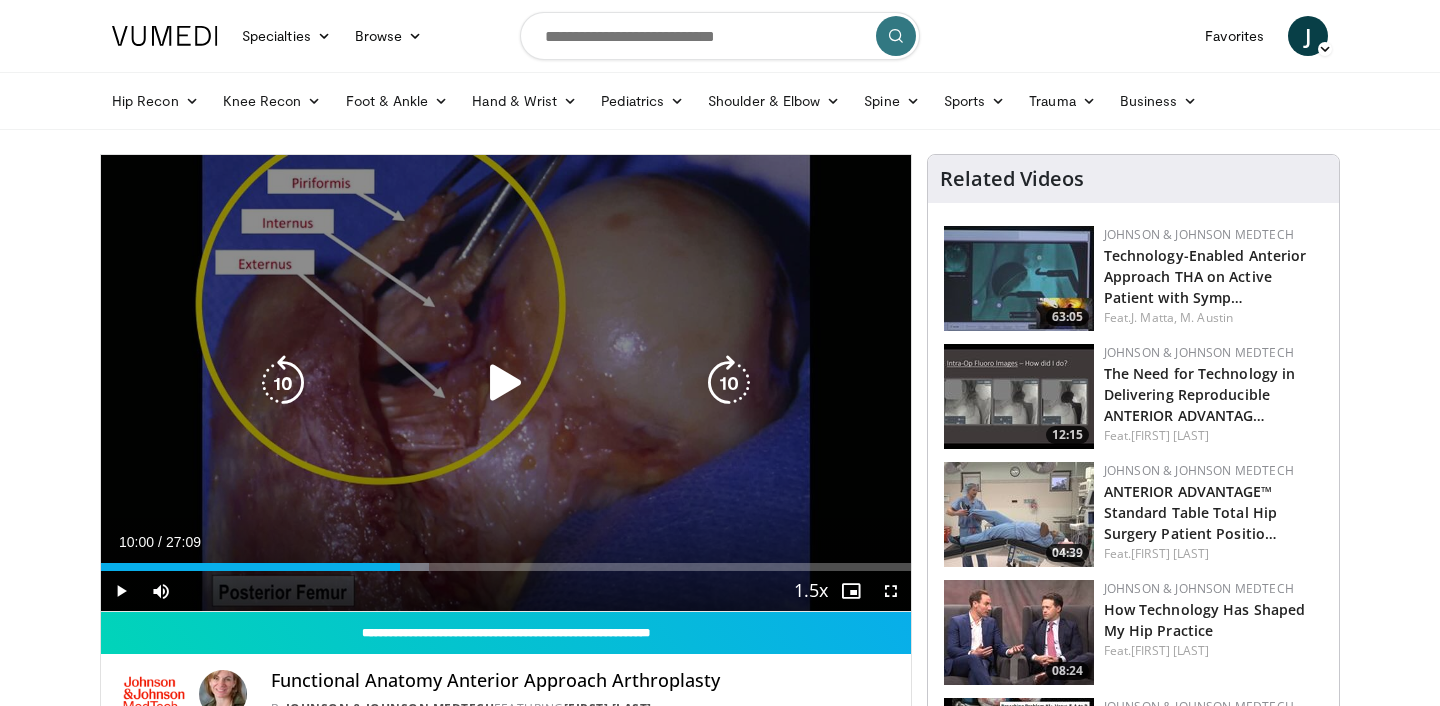 click at bounding box center [506, 383] 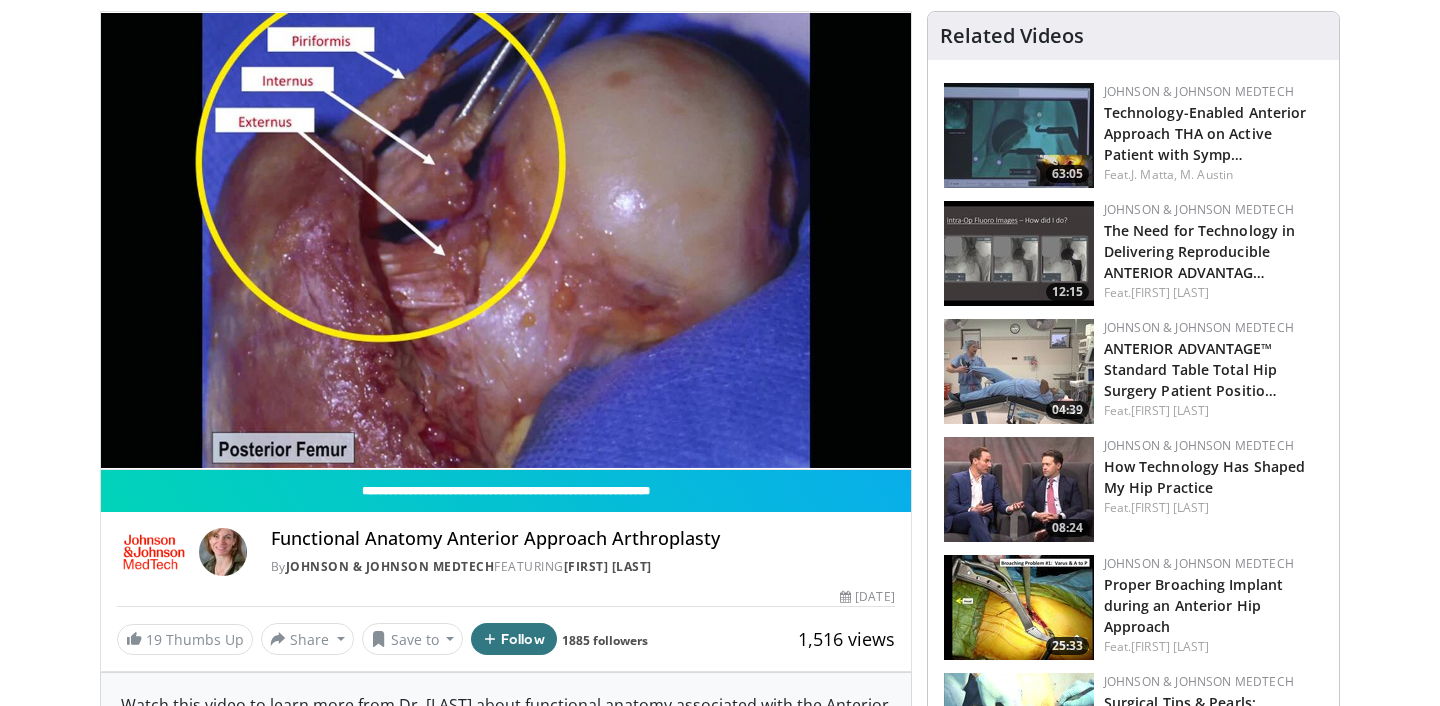 scroll, scrollTop: 0, scrollLeft: 0, axis: both 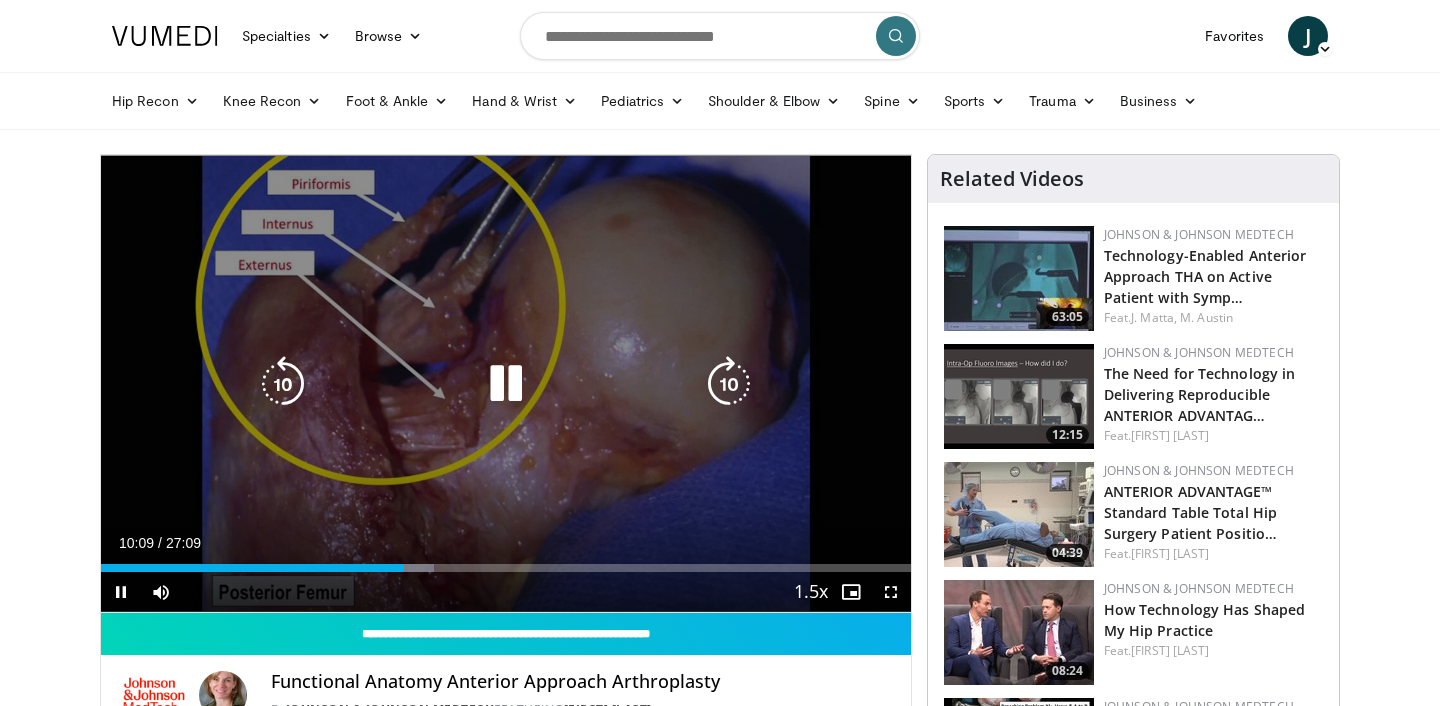 click at bounding box center [506, 384] 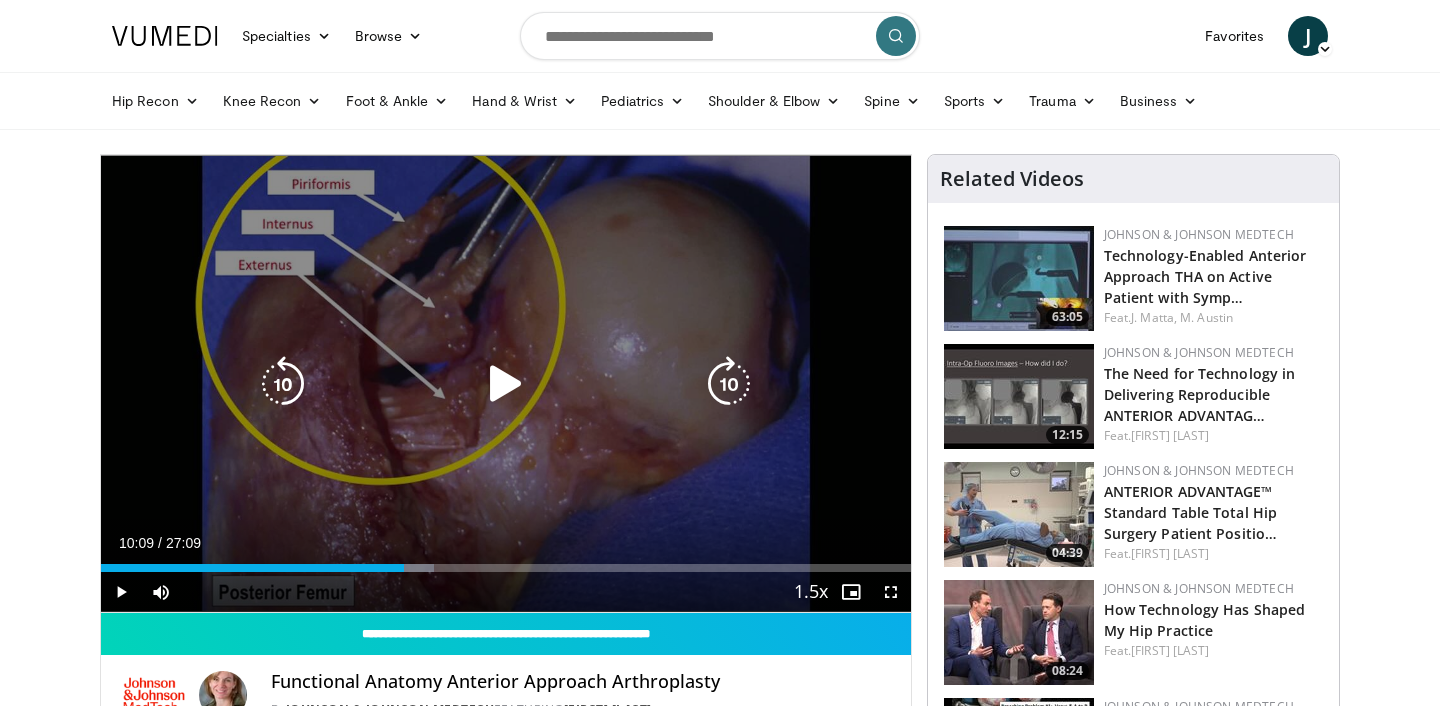 click at bounding box center [506, 384] 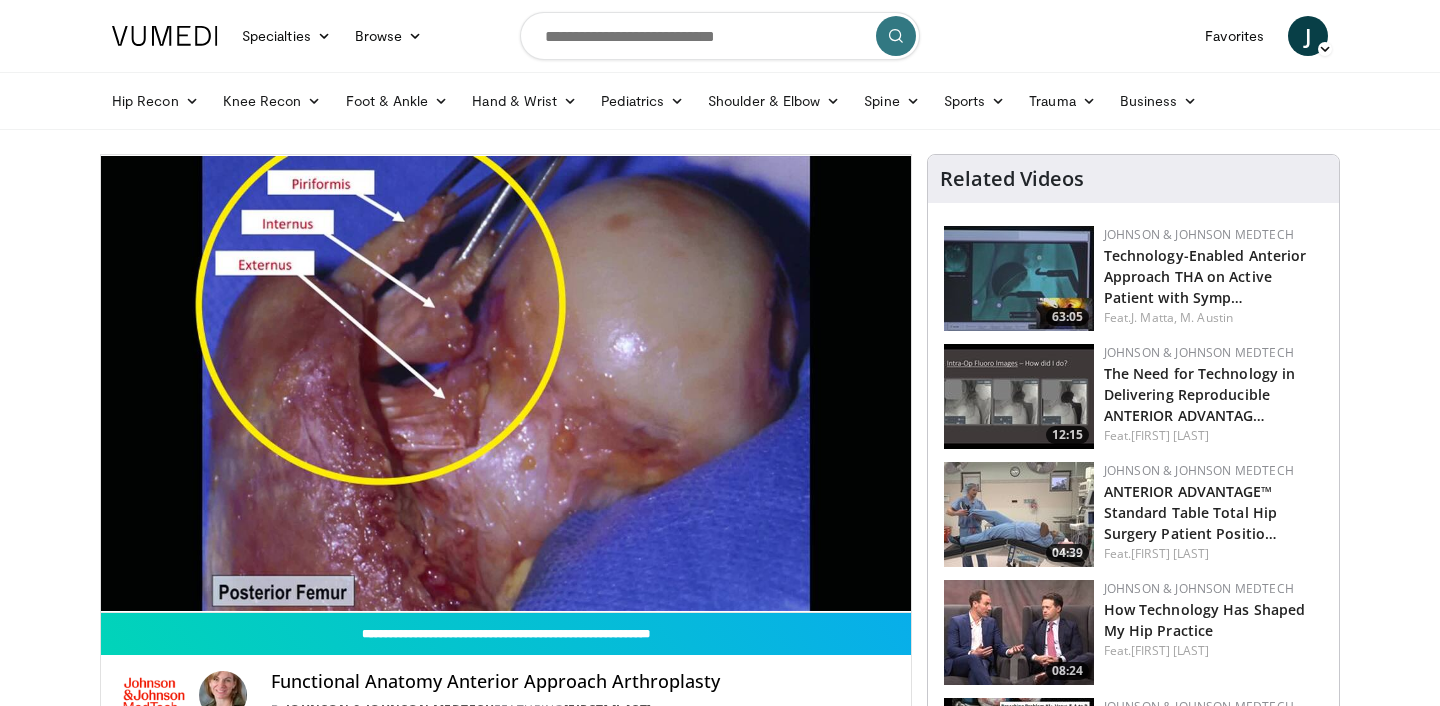 click on "Specialties
Adult & Family Medicine
Allergy, Asthma, Immunology
Anesthesiology
Cardiology
Dental
Dermatology
Endocrinology
Gastroenterology & Hepatology
General Surgery
Hematology & Oncology
Infectious Disease
Nephrology
Neurology
Neurosurgery
Obstetrics & Gynecology
Ophthalmology
Oral Maxillofacial
Orthopaedics
Otolaryngology
Pediatrics
Plastic Surgery
Podiatry
Psychiatry
Pulmonology
Radiation Oncology
Radiology
Rheumatology
Urology" at bounding box center (720, 1419) 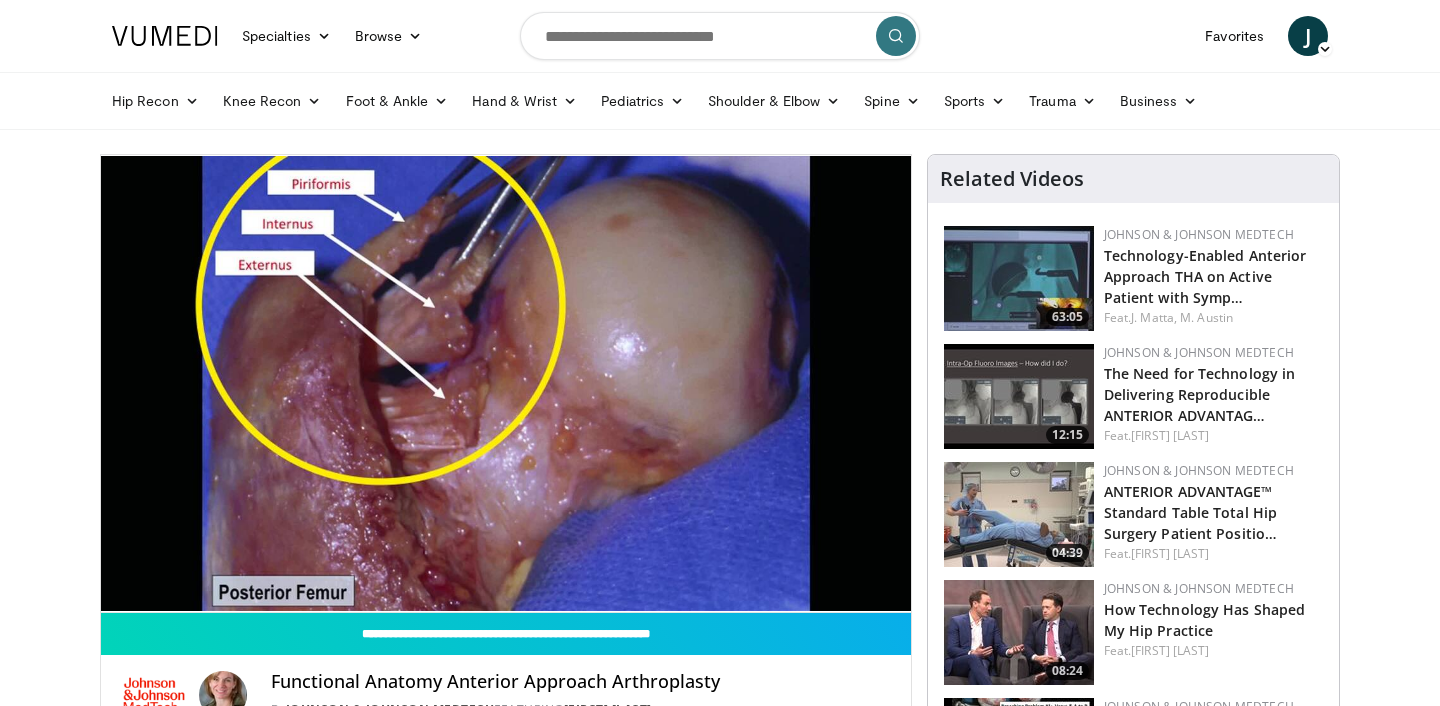 click on "Specialties
Adult & Family Medicine
Allergy, Asthma, Immunology
Anesthesiology
Cardiology
Dental
Dermatology
Endocrinology
Gastroenterology & Hepatology
General Surgery
Hematology & Oncology
Infectious Disease
Nephrology
Neurology
Neurosurgery
Obstetrics & Gynecology
Ophthalmology
Oral Maxillofacial
Orthopaedics
Otolaryngology
Pediatrics
Plastic Surgery
Podiatry
Psychiatry
Pulmonology
Radiation Oncology
Radiology
Rheumatology
Urology" at bounding box center [720, 1419] 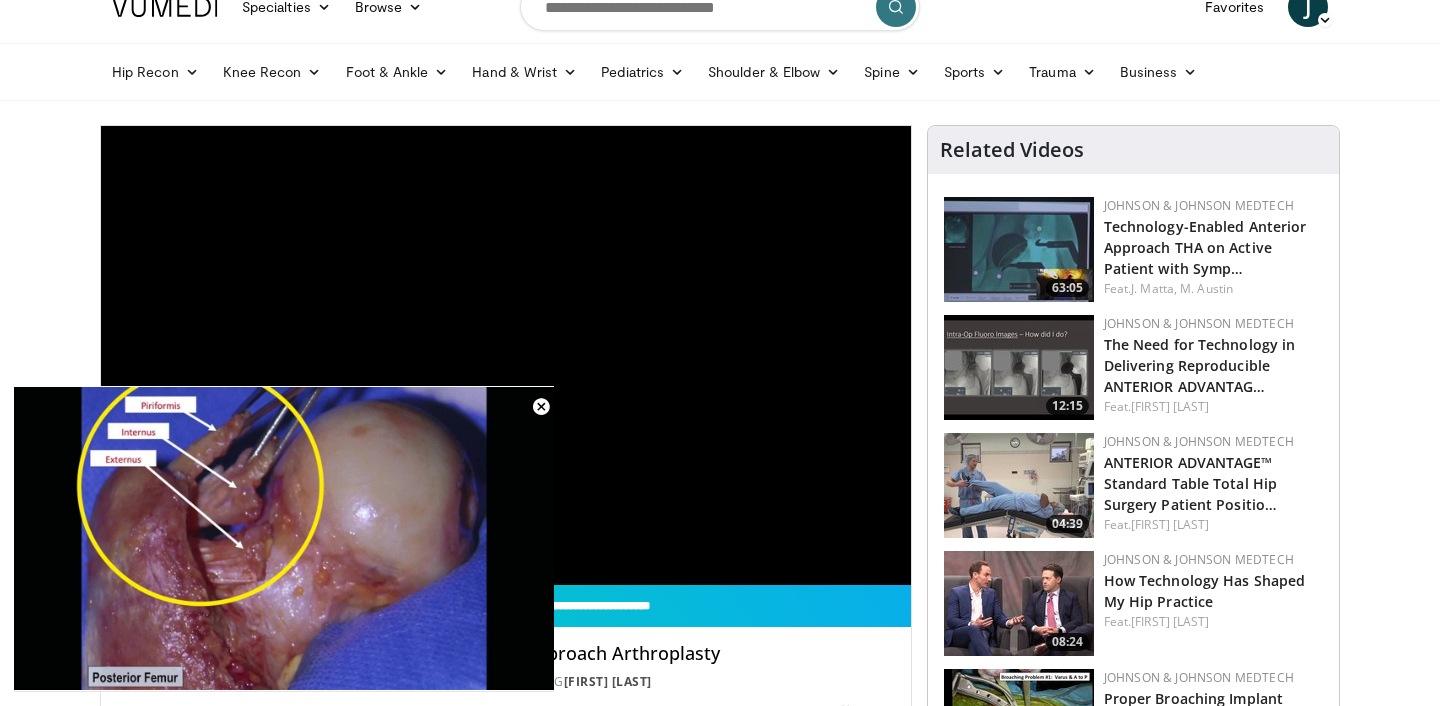 scroll, scrollTop: 0, scrollLeft: 0, axis: both 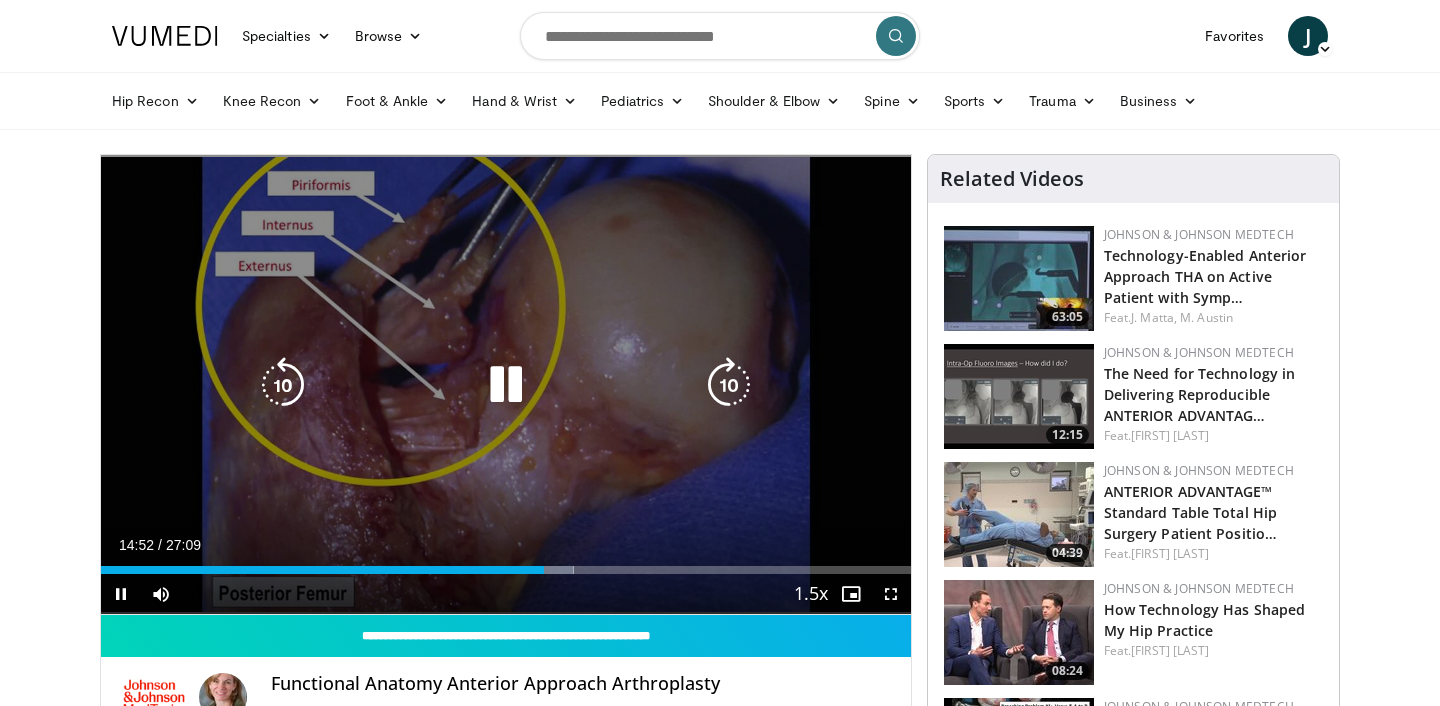 click on "10 seconds
Tap to unmute" at bounding box center (506, 384) 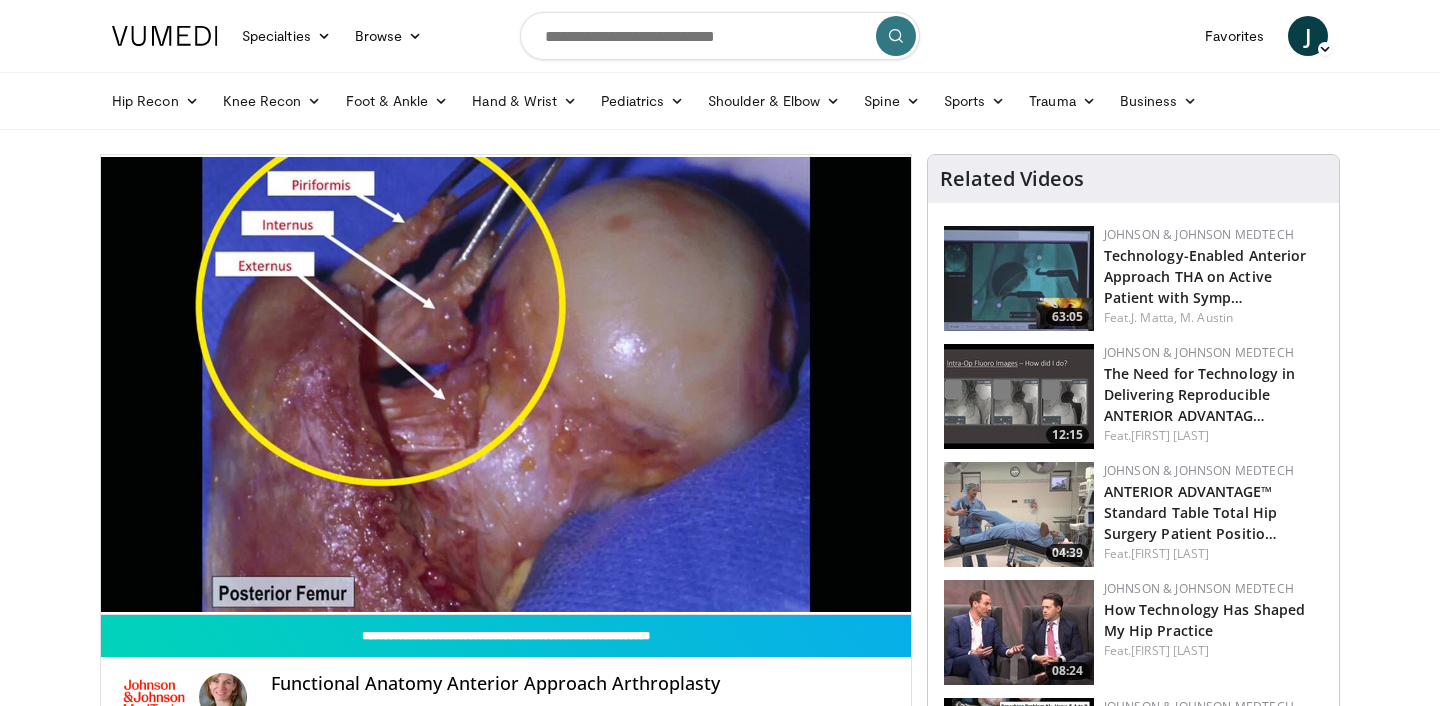 click on "Specialties
Adult & Family Medicine
Allergy, Asthma, Immunology
Anesthesiology
Cardiology
Dental
Dermatology
Endocrinology
Gastroenterology & Hepatology
General Surgery
Hematology & Oncology
Infectious Disease
Nephrology
Neurology
Neurosurgery
Obstetrics & Gynecology
Ophthalmology
Oral Maxillofacial
Orthopaedics
Otolaryngology
Pediatrics
Plastic Surgery
Podiatry
Psychiatry
Pulmonology
Radiation Oncology
Radiology
Rheumatology
Urology" at bounding box center [720, 1419] 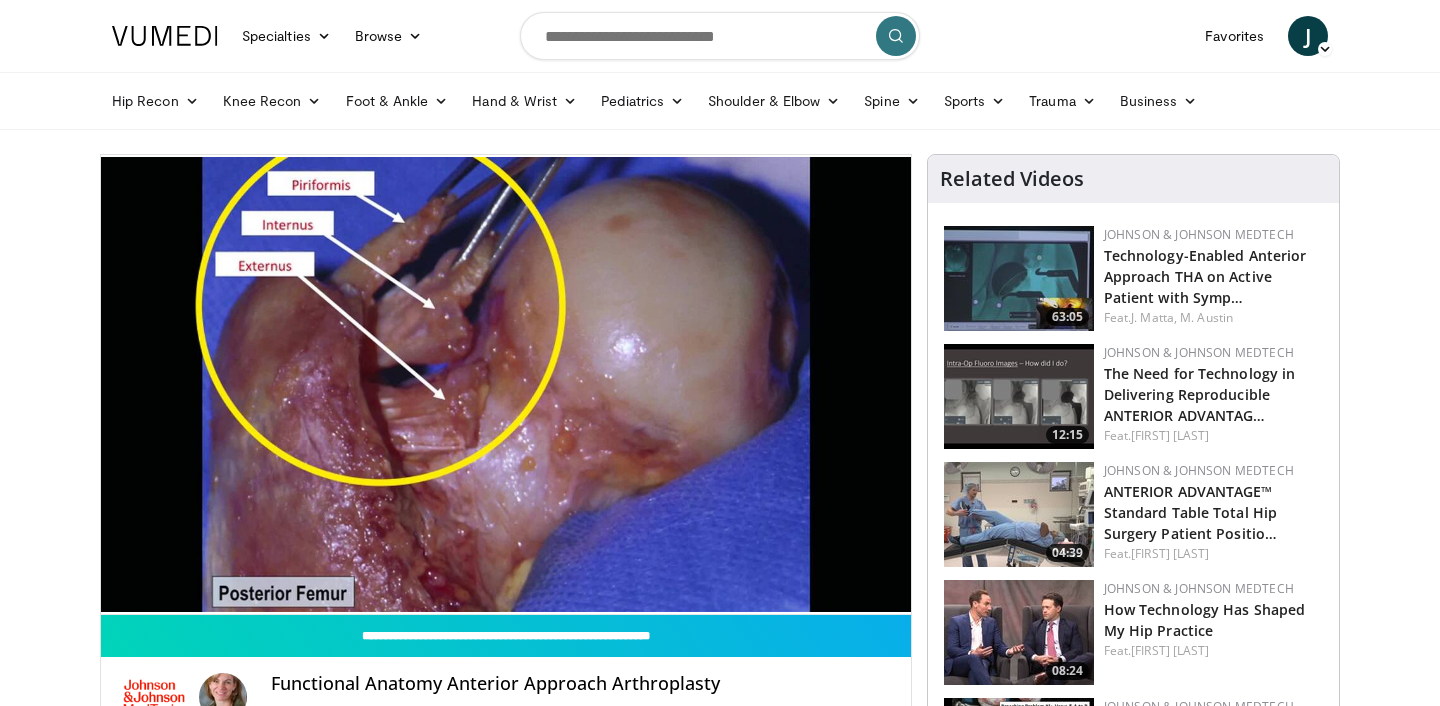 click on "Specialties
Adult & Family Medicine
Allergy, Asthma, Immunology
Anesthesiology
Cardiology
Dental
Dermatology
Endocrinology
Gastroenterology & Hepatology
General Surgery
Hematology & Oncology
Infectious Disease
Nephrology
Neurology
Neurosurgery
Obstetrics & Gynecology
Ophthalmology
Oral Maxillofacial
Orthopaedics
Otolaryngology
Pediatrics
Plastic Surgery
Podiatry
Psychiatry
Pulmonology
Radiation Oncology
Radiology
Rheumatology
Urology" at bounding box center [720, 1419] 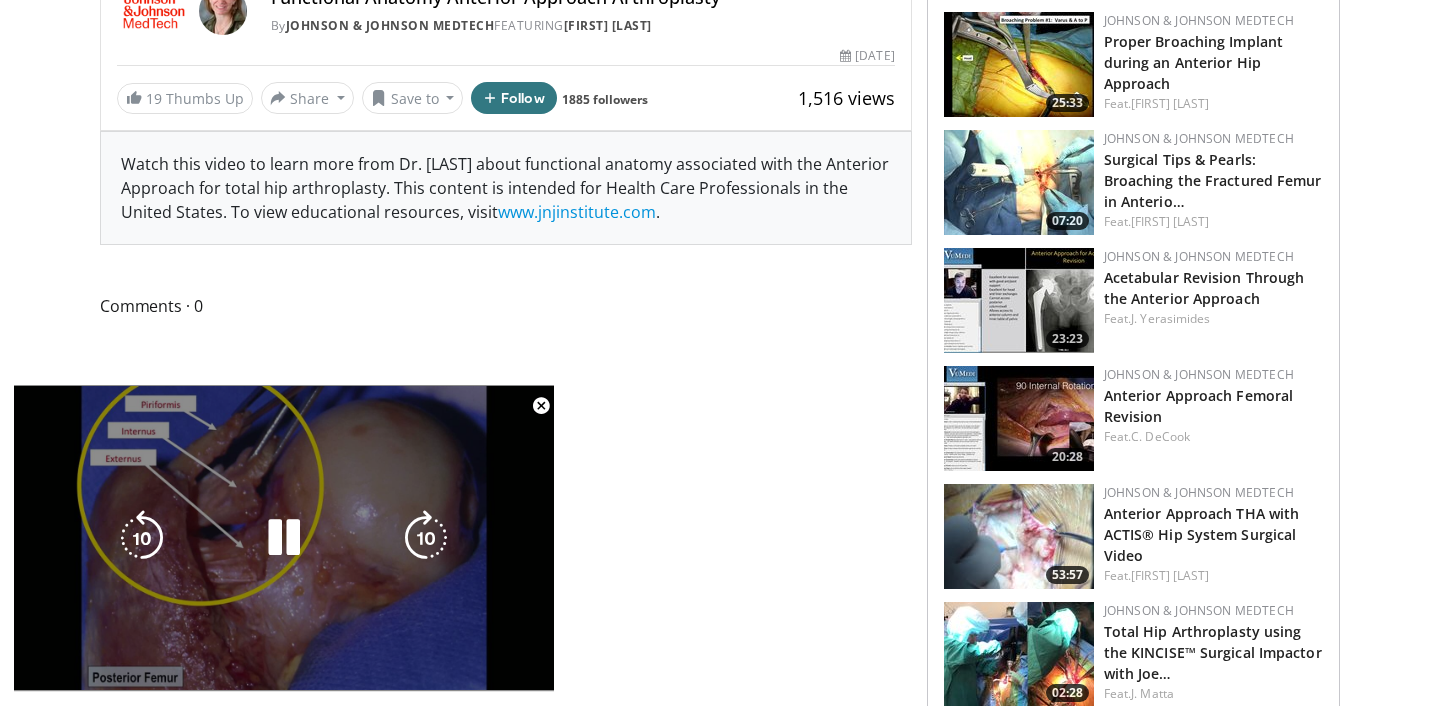scroll, scrollTop: 0, scrollLeft: 0, axis: both 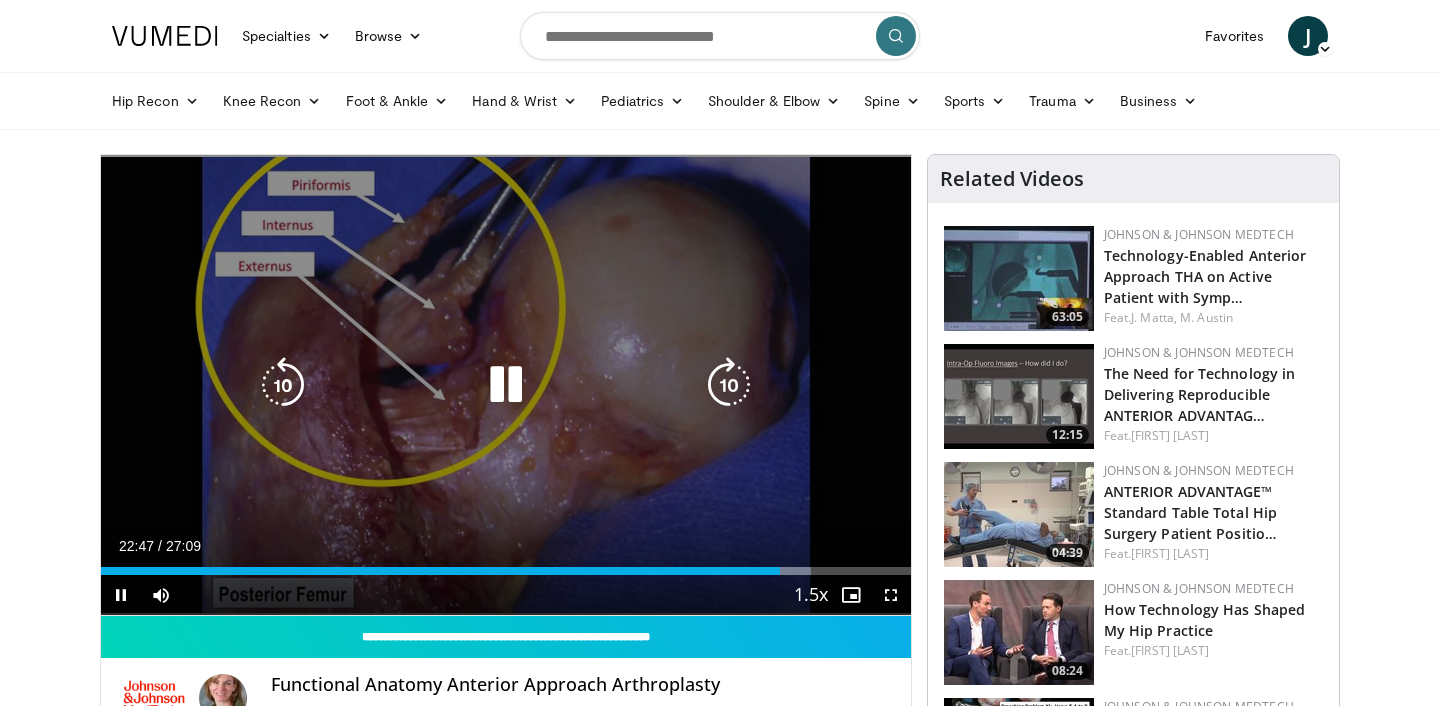 click at bounding box center [506, 385] 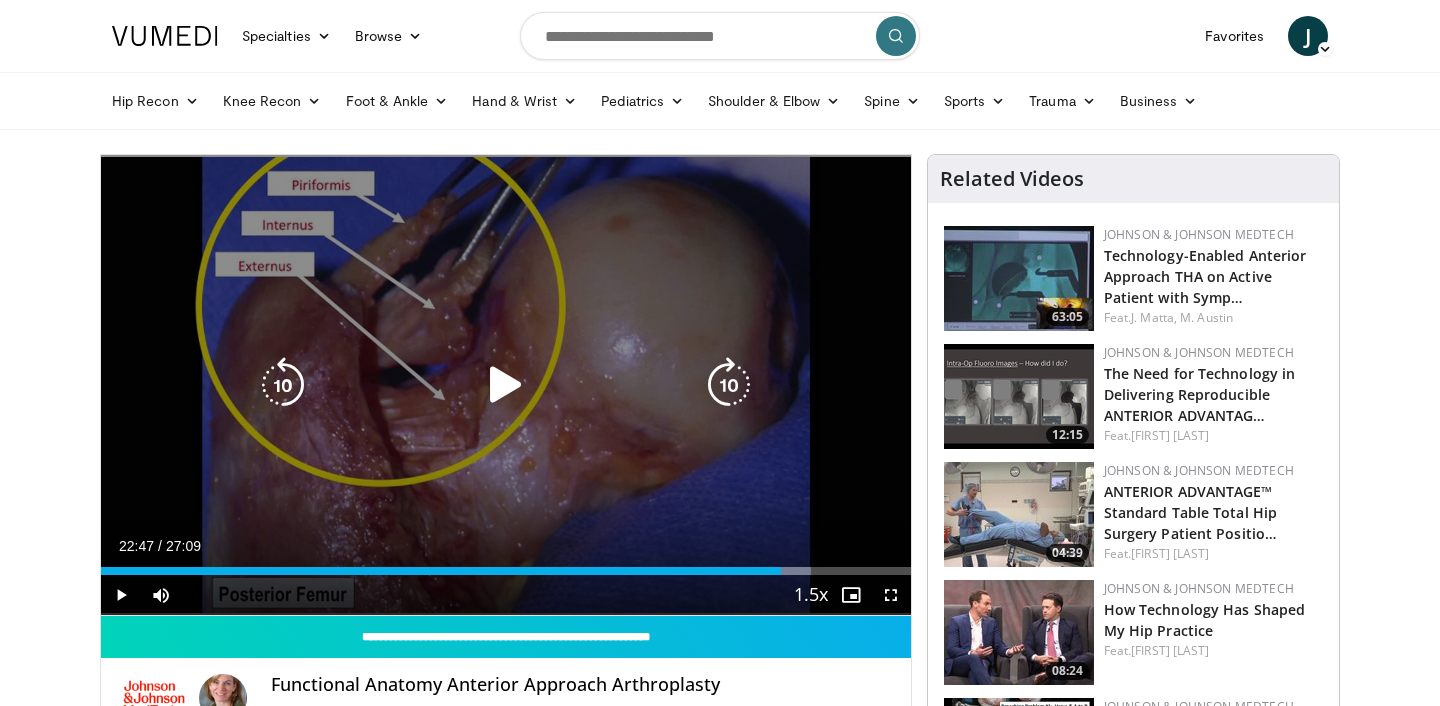 click at bounding box center (506, 385) 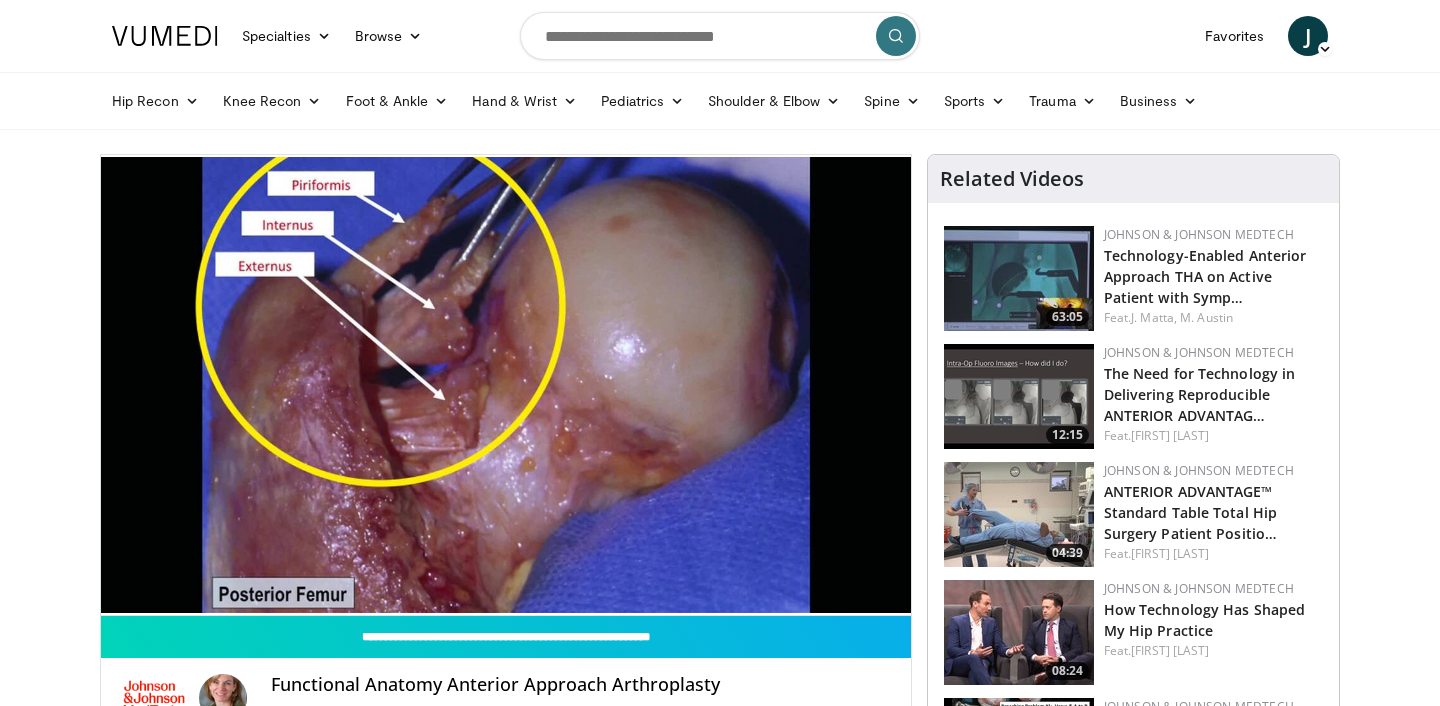 click on "Specialties
Adult & Family Medicine
Allergy, Asthma, Immunology
Anesthesiology
Cardiology
Dental
Dermatology
Endocrinology
Gastroenterology & Hepatology
General Surgery
Hematology & Oncology
Infectious Disease
Nephrology
Neurology
Neurosurgery
Obstetrics & Gynecology
Ophthalmology
Oral Maxillofacial
Orthopaedics
Otolaryngology
Pediatrics
Plastic Surgery
Podiatry
Psychiatry
Pulmonology
Radiation Oncology
Radiology
Rheumatology
Urology" at bounding box center (720, 1419) 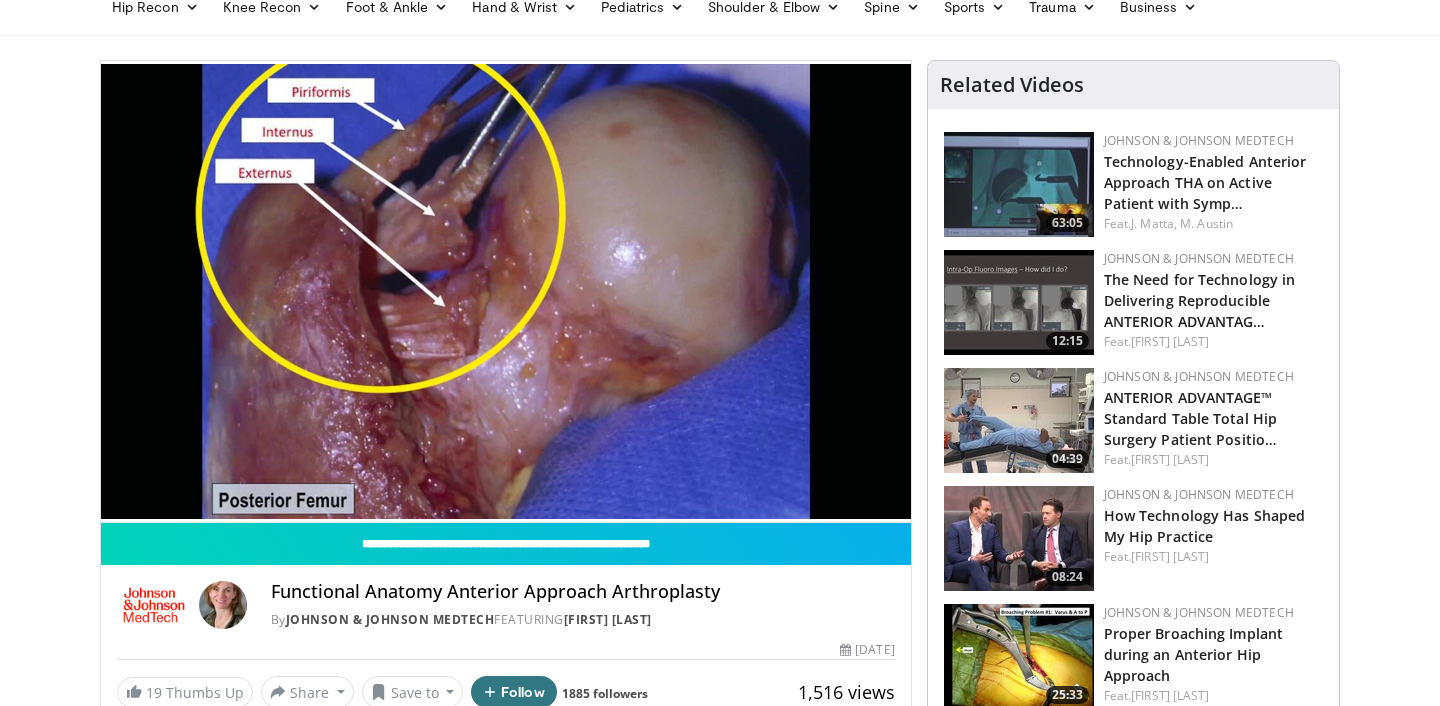 scroll, scrollTop: 100, scrollLeft: 0, axis: vertical 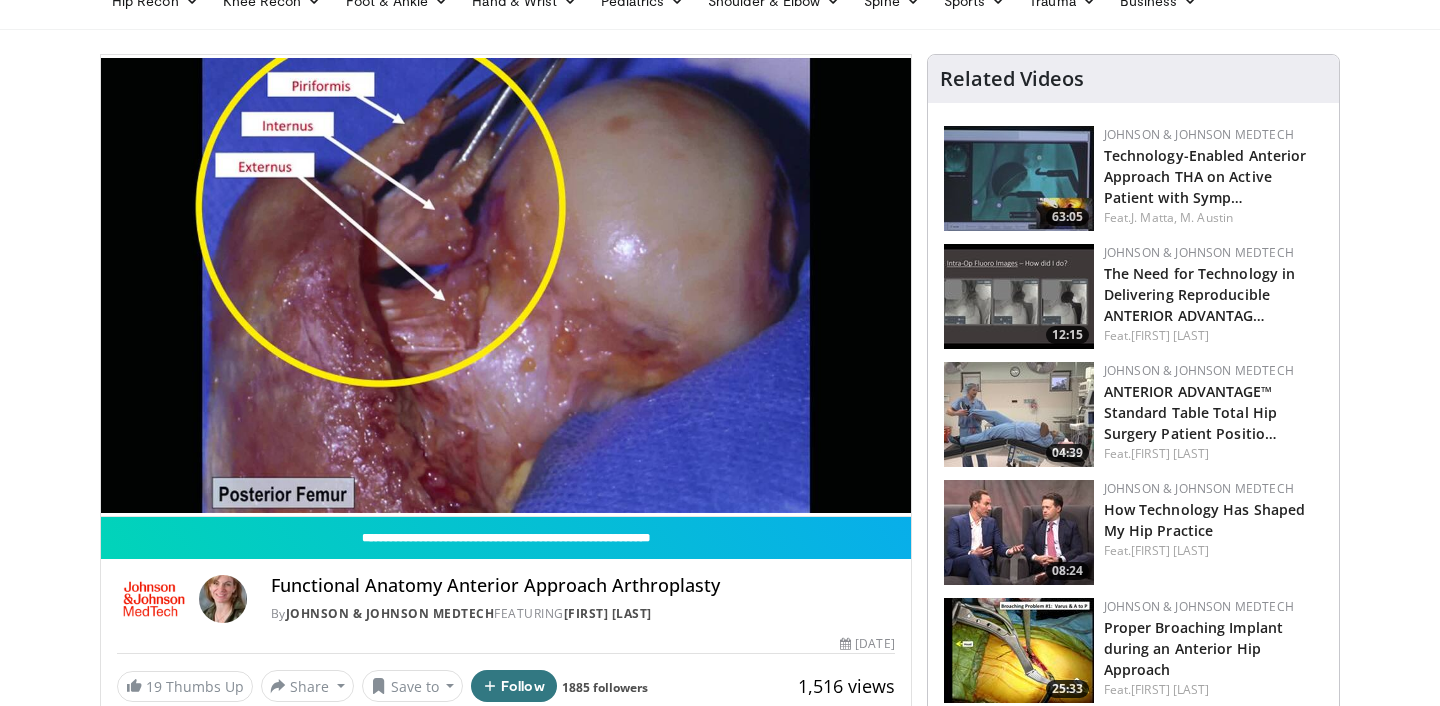 click on "Specialties
Adult & Family Medicine
Allergy, Asthma, Immunology
Anesthesiology
Cardiology
Dental
Dermatology
Endocrinology
Gastroenterology & Hepatology
General Surgery
Hematology & Oncology
Infectious Disease
Nephrology
Neurology
Neurosurgery
Obstetrics & Gynecology
Ophthalmology
Oral Maxillofacial
Orthopaedics
Otolaryngology
Pediatrics
Plastic Surgery
Podiatry
Psychiatry
Pulmonology
Radiation Oncology
Radiology
Rheumatology
Urology" at bounding box center [720, 1319] 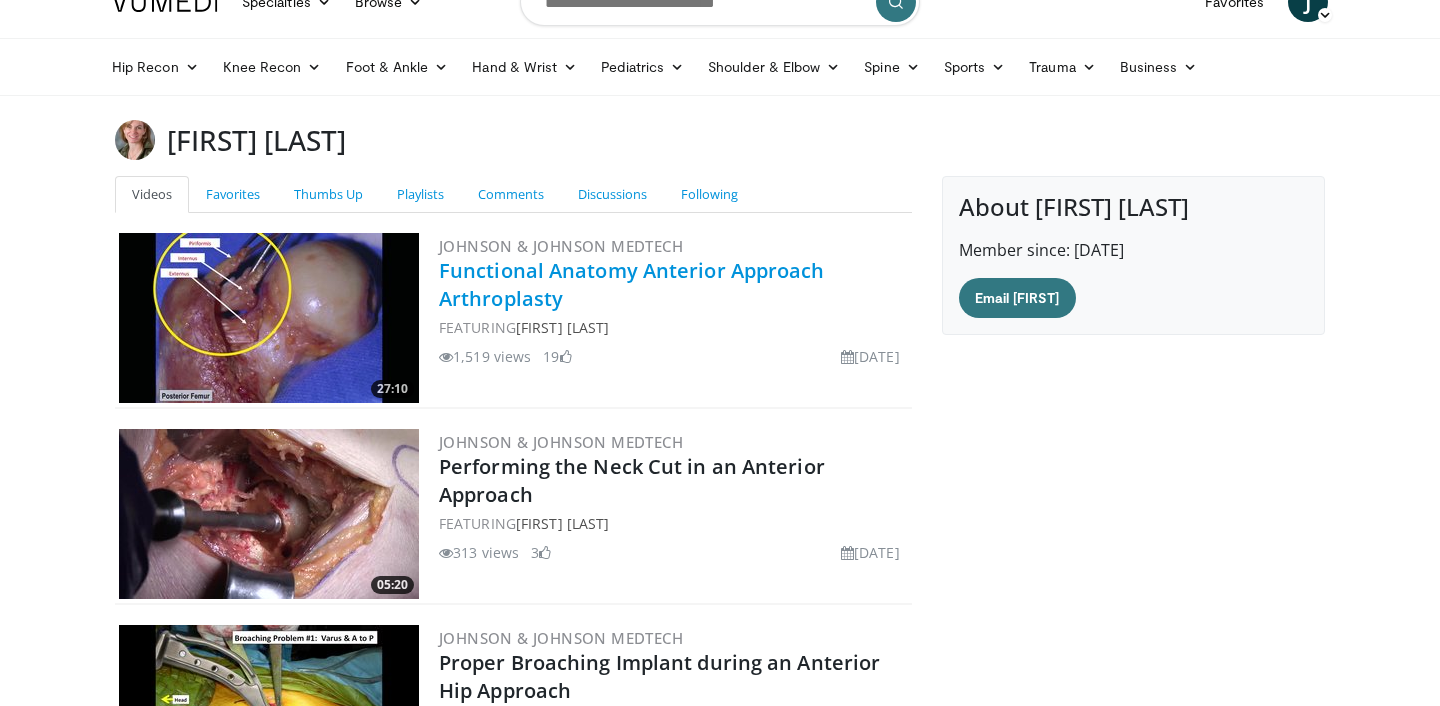scroll, scrollTop: 41, scrollLeft: 0, axis: vertical 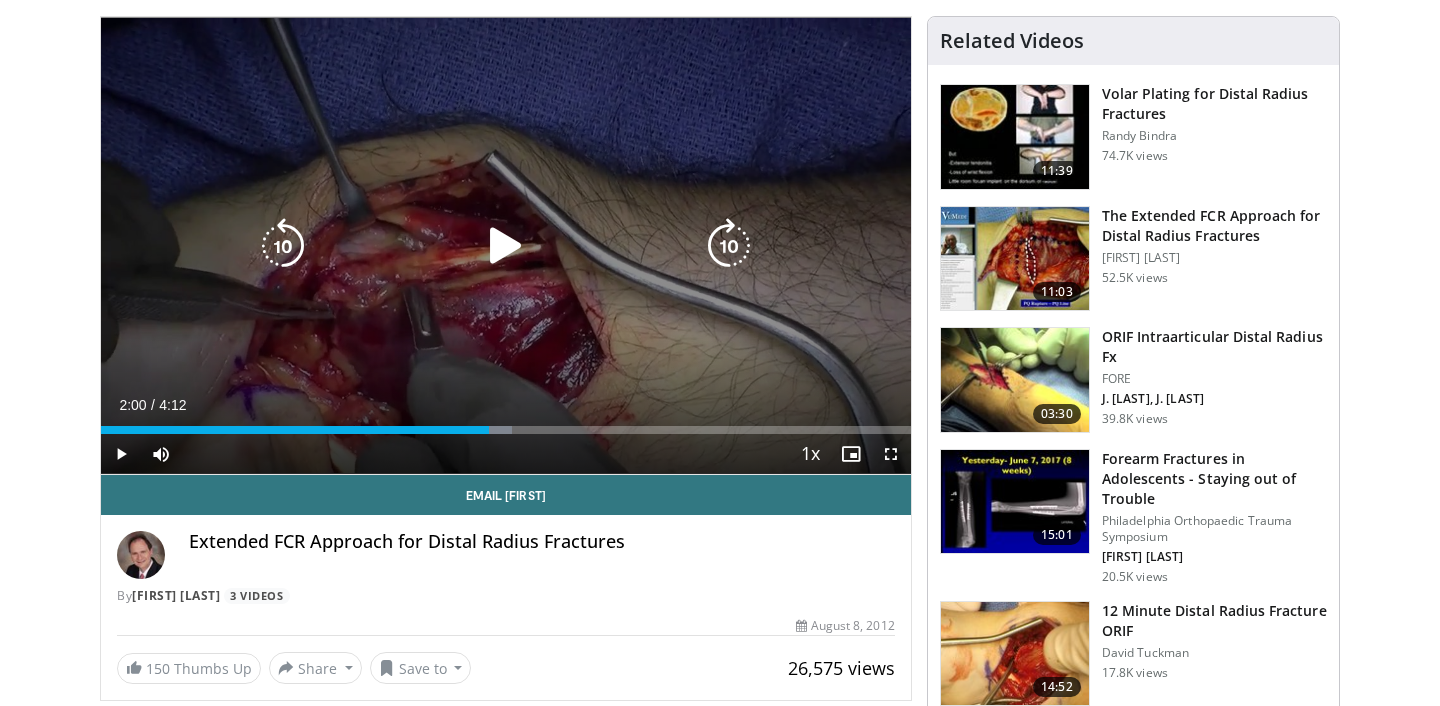 click at bounding box center [506, 246] 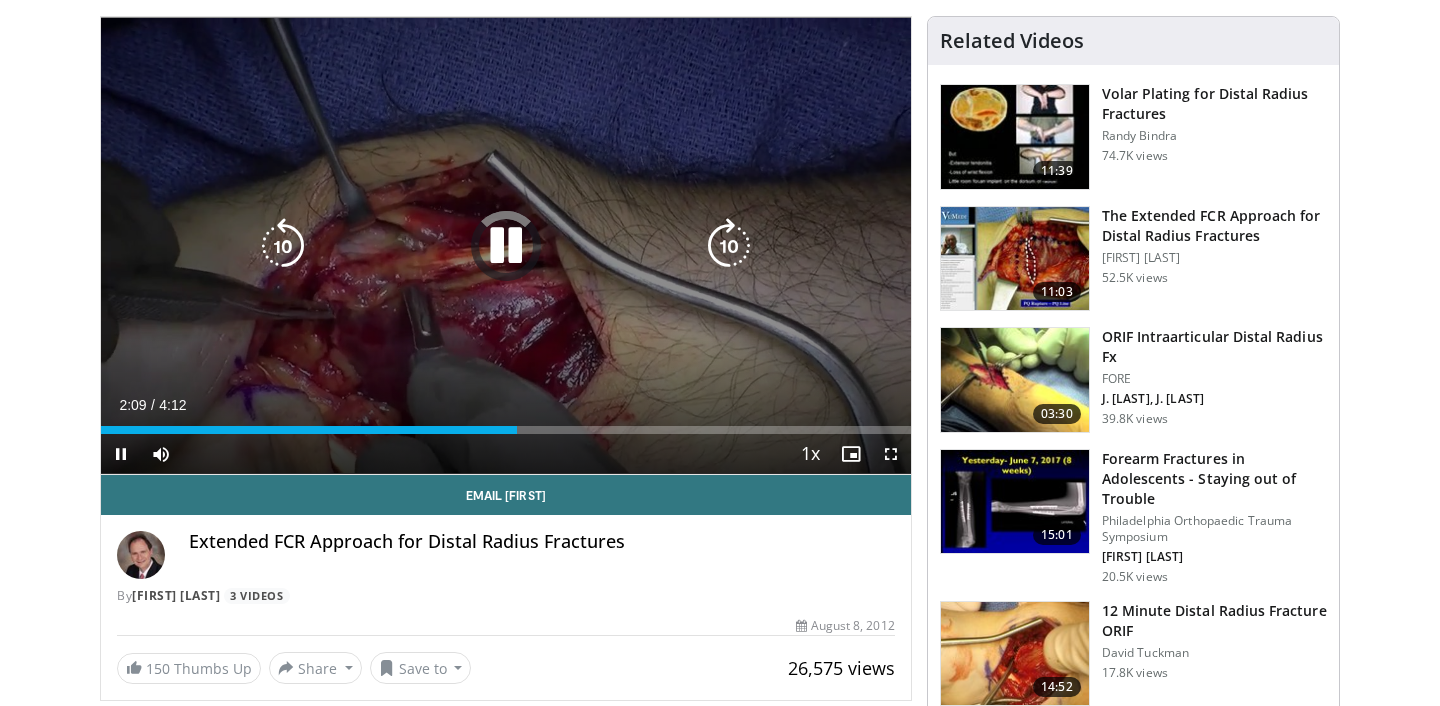 click at bounding box center (506, 246) 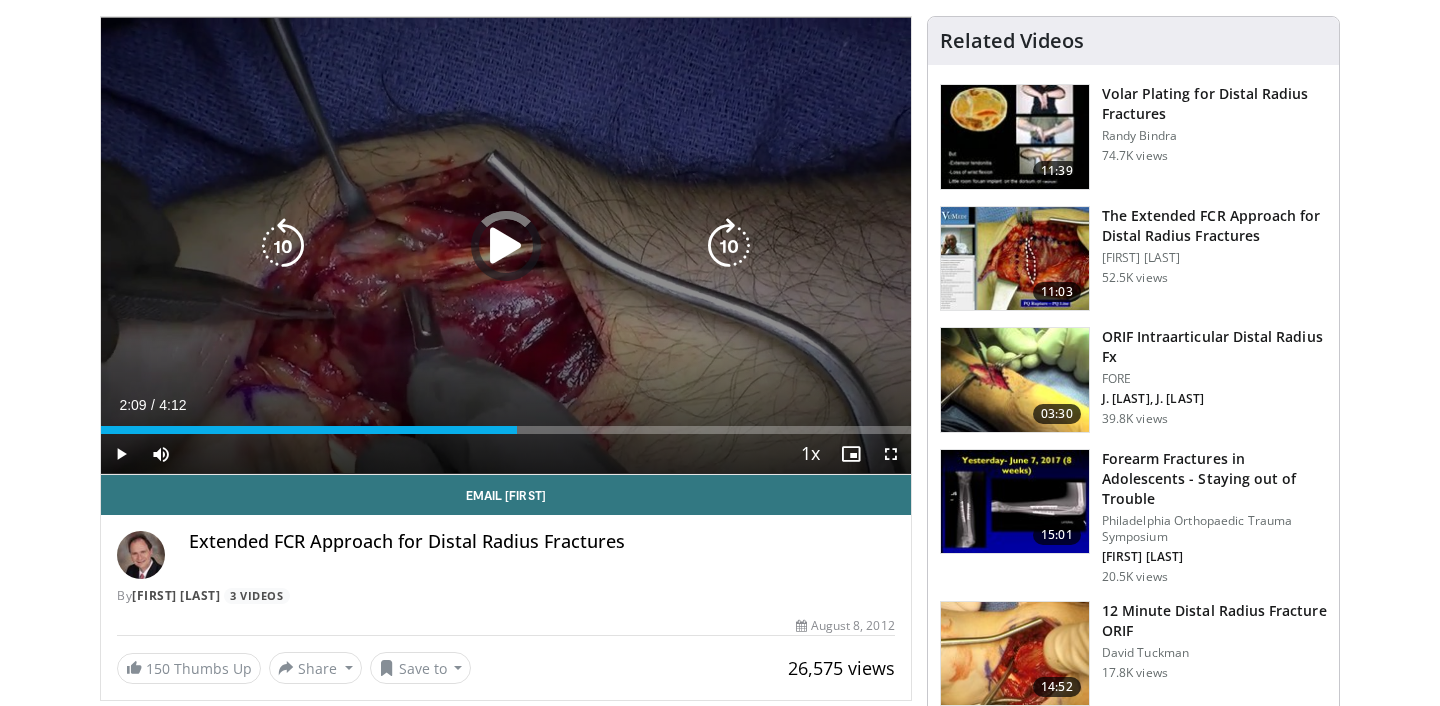 click at bounding box center (506, 246) 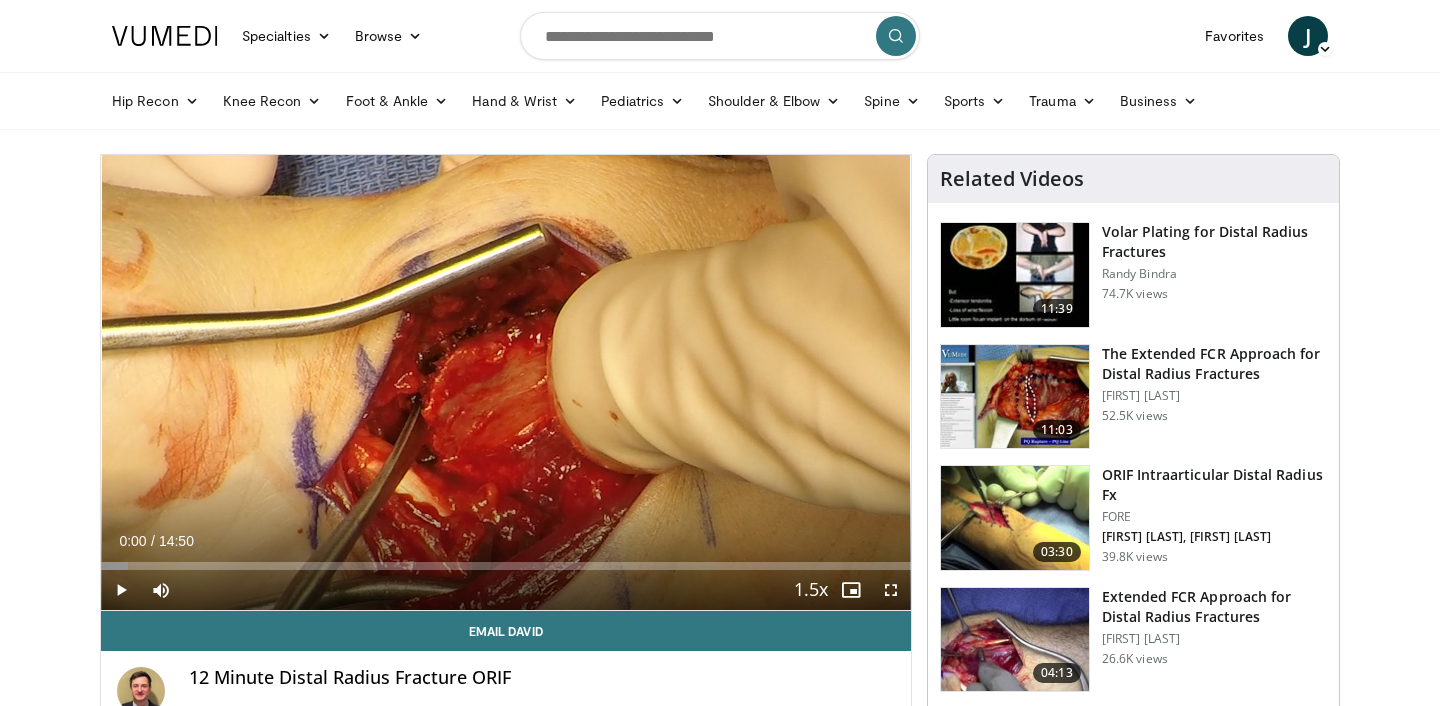 scroll, scrollTop: 0, scrollLeft: 0, axis: both 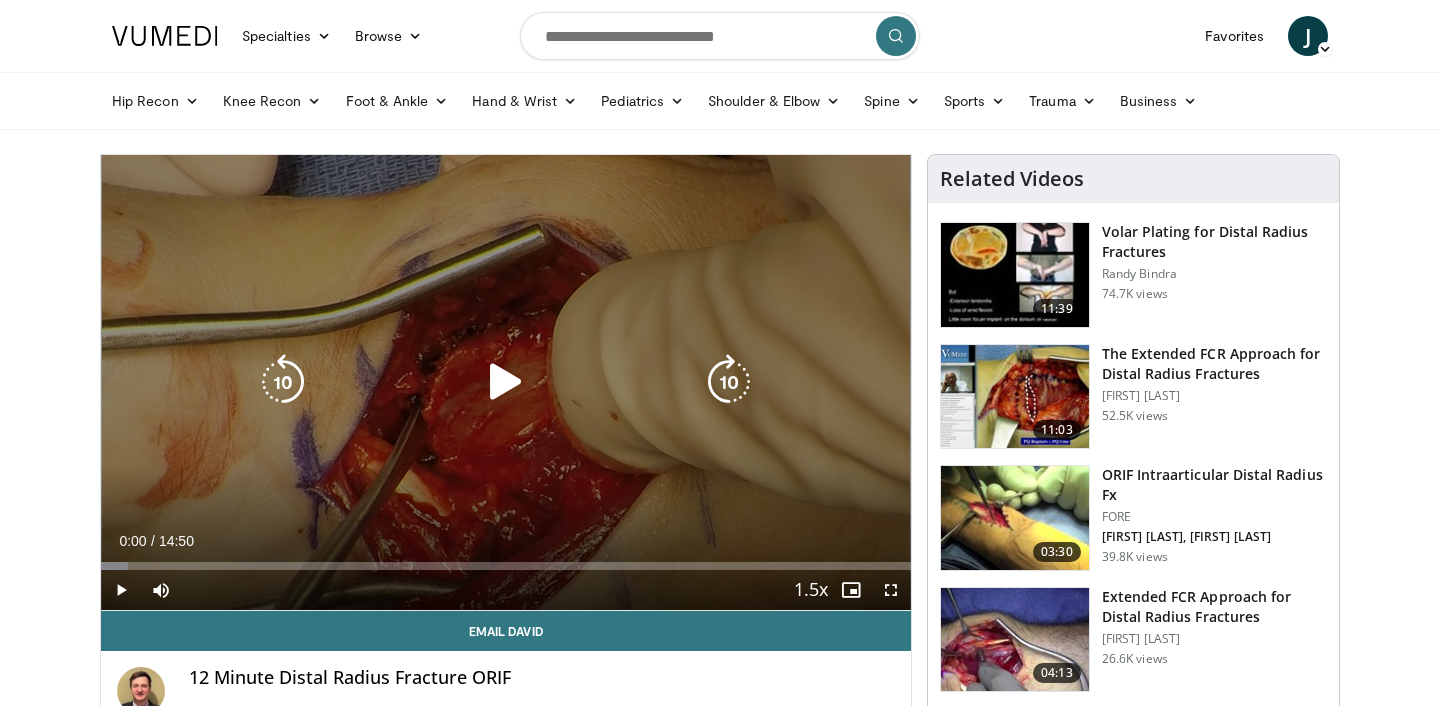 click on "10 seconds
Tap to unmute" at bounding box center (506, 382) 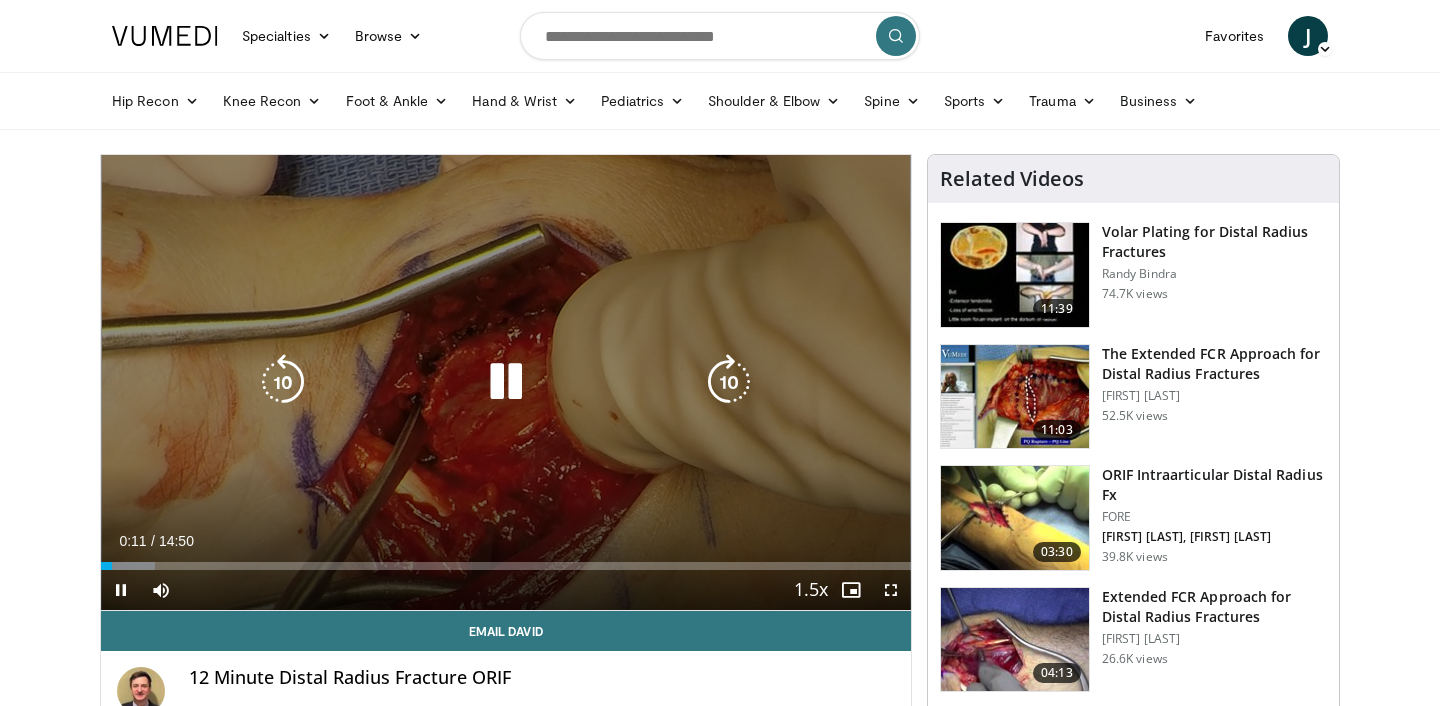 click at bounding box center [506, 382] 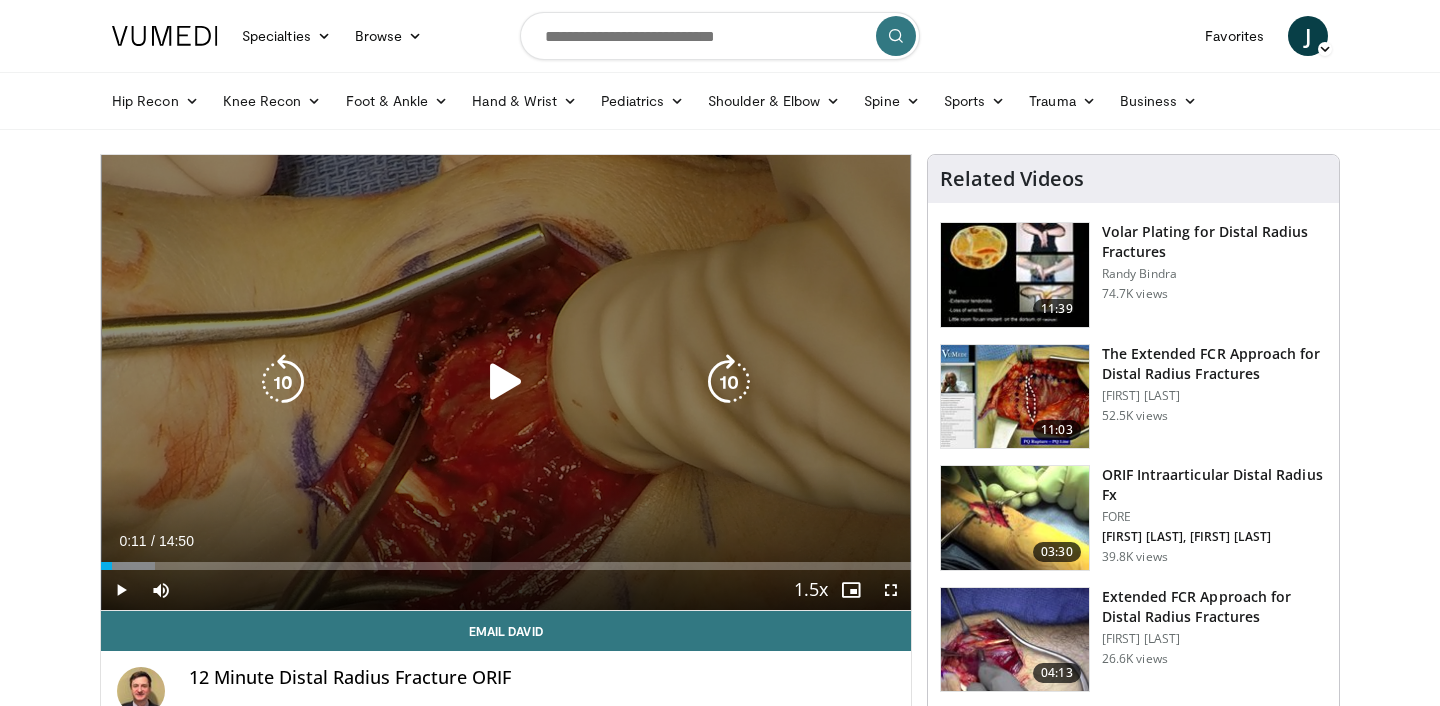 click at bounding box center (506, 382) 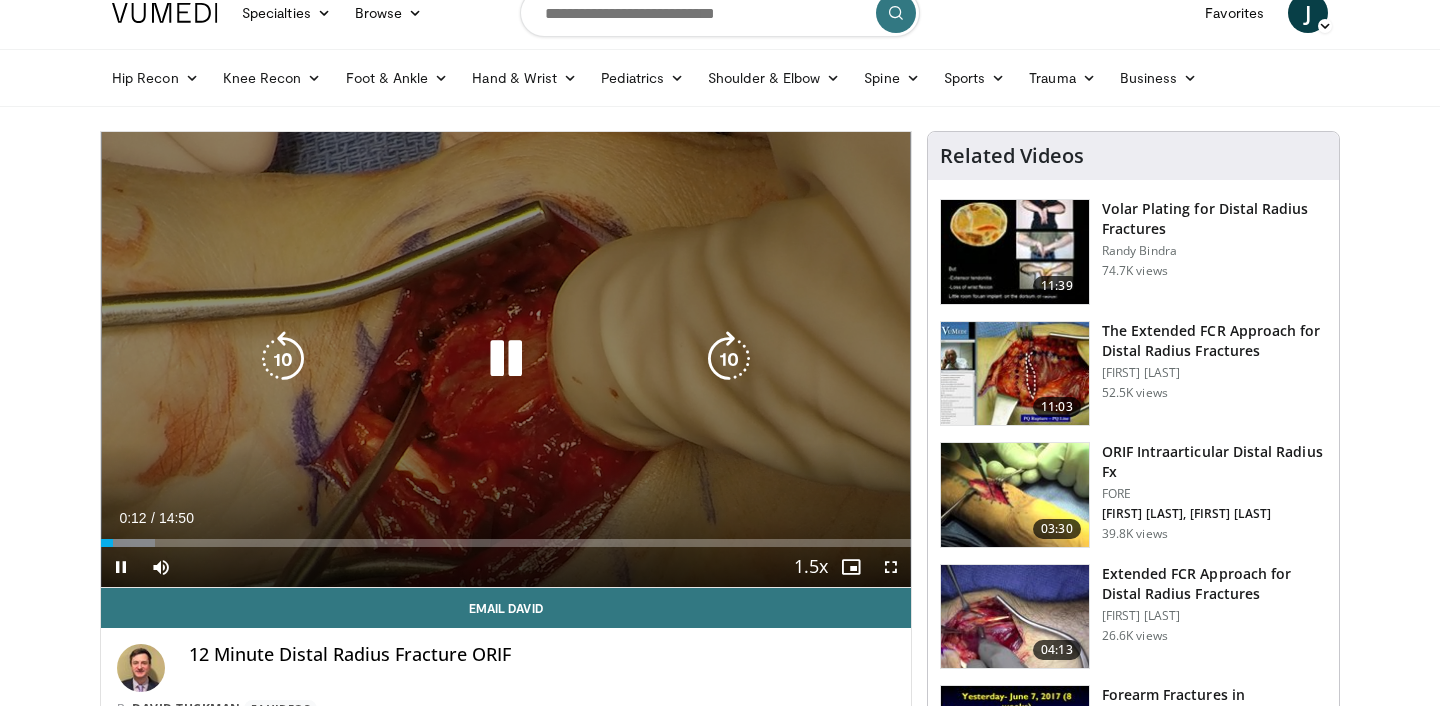 scroll, scrollTop: 30, scrollLeft: 0, axis: vertical 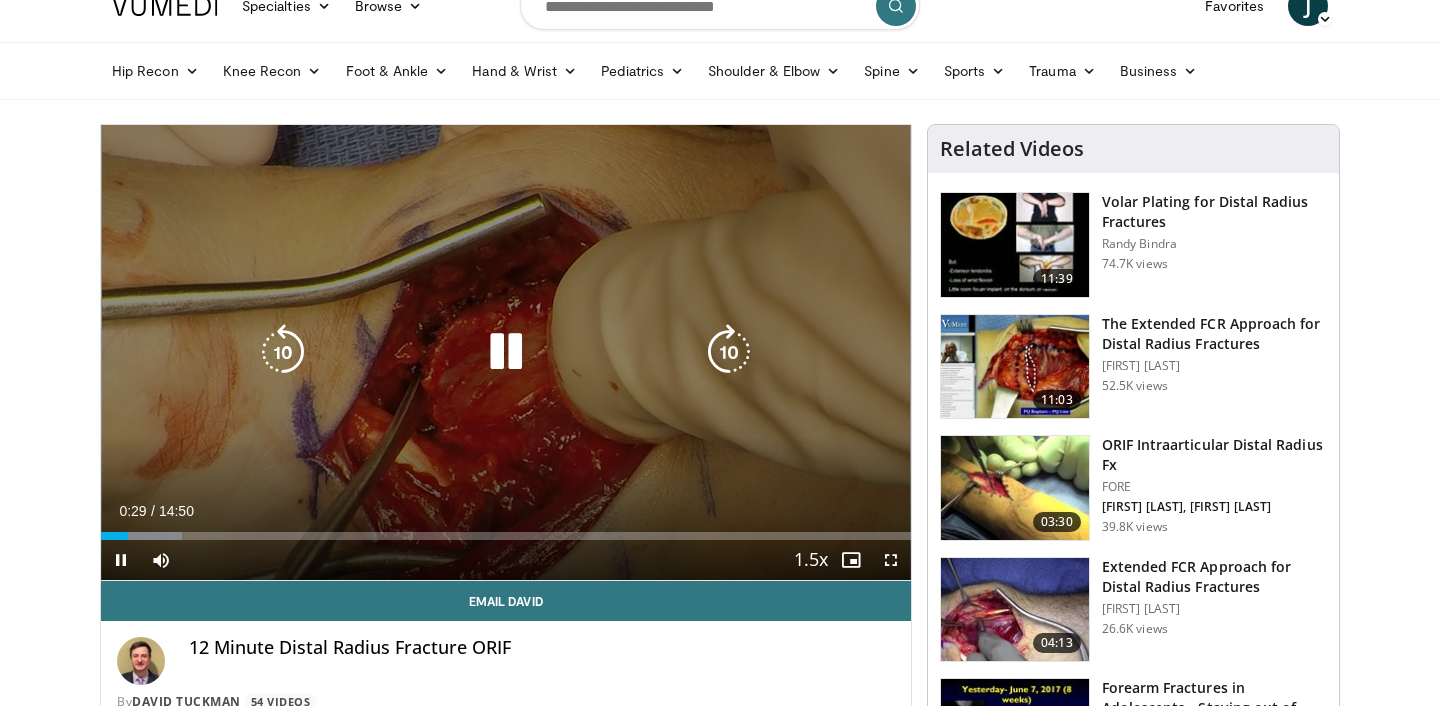 click at bounding box center [506, 352] 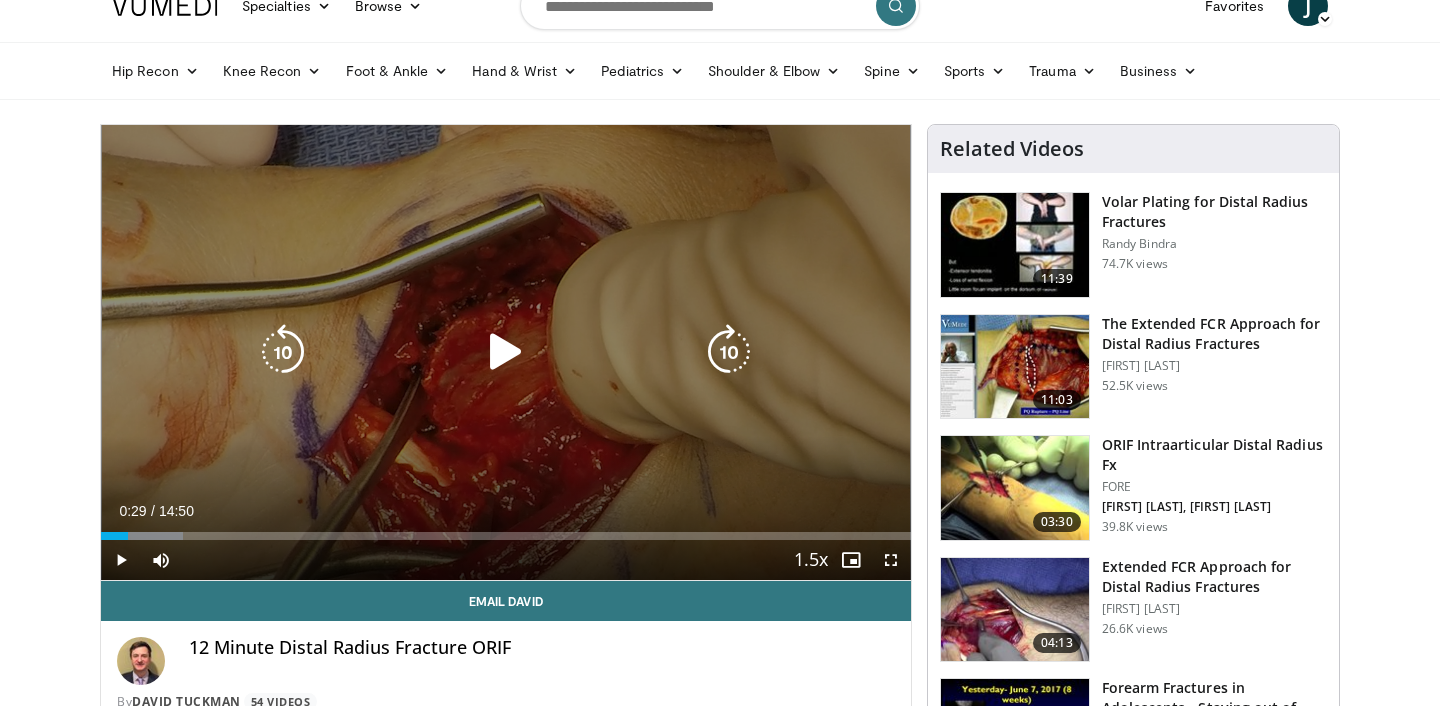 click on "10 seconds
Tap to unmute" at bounding box center (506, 352) 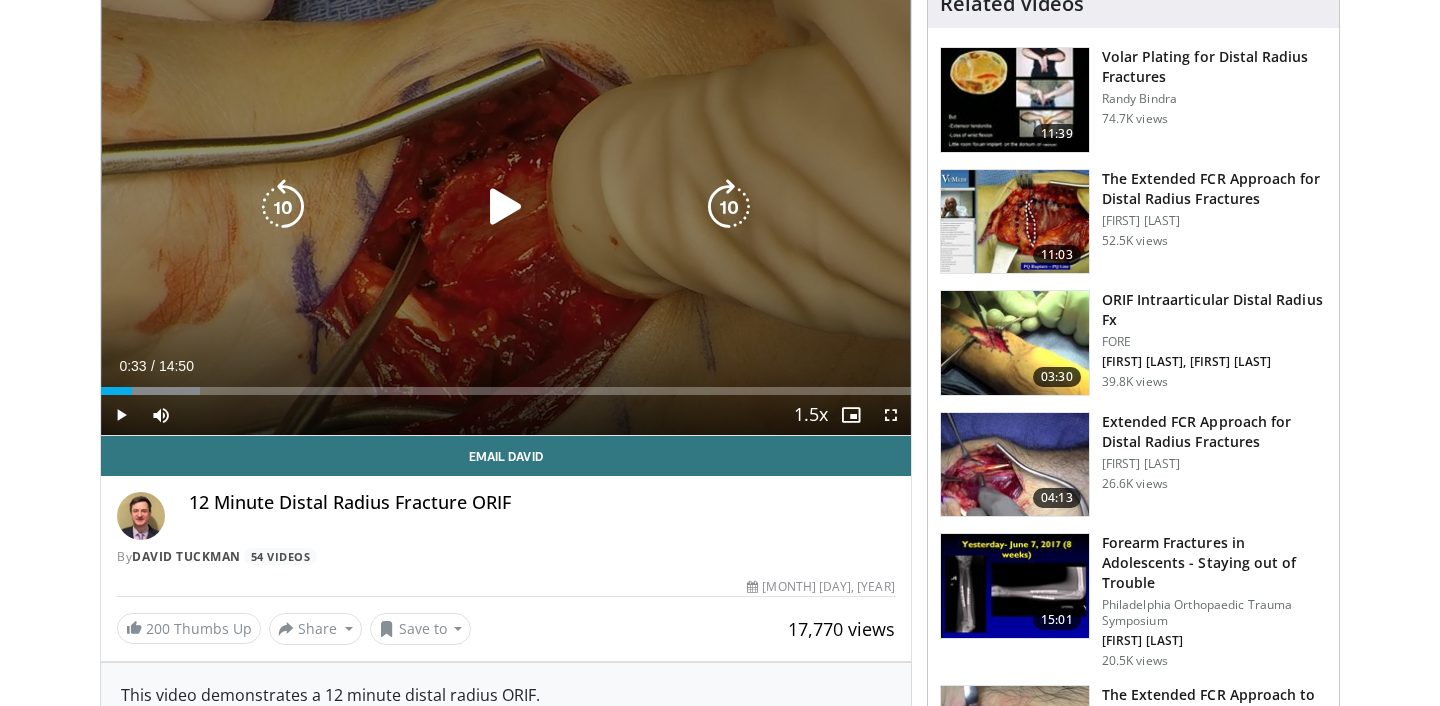 scroll, scrollTop: 0, scrollLeft: 0, axis: both 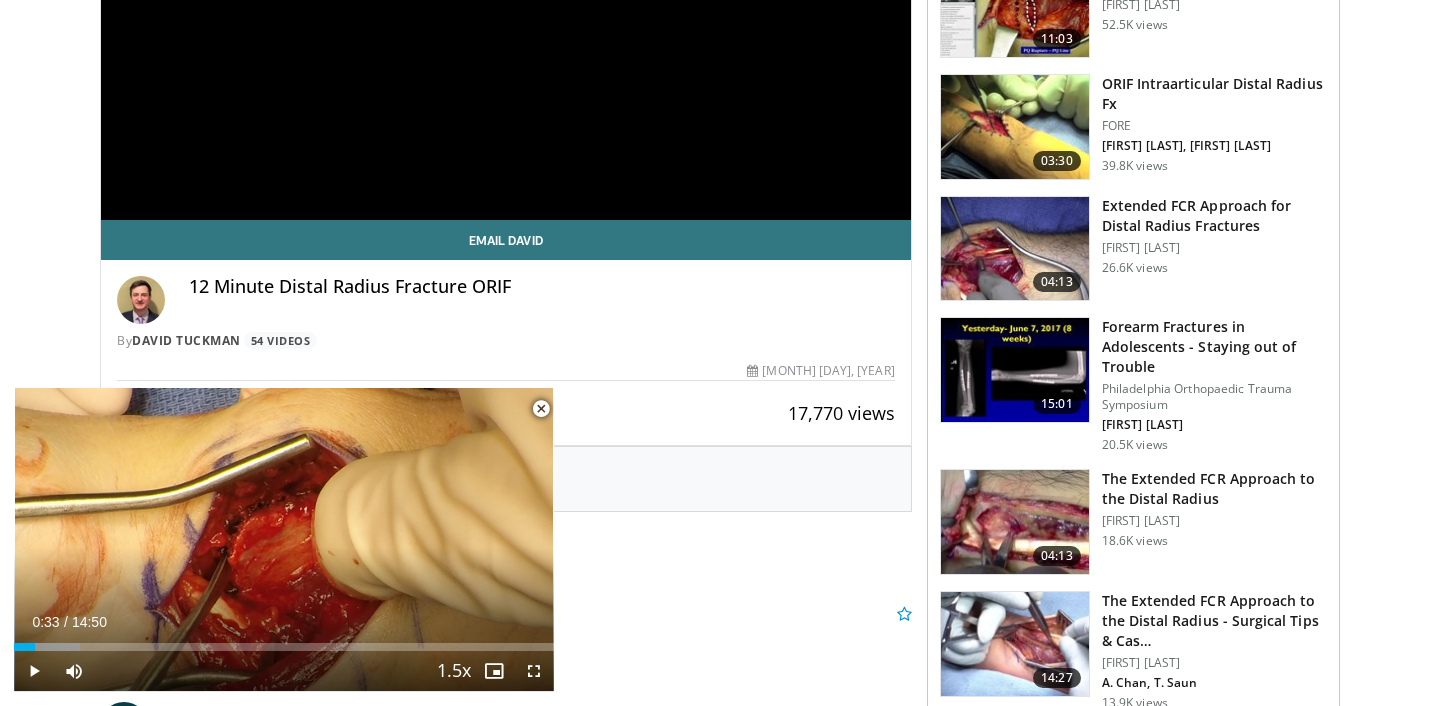 click on "12 Minute Distal Radius Fracture ORIF" at bounding box center [542, 287] 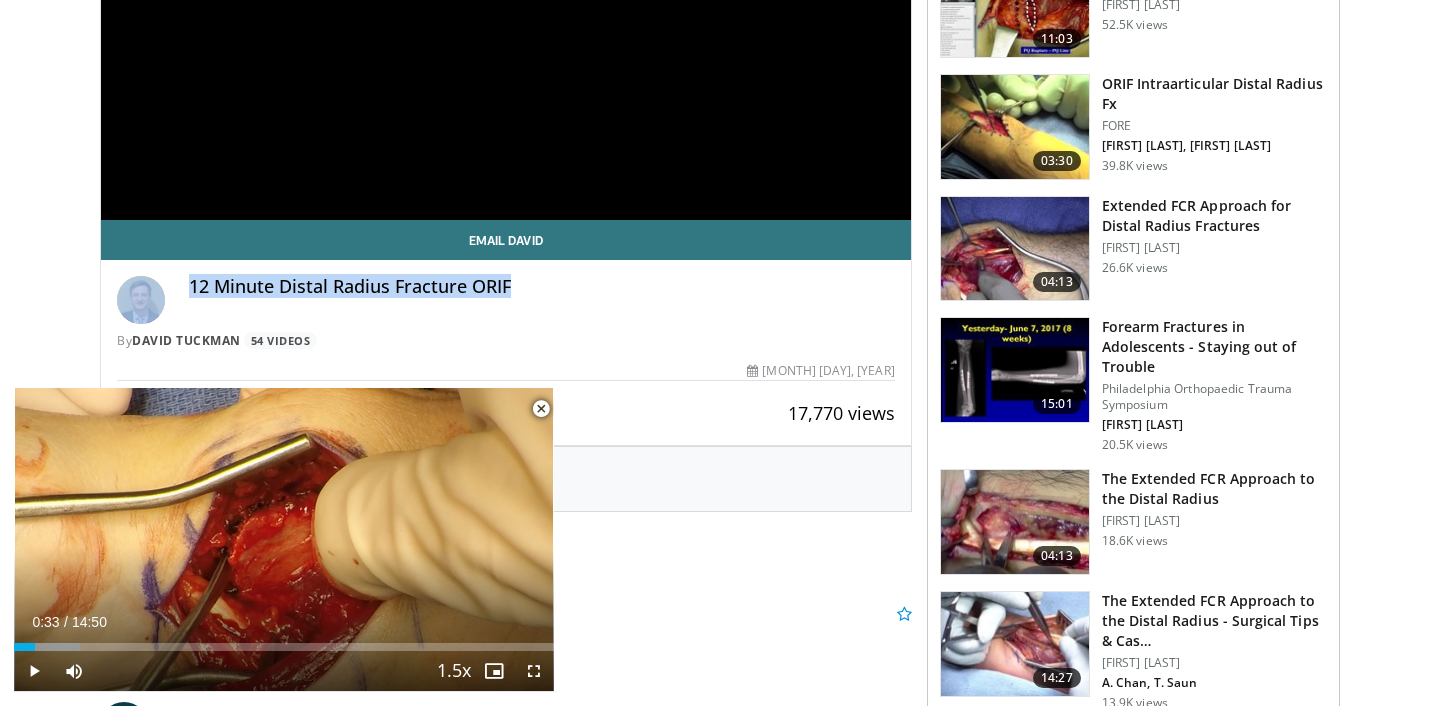 drag, startPoint x: 458, startPoint y: 282, endPoint x: 173, endPoint y: 297, distance: 285.39447 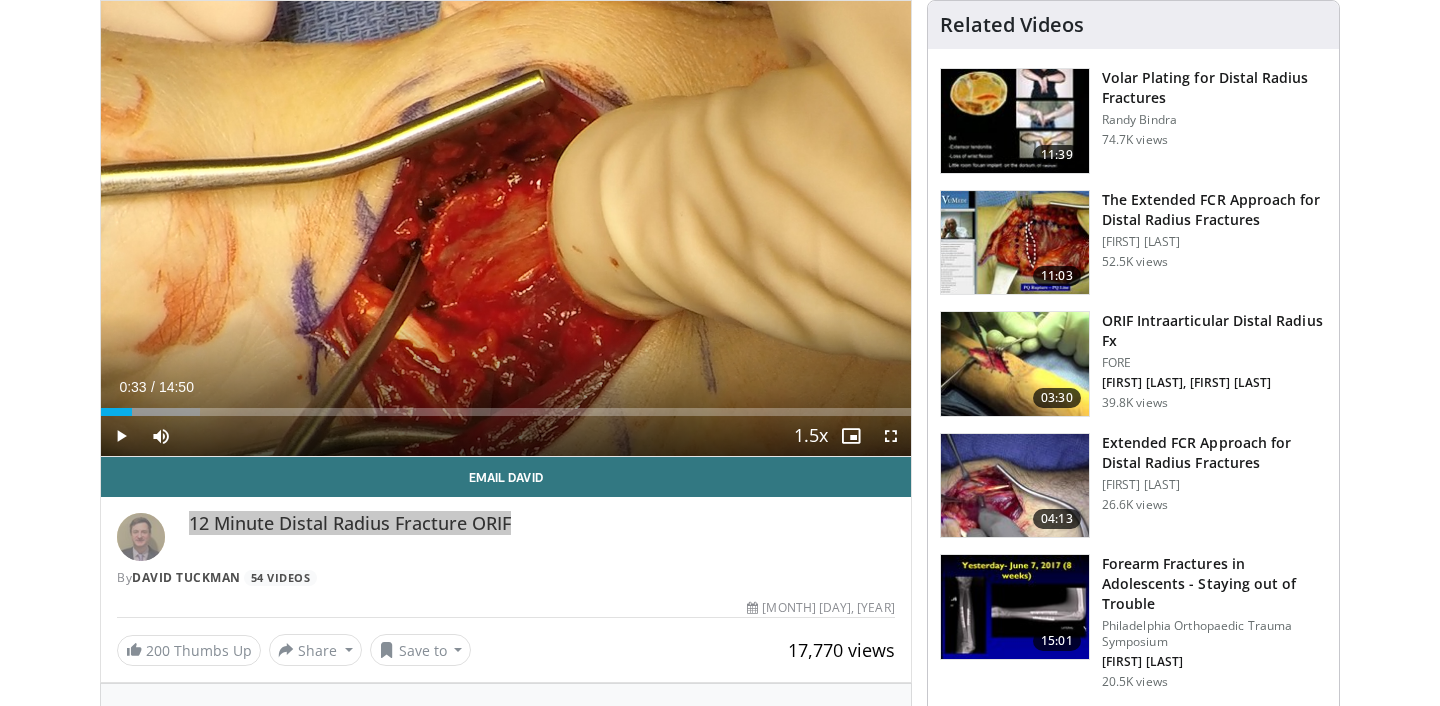 scroll, scrollTop: 157, scrollLeft: 0, axis: vertical 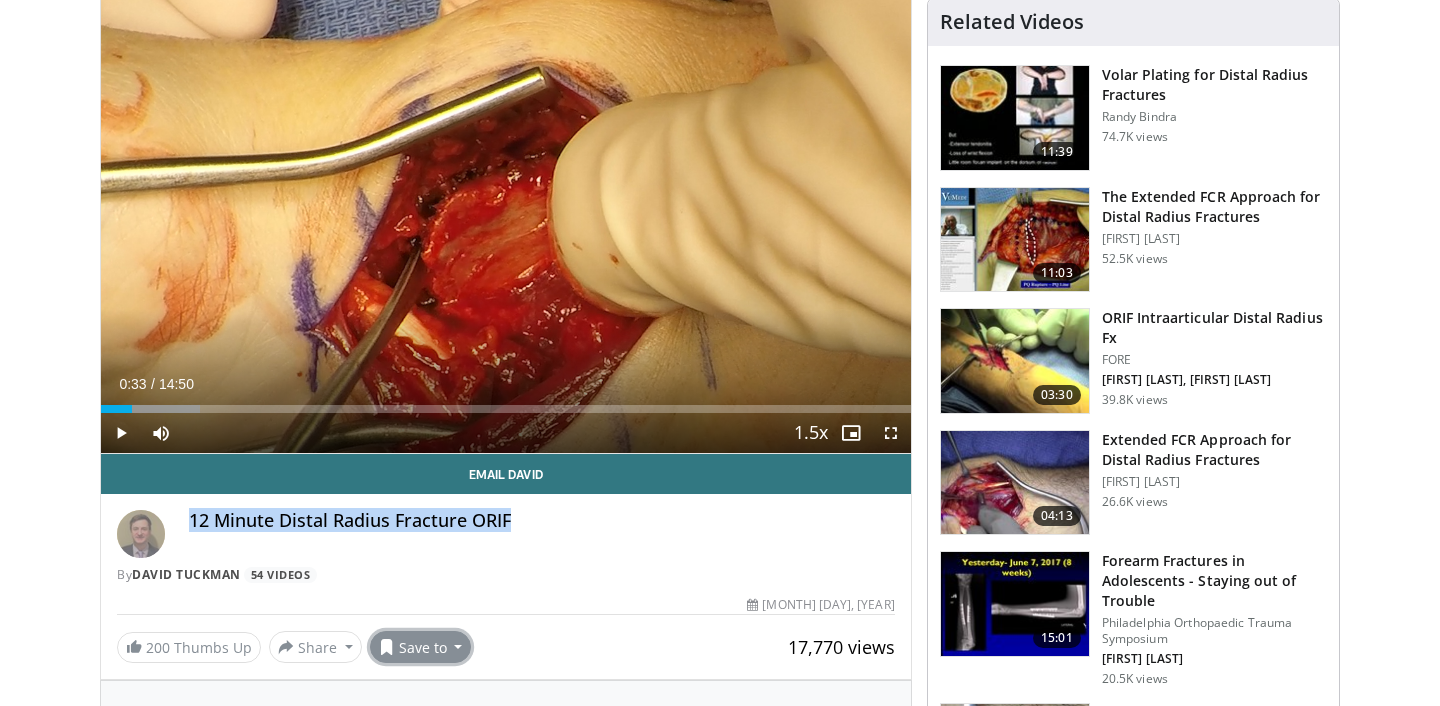 click on "Save to" at bounding box center (421, 647) 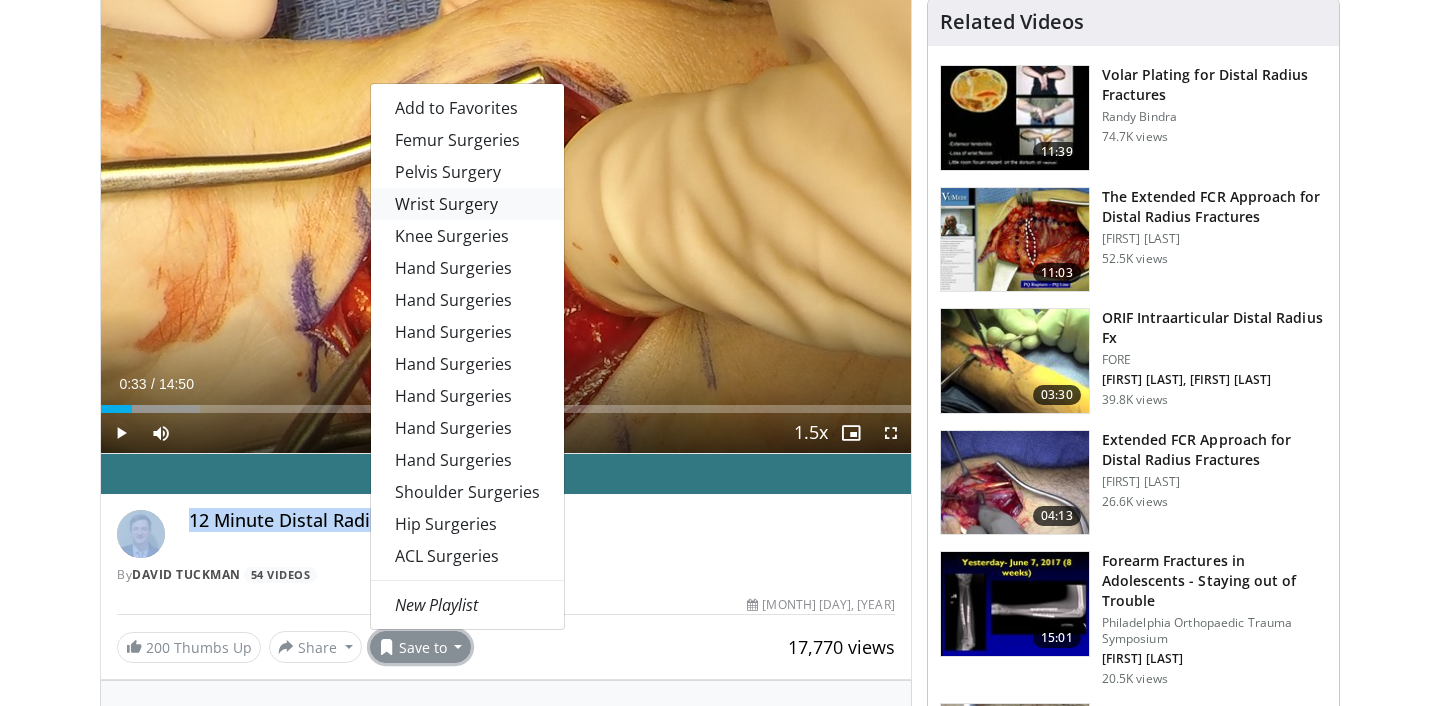 click on "Wrist Surgery" at bounding box center (467, 204) 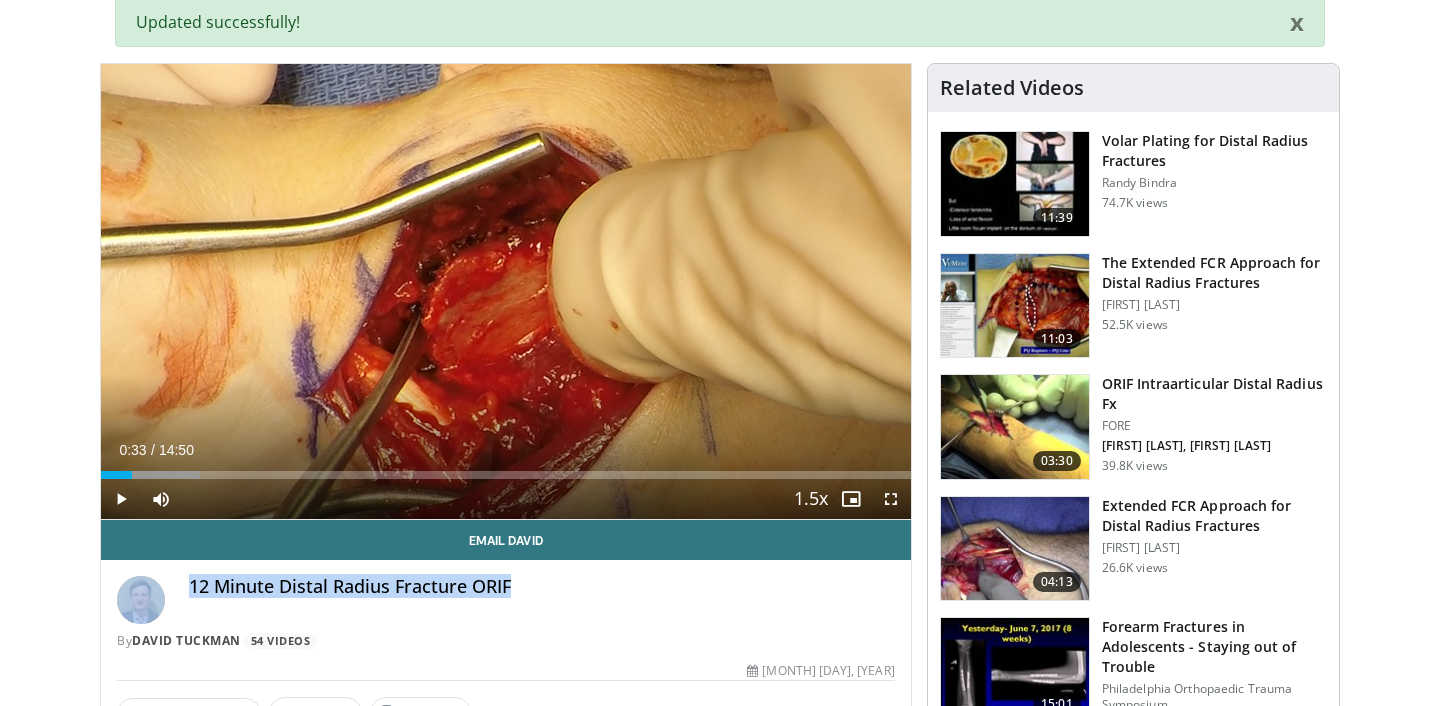 scroll, scrollTop: 223, scrollLeft: 0, axis: vertical 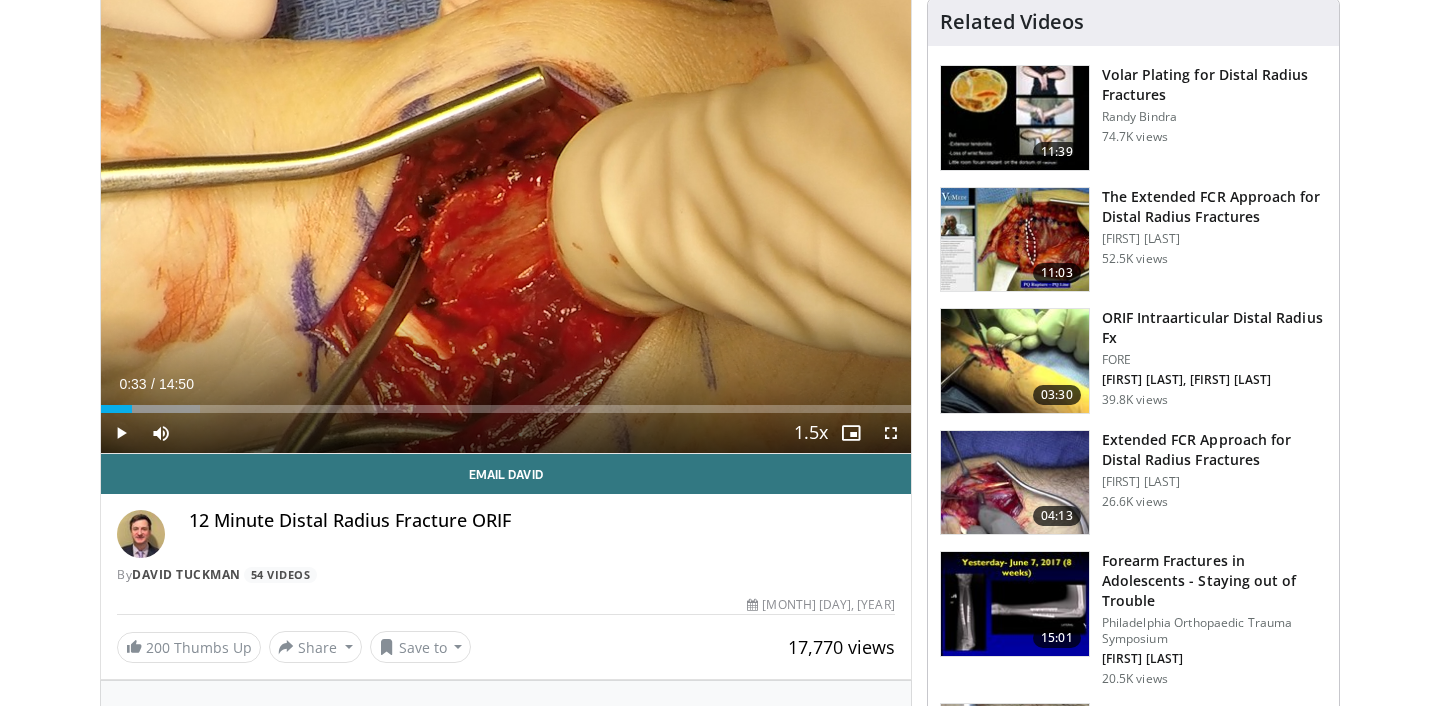 click on "Specialties
Adult & Family Medicine
Allergy, Asthma, Immunology
Anesthesiology
Cardiology
Dental
Dermatology
Endocrinology
Gastroenterology & Hepatology
General Surgery
Hematology & Oncology
Infectious Disease
Nephrology
Neurology
Neurosurgery
Obstetrics & Gynecology
Ophthalmology
Oral Maxillofacial
Orthopaedics
Otolaryngology
Pediatrics
Plastic Surgery
Podiatry
Psychiatry
Pulmonology
Radiation Oncology
Radiology
Rheumatology
Urology" at bounding box center (720, 1614) 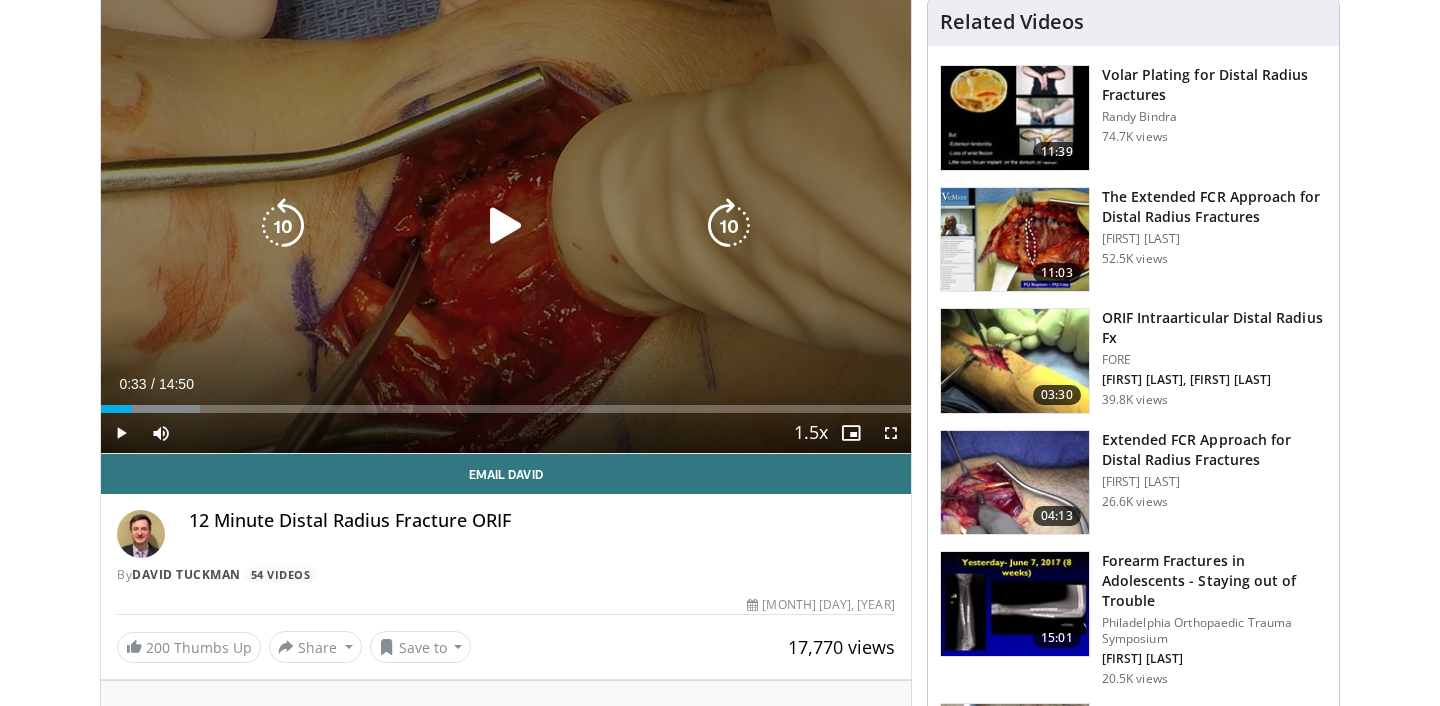 click at bounding box center (506, 226) 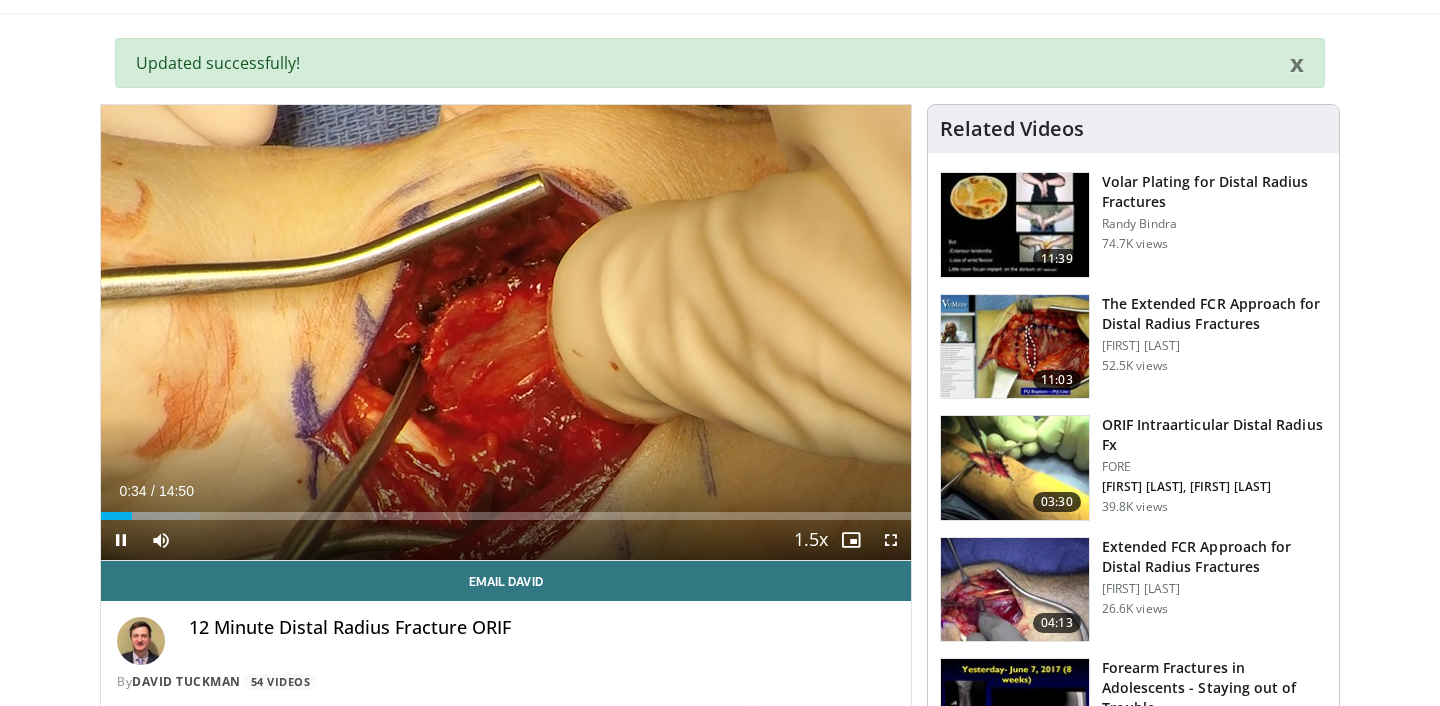 scroll, scrollTop: 113, scrollLeft: 0, axis: vertical 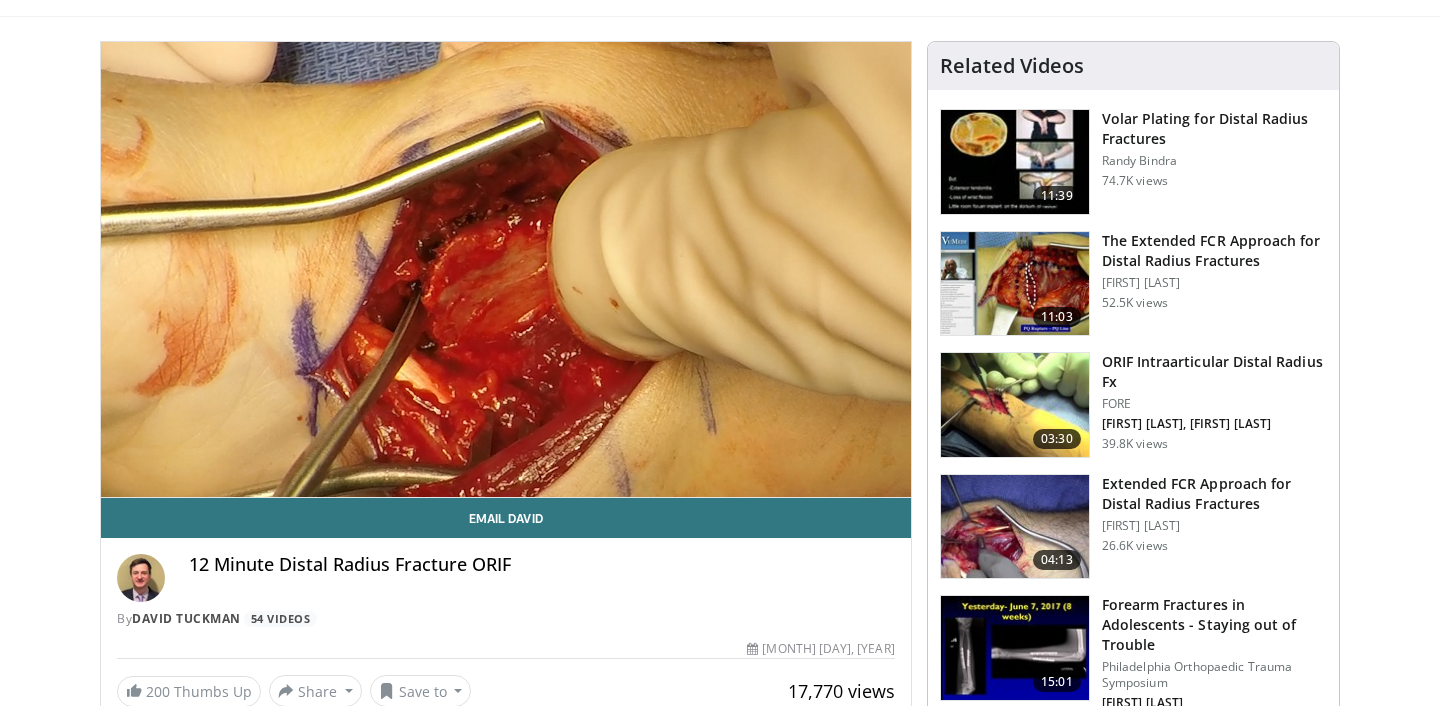 type 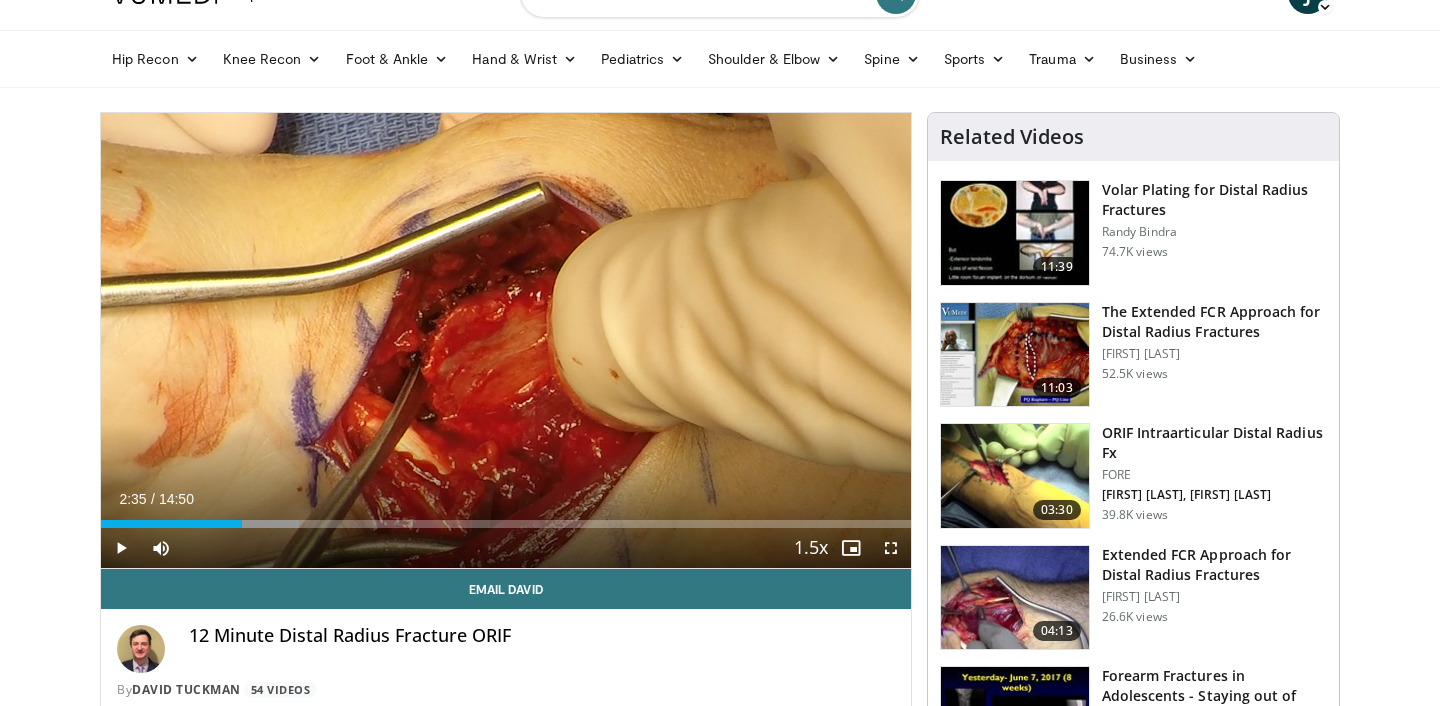 scroll, scrollTop: 0, scrollLeft: 0, axis: both 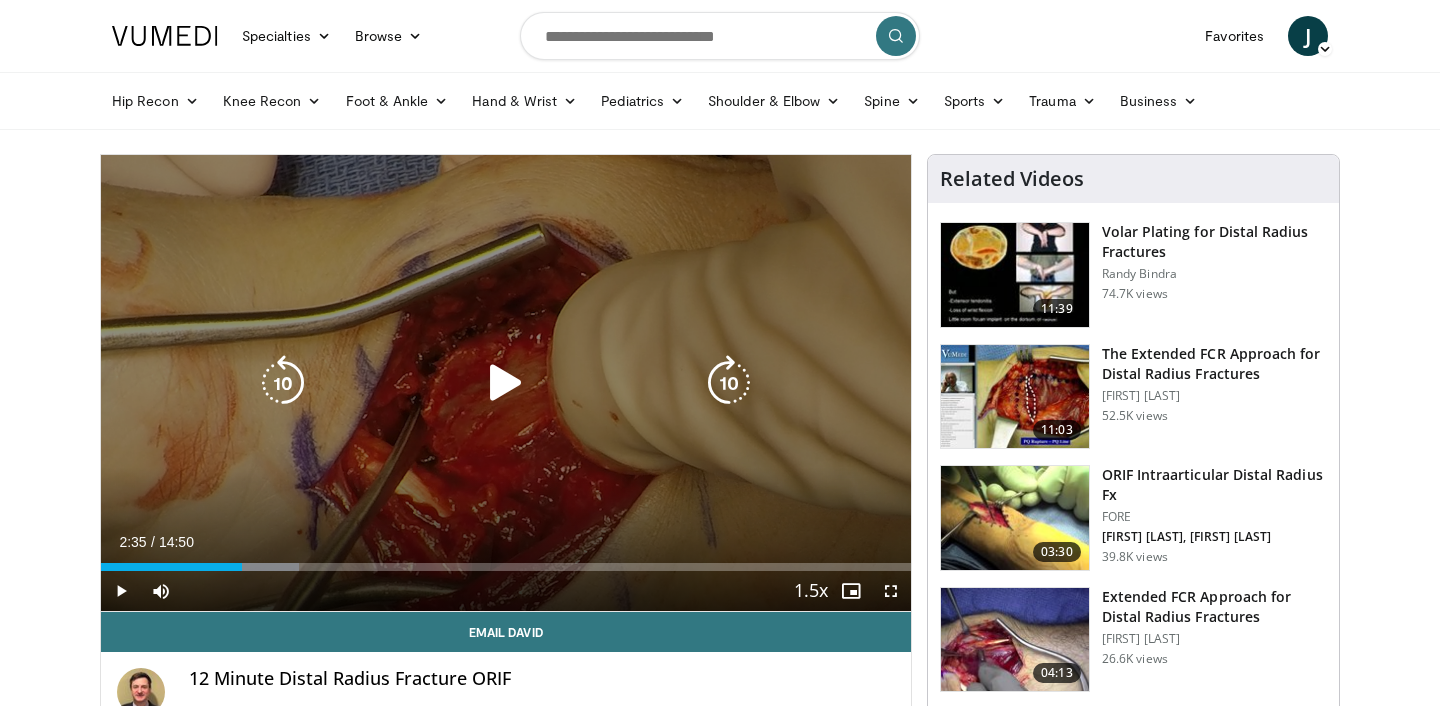 click at bounding box center (506, 383) 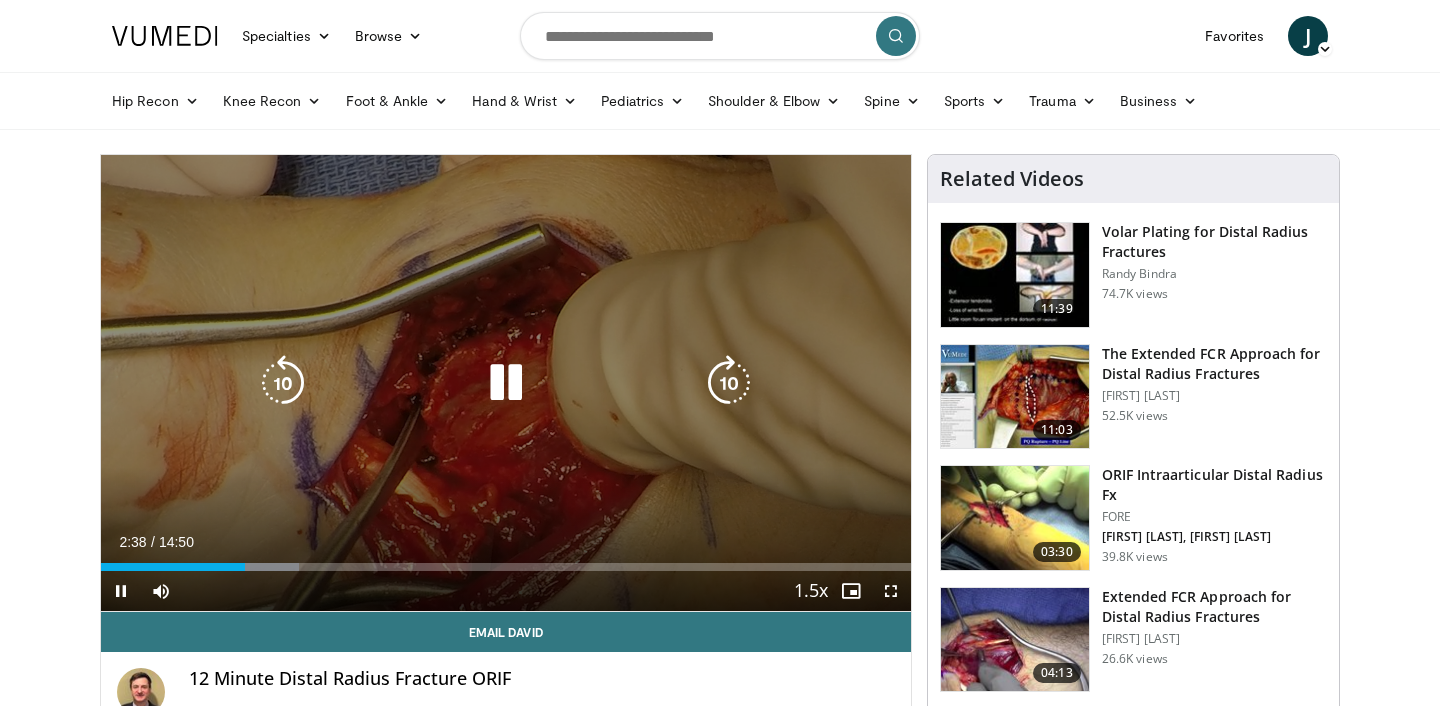 click at bounding box center (506, 383) 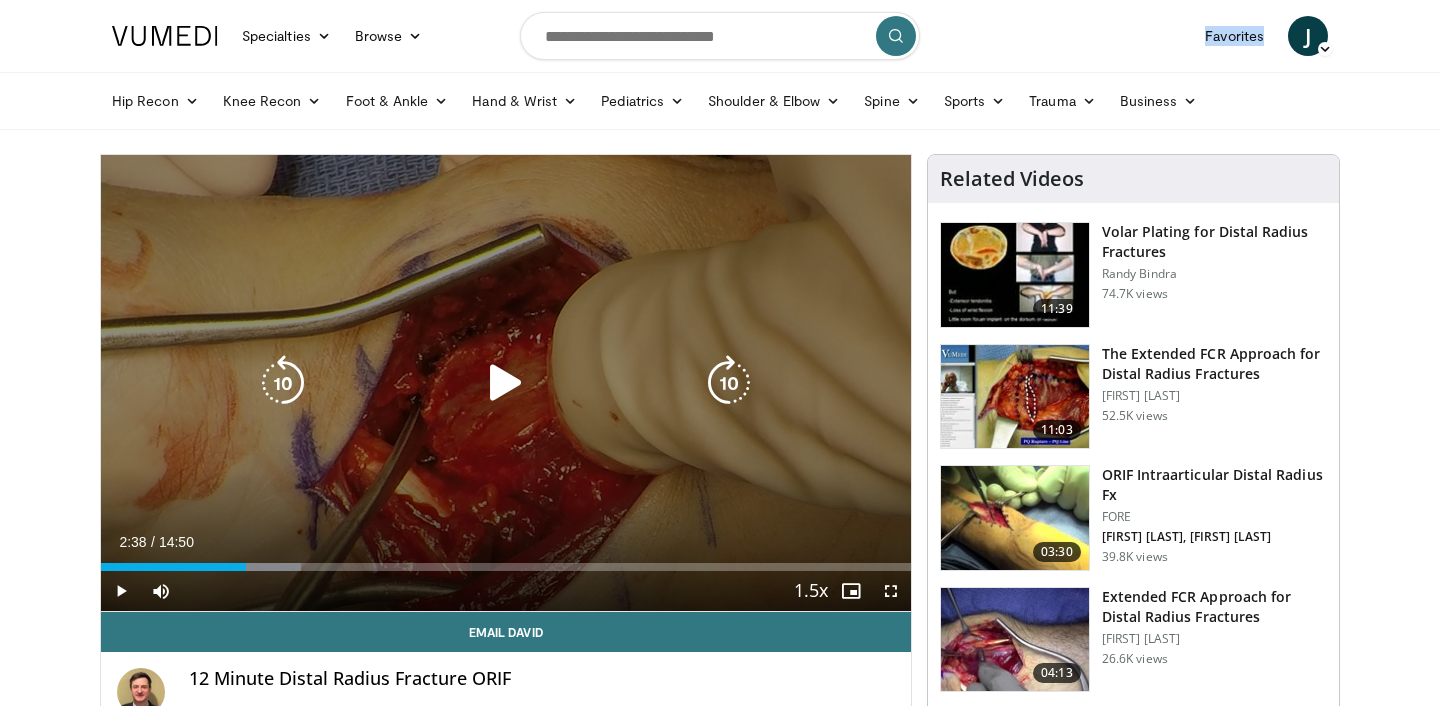 click on "10 seconds
Tap to unmute" at bounding box center (506, 383) 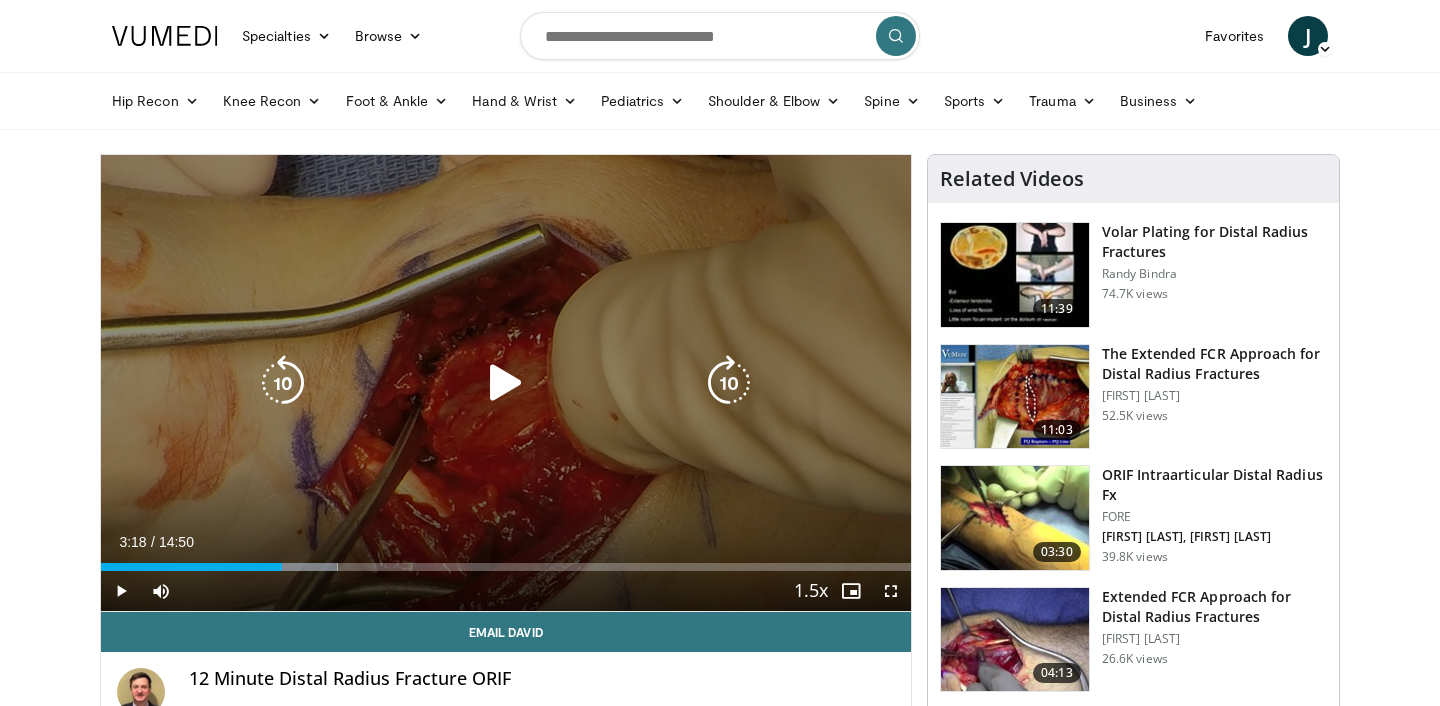 click at bounding box center (506, 383) 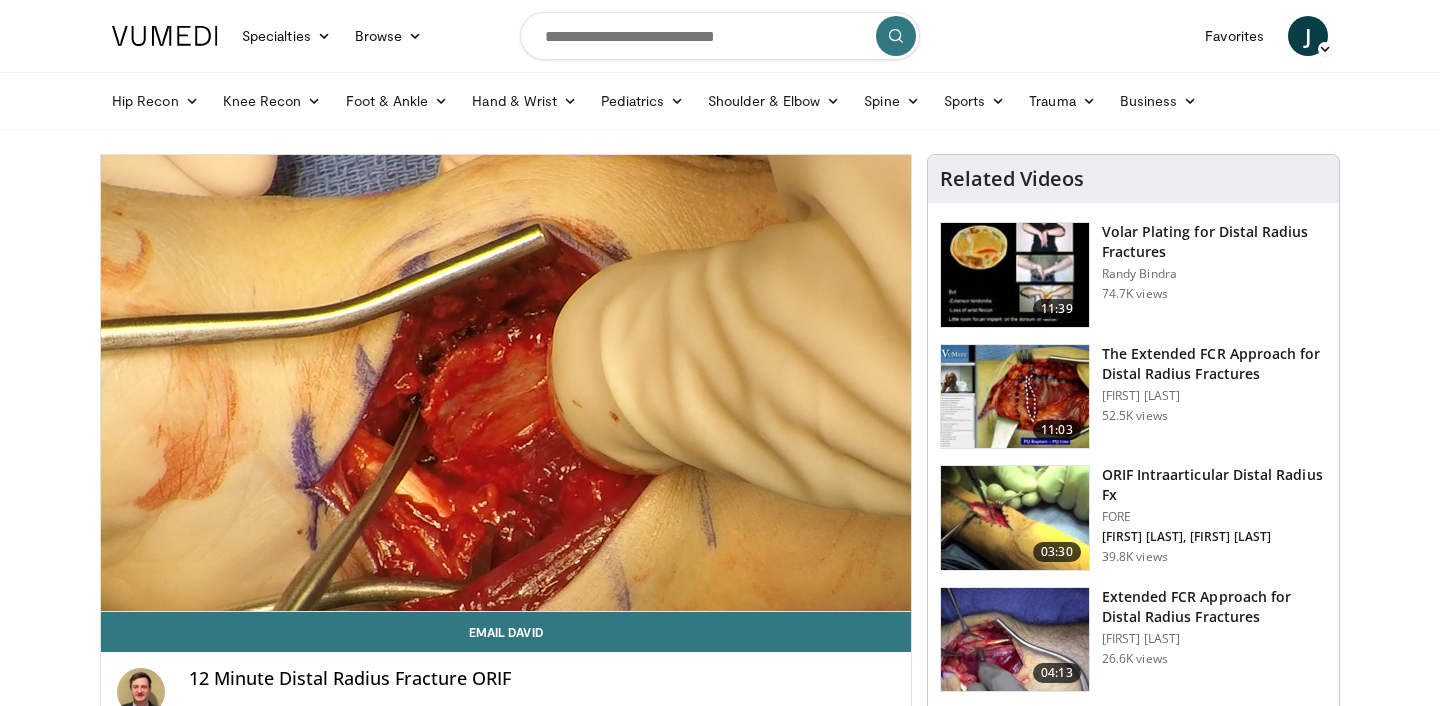 click on "Specialties
Adult & Family Medicine
Allergy, Asthma, Immunology
Anesthesiology
Cardiology
Dental
Dermatology
Endocrinology
Gastroenterology & Hepatology
General Surgery
Hematology & Oncology
Infectious Disease
Nephrology
Neurology
Neurosurgery
Obstetrics & Gynecology
Ophthalmology
Oral Maxillofacial
Orthopaedics
Otolaryngology
Pediatrics
Plastic Surgery
Podiatry
Psychiatry
Pulmonology
Radiation Oncology
Radiology
Rheumatology
Urology" at bounding box center (720, 1804) 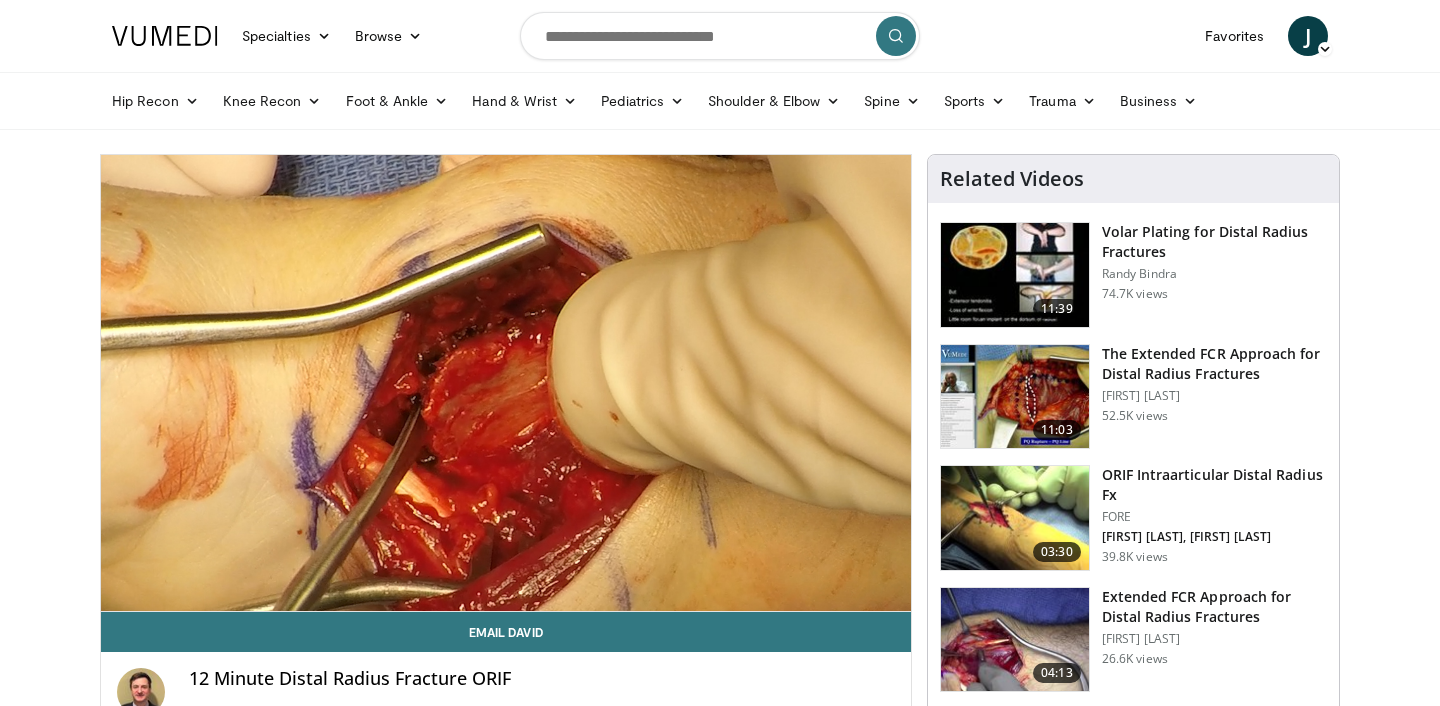 click on "Specialties
Adult & Family Medicine
Allergy, Asthma, Immunology
Anesthesiology
Cardiology
Dental
Dermatology
Endocrinology
Gastroenterology & Hepatology
General Surgery
Hematology & Oncology
Infectious Disease
Nephrology
Neurology
Neurosurgery
Obstetrics & Gynecology
Ophthalmology
Oral Maxillofacial
Orthopaedics
Otolaryngology
Pediatrics
Plastic Surgery
Podiatry
Psychiatry
Pulmonology
Radiation Oncology
Radiology
Rheumatology
Urology" at bounding box center (720, 1804) 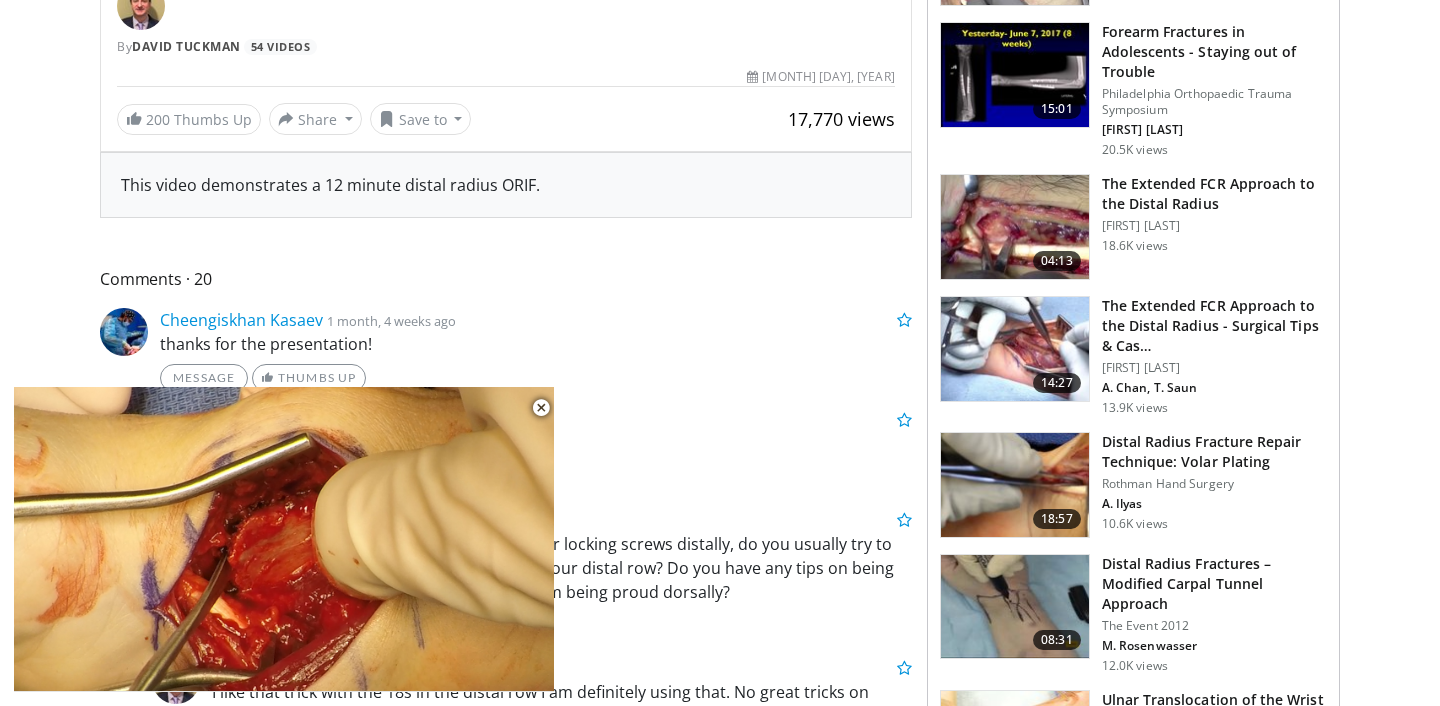 scroll, scrollTop: 0, scrollLeft: 0, axis: both 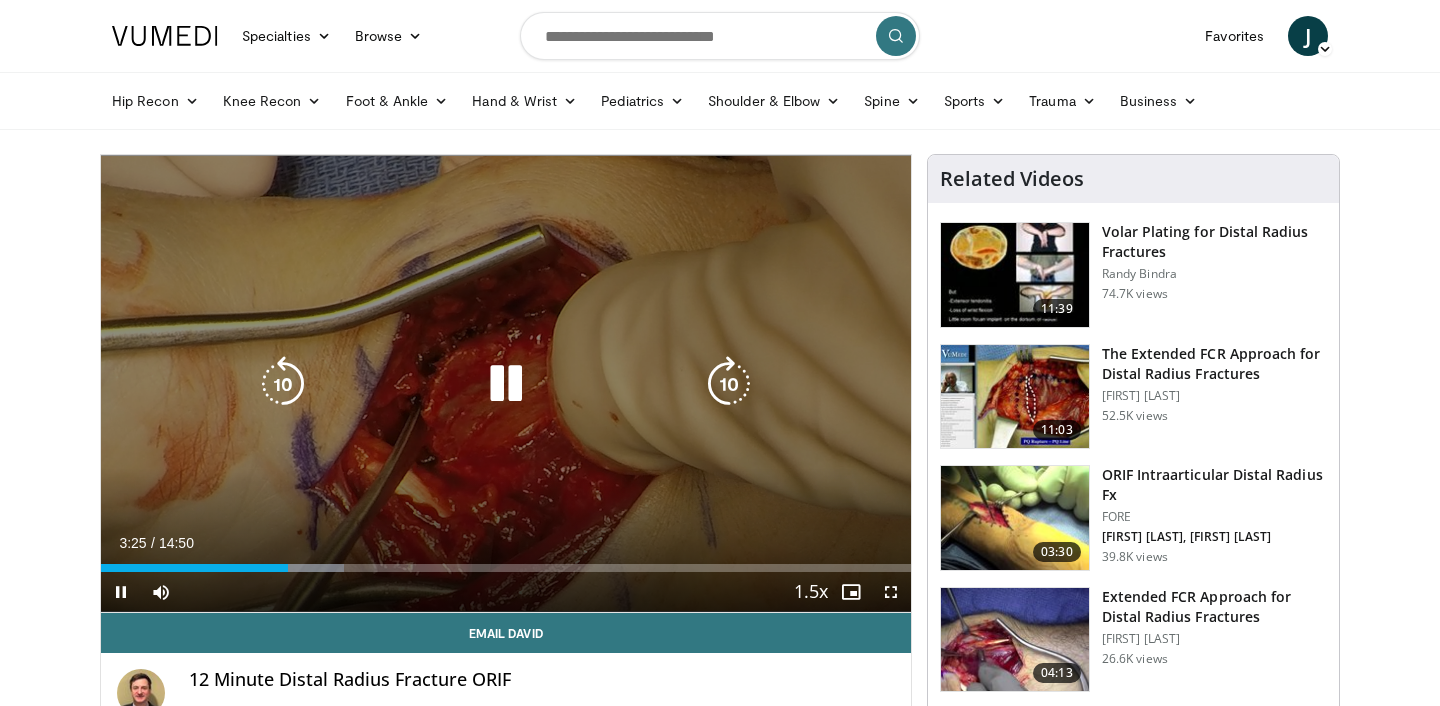 click at bounding box center (506, 384) 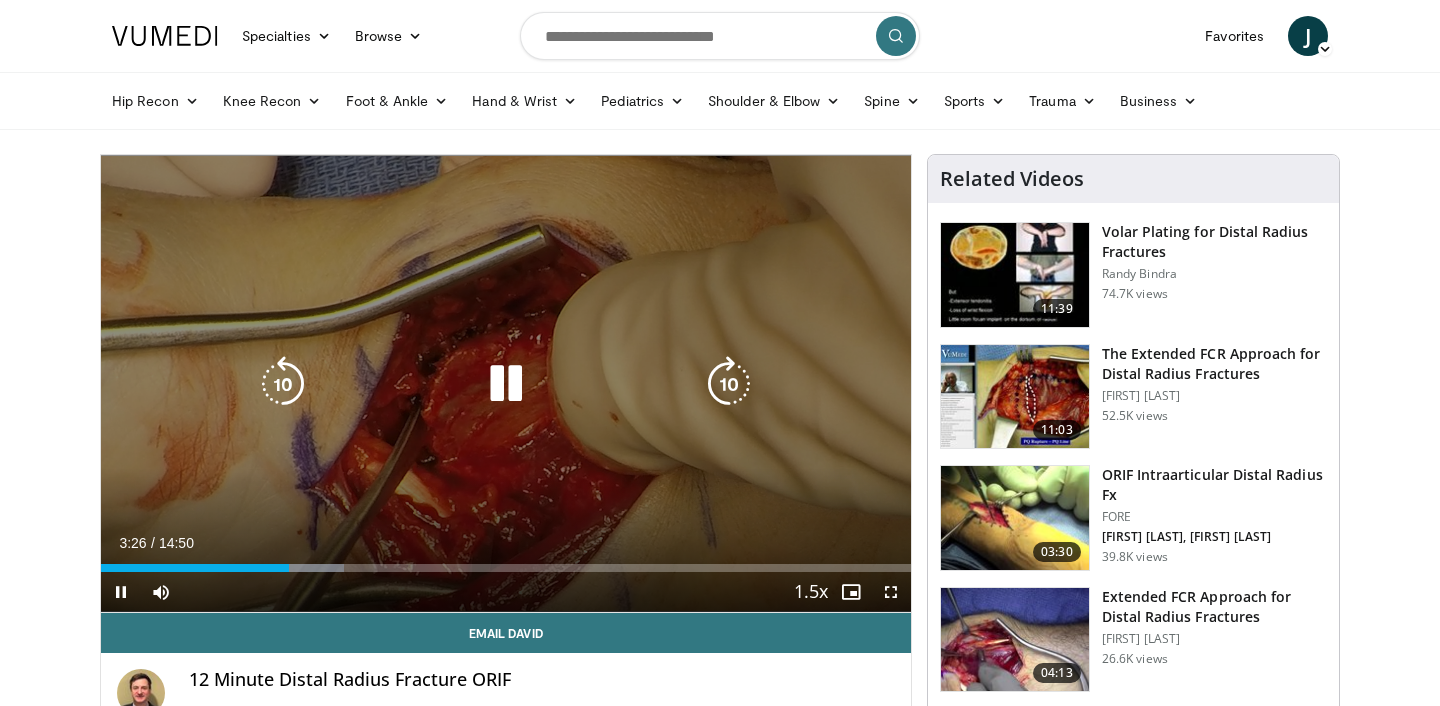 click at bounding box center (506, 384) 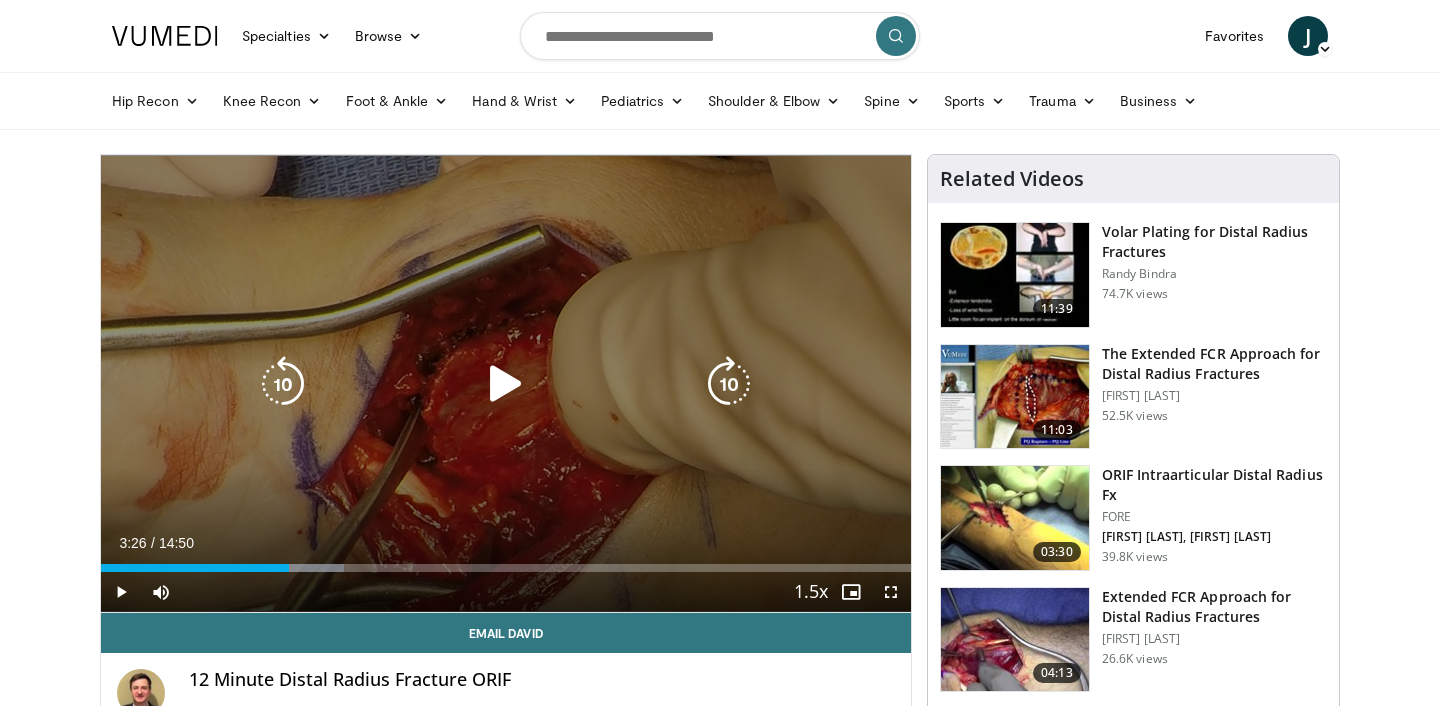 click at bounding box center [283, 384] 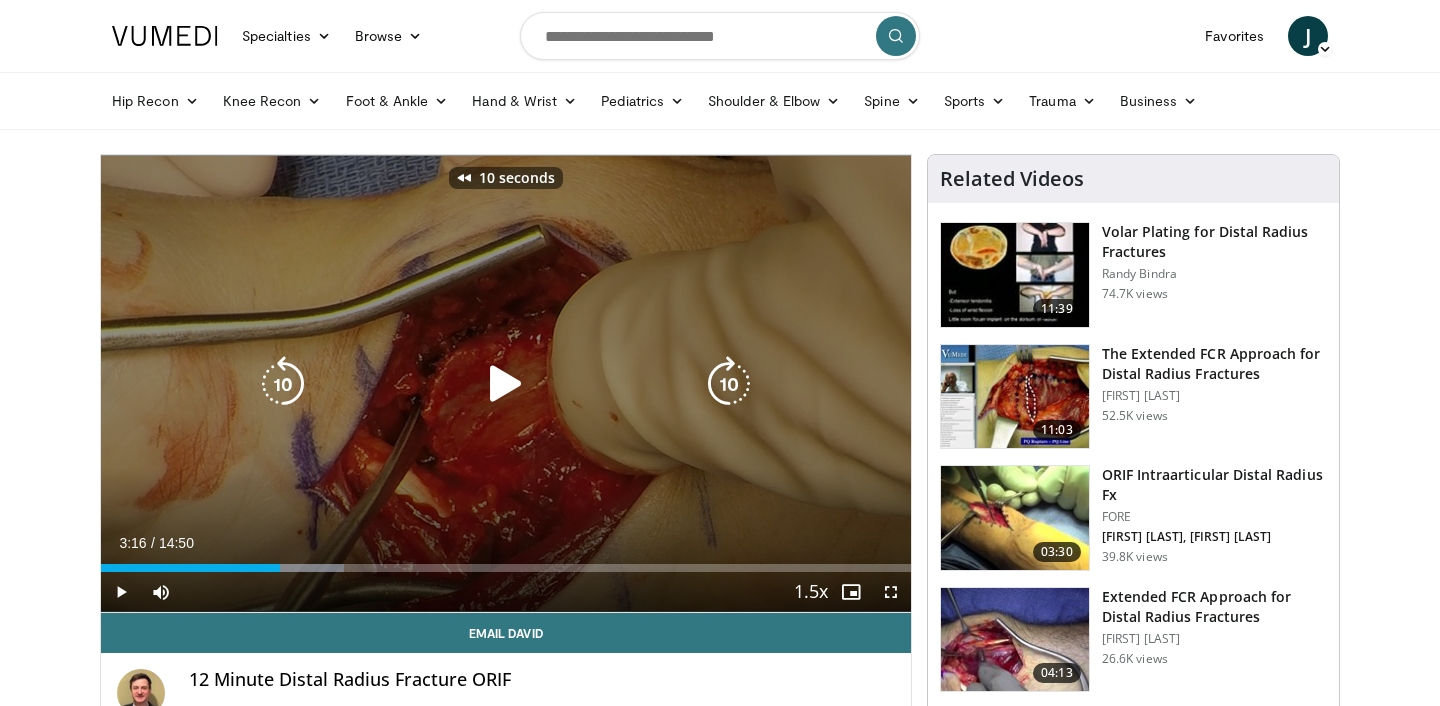 click at bounding box center [506, 384] 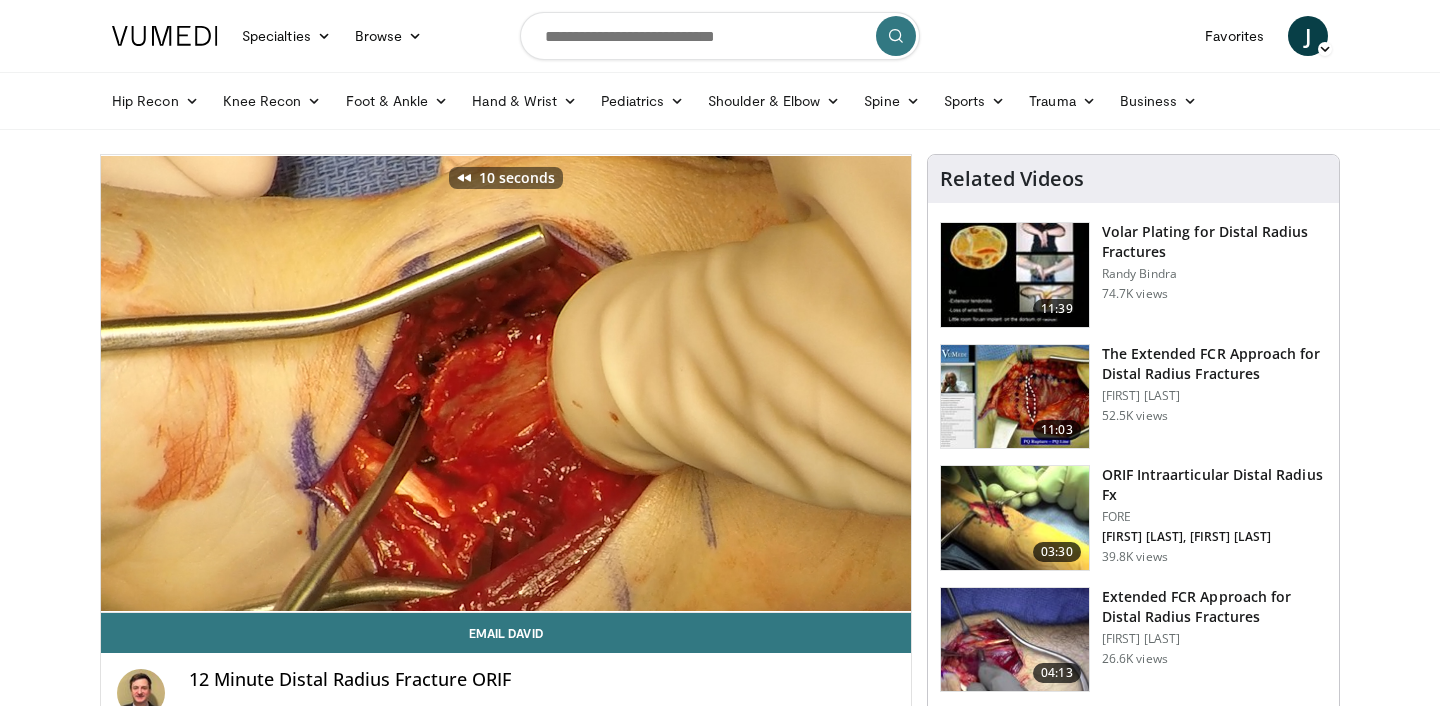 click on "Specialties
Adult & Family Medicine
Allergy, Asthma, Immunology
Anesthesiology
Cardiology
Dental
Dermatology
Endocrinology
Gastroenterology & Hepatology
General Surgery
Hematology & Oncology
Infectious Disease
Nephrology
Neurology
Neurosurgery
Obstetrics & Gynecology
Ophthalmology
Oral Maxillofacial
Orthopaedics
Otolaryngology
Pediatrics
Plastic Surgery
Podiatry
Psychiatry
Pulmonology
Radiation Oncology
Radiology
Rheumatology
Urology" at bounding box center [720, 1805] 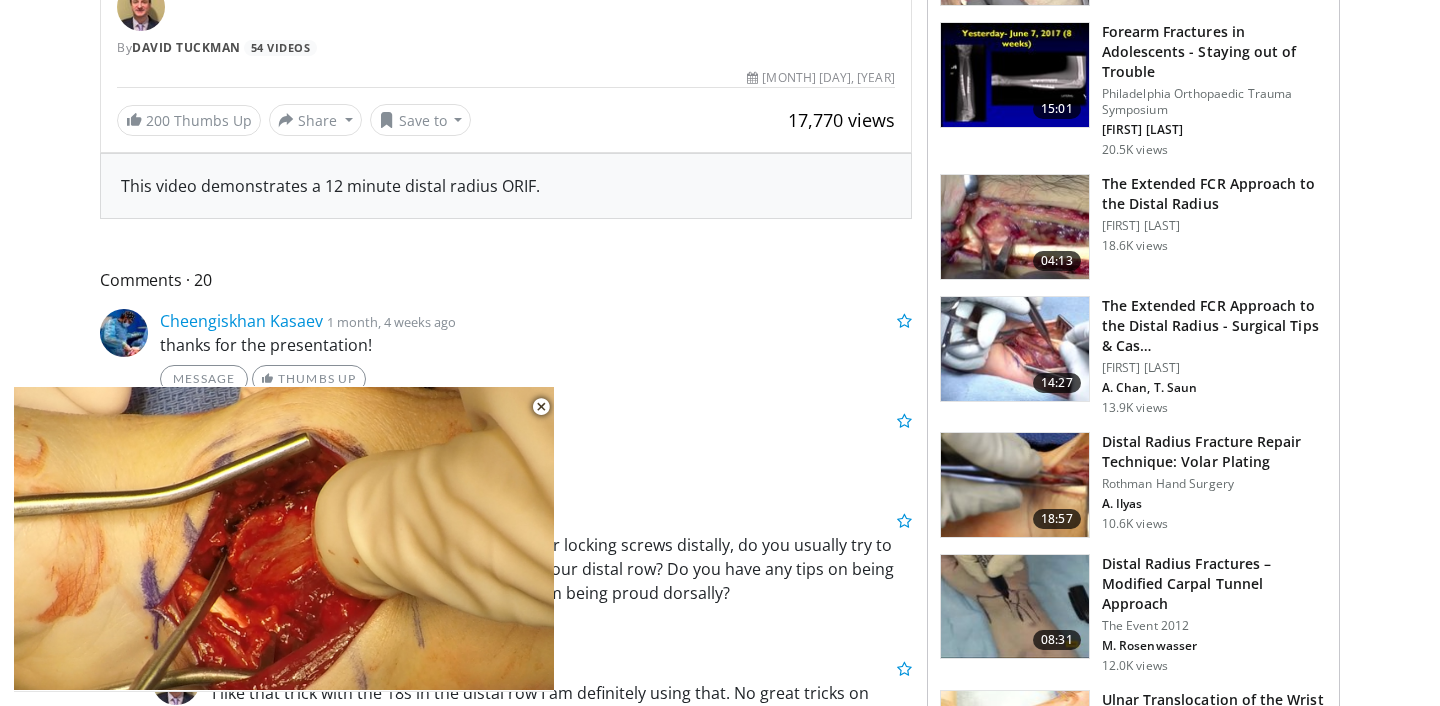 scroll, scrollTop: 0, scrollLeft: 0, axis: both 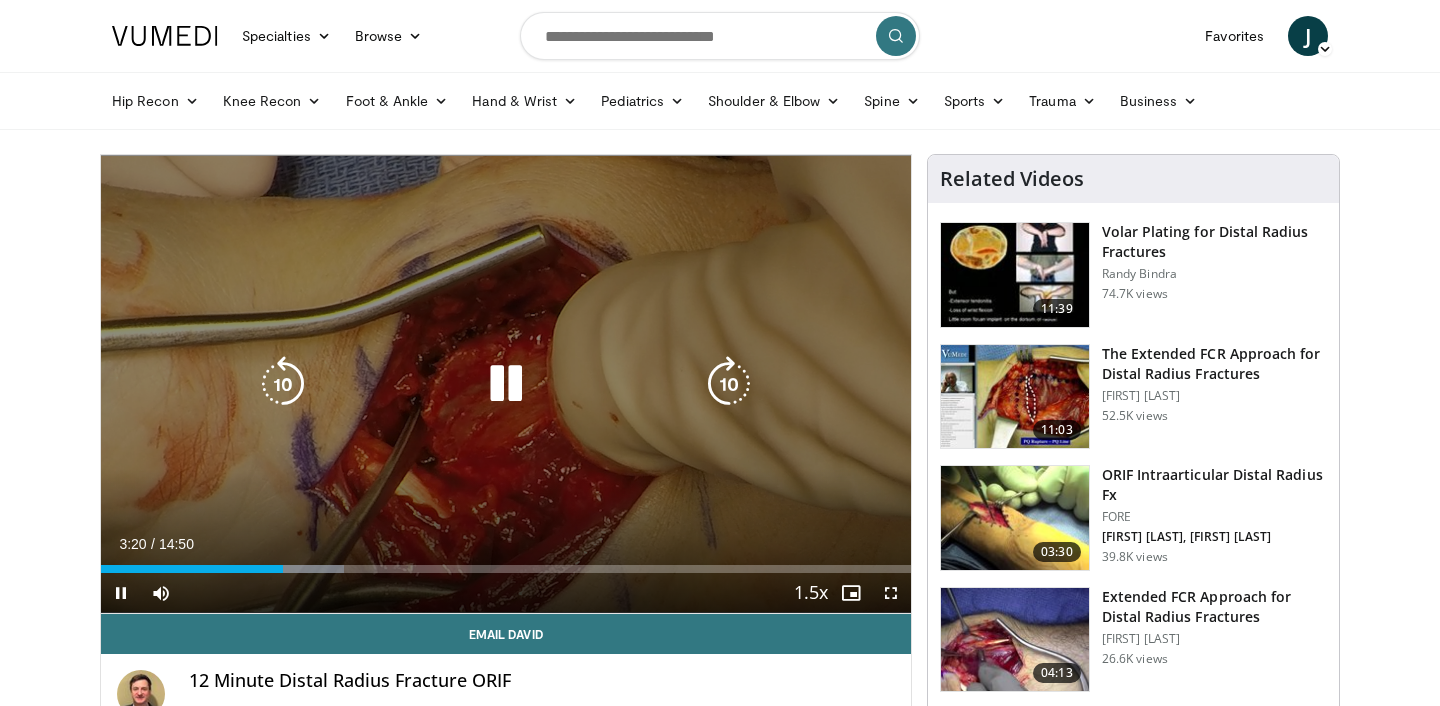 click at bounding box center [506, 384] 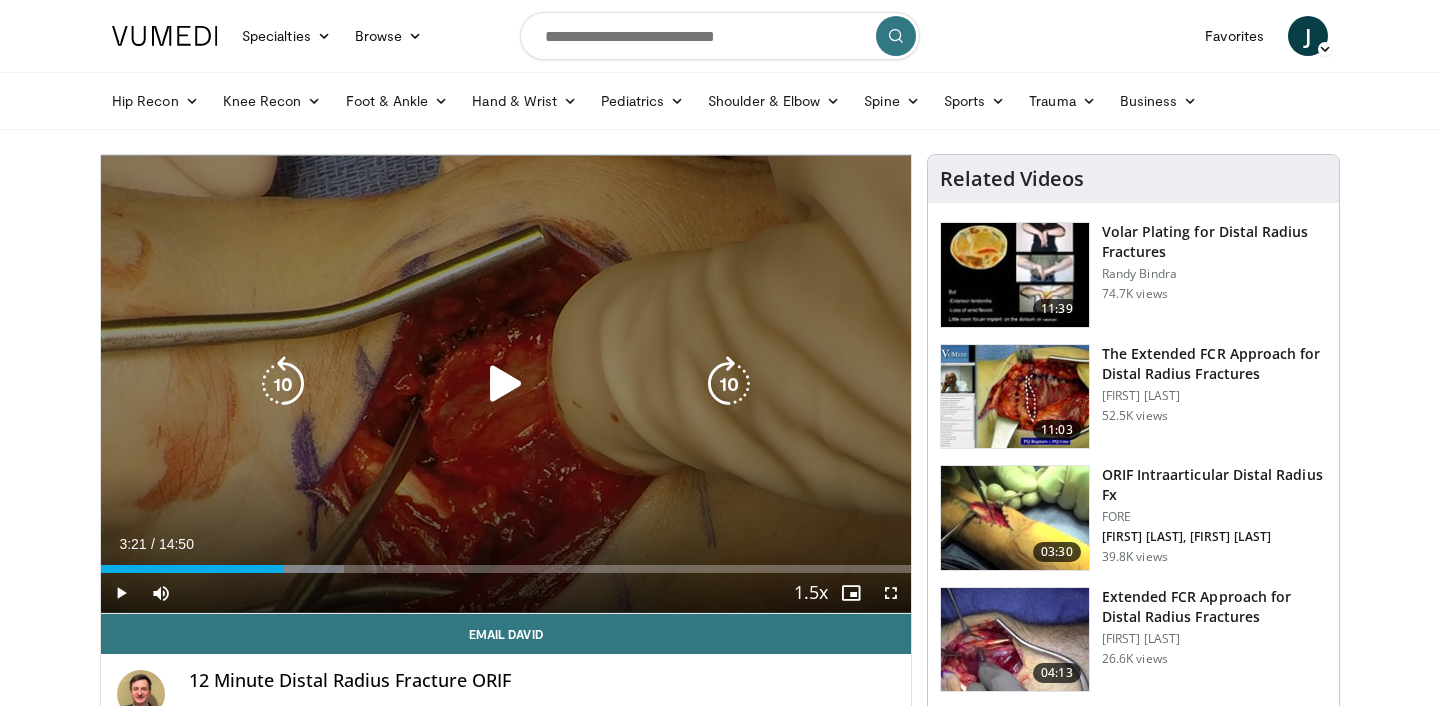 click at bounding box center (506, 384) 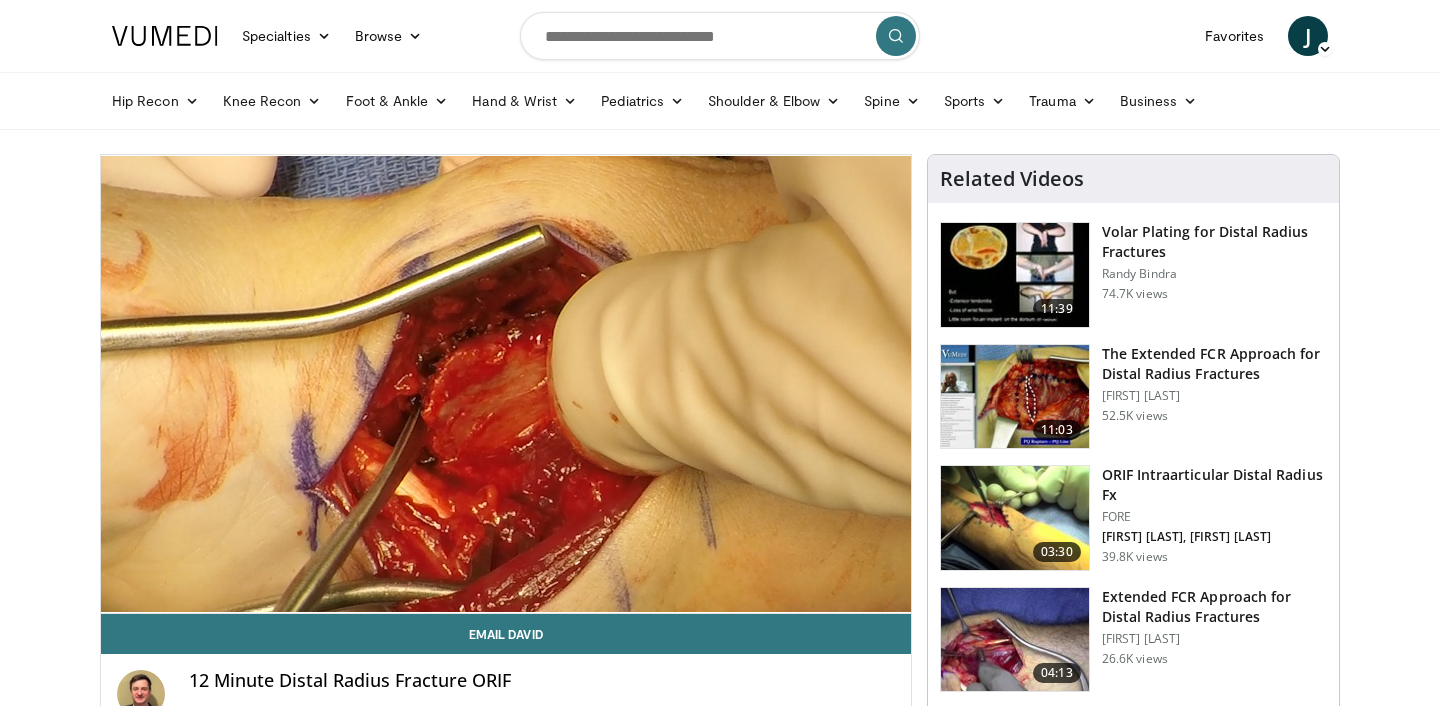 click on "12 Minute Distal Radius Fracture ORIF
By
David Tuckman
54 Videos" at bounding box center (506, 701) 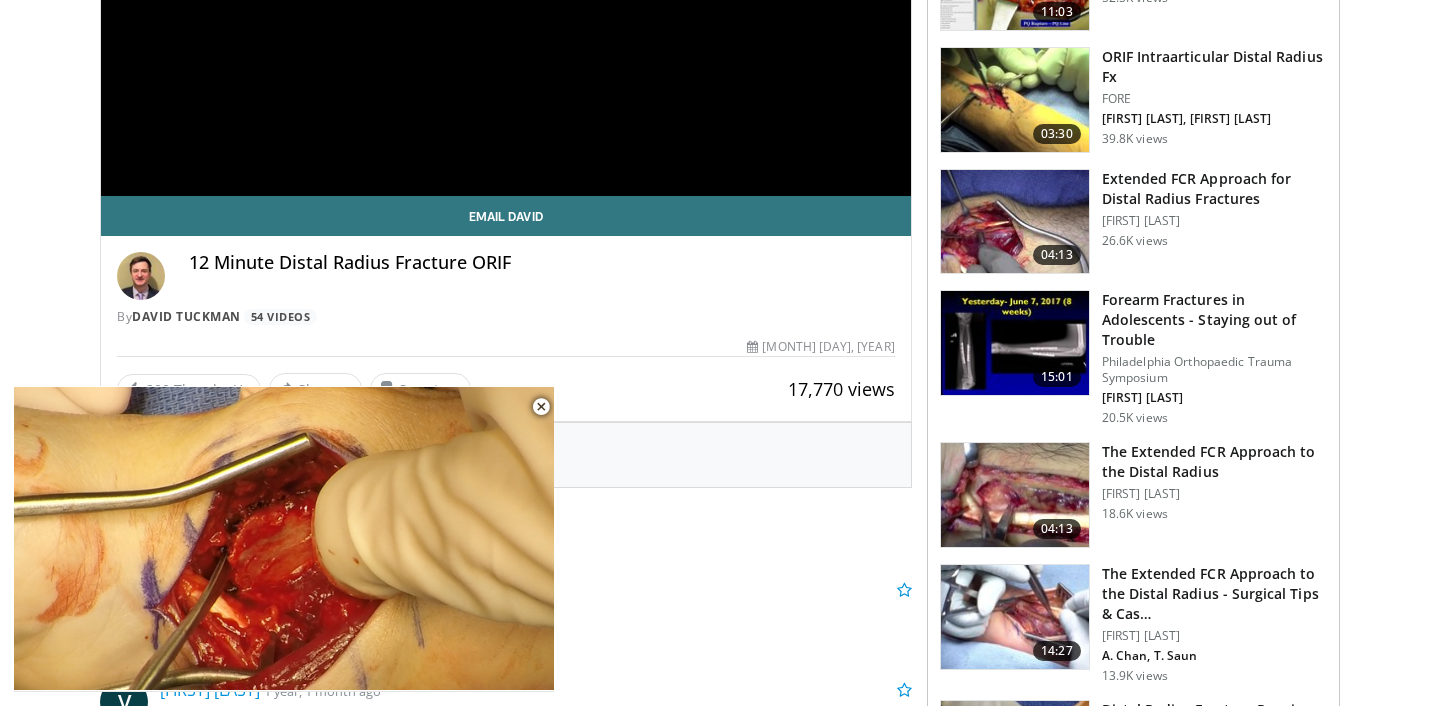 scroll, scrollTop: 0, scrollLeft: 0, axis: both 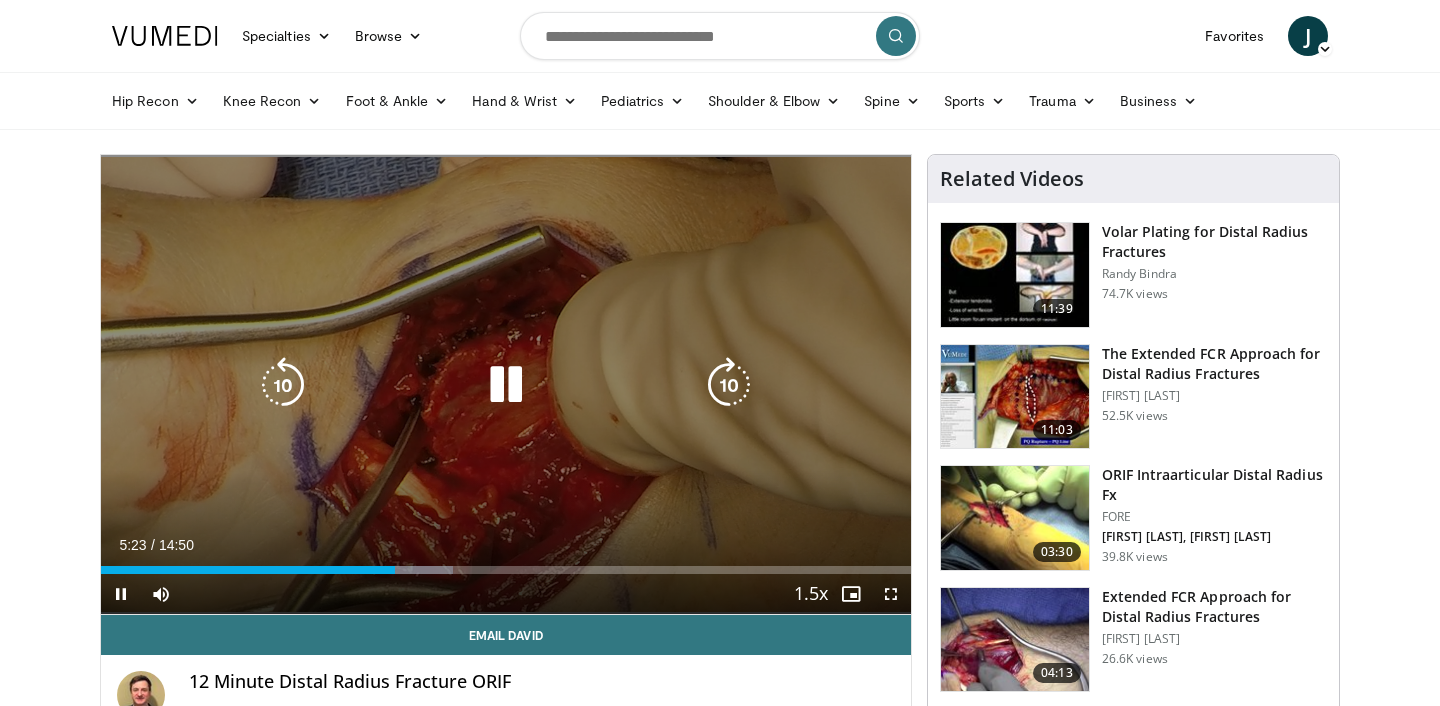 click at bounding box center [506, 385] 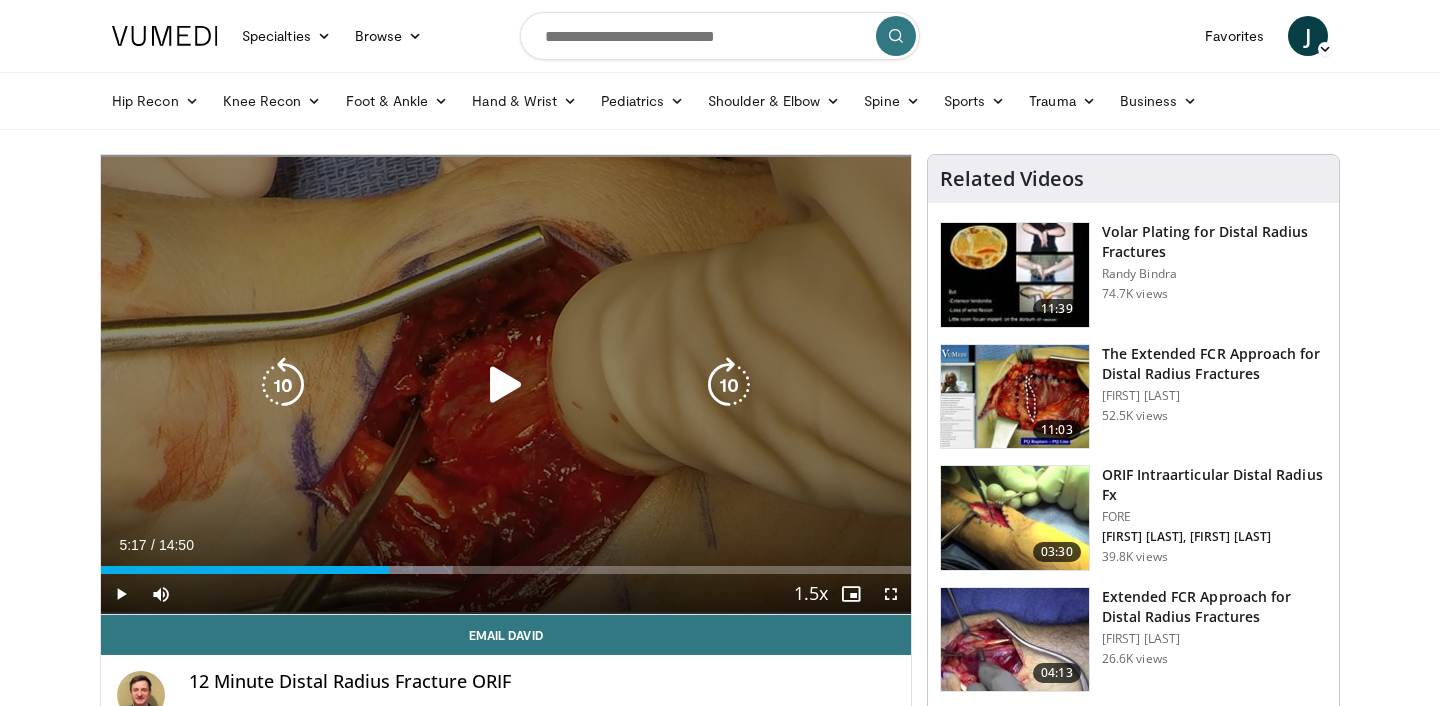 click at bounding box center [506, 385] 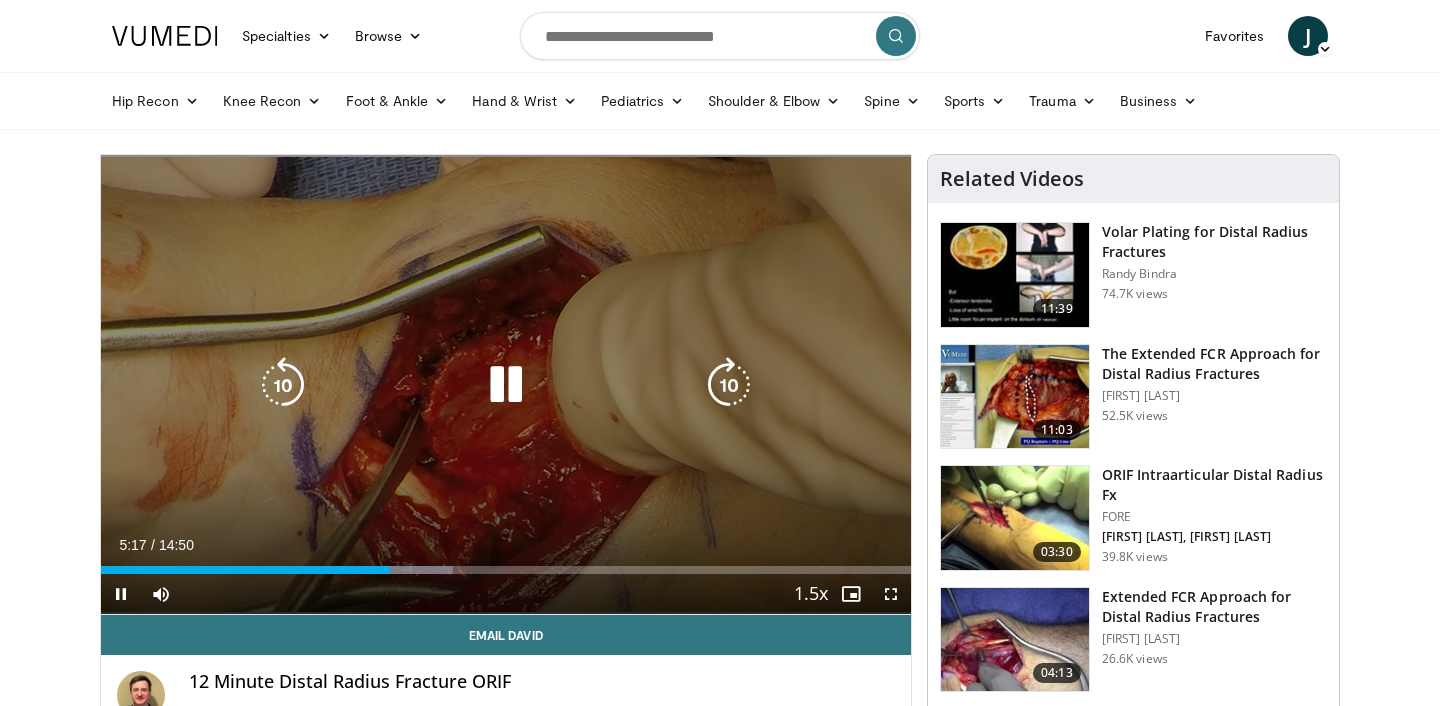 click on "10 seconds
Tap to unmute" at bounding box center (506, 384) 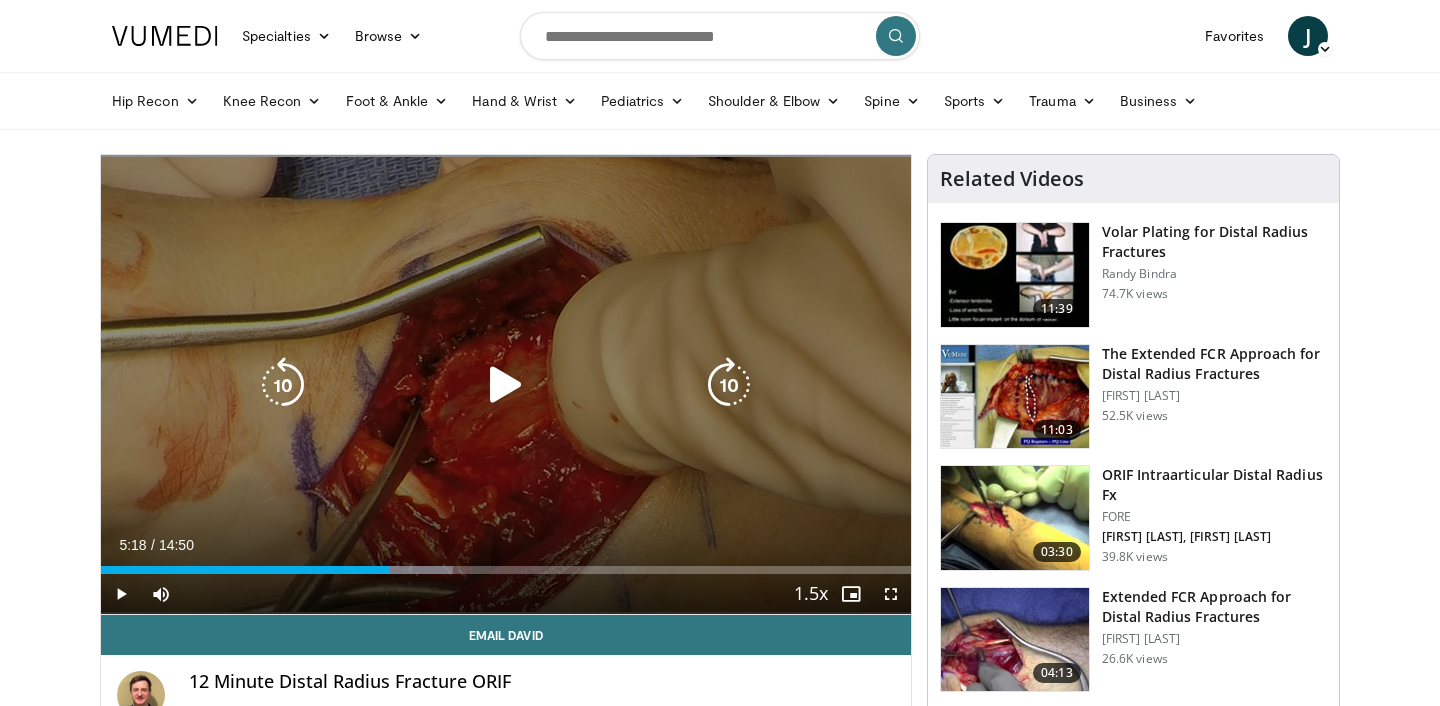 click on "10 seconds
Tap to unmute" at bounding box center (506, 384) 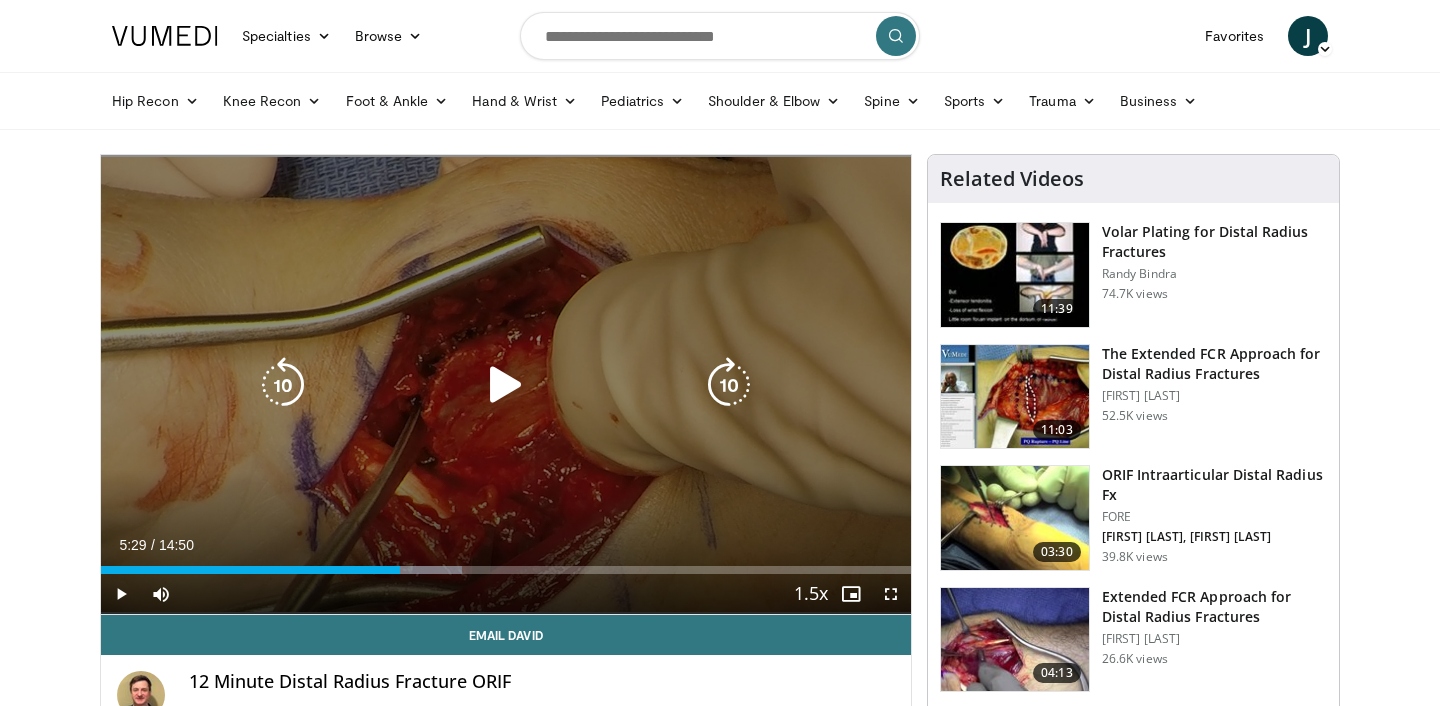 click at bounding box center (506, 385) 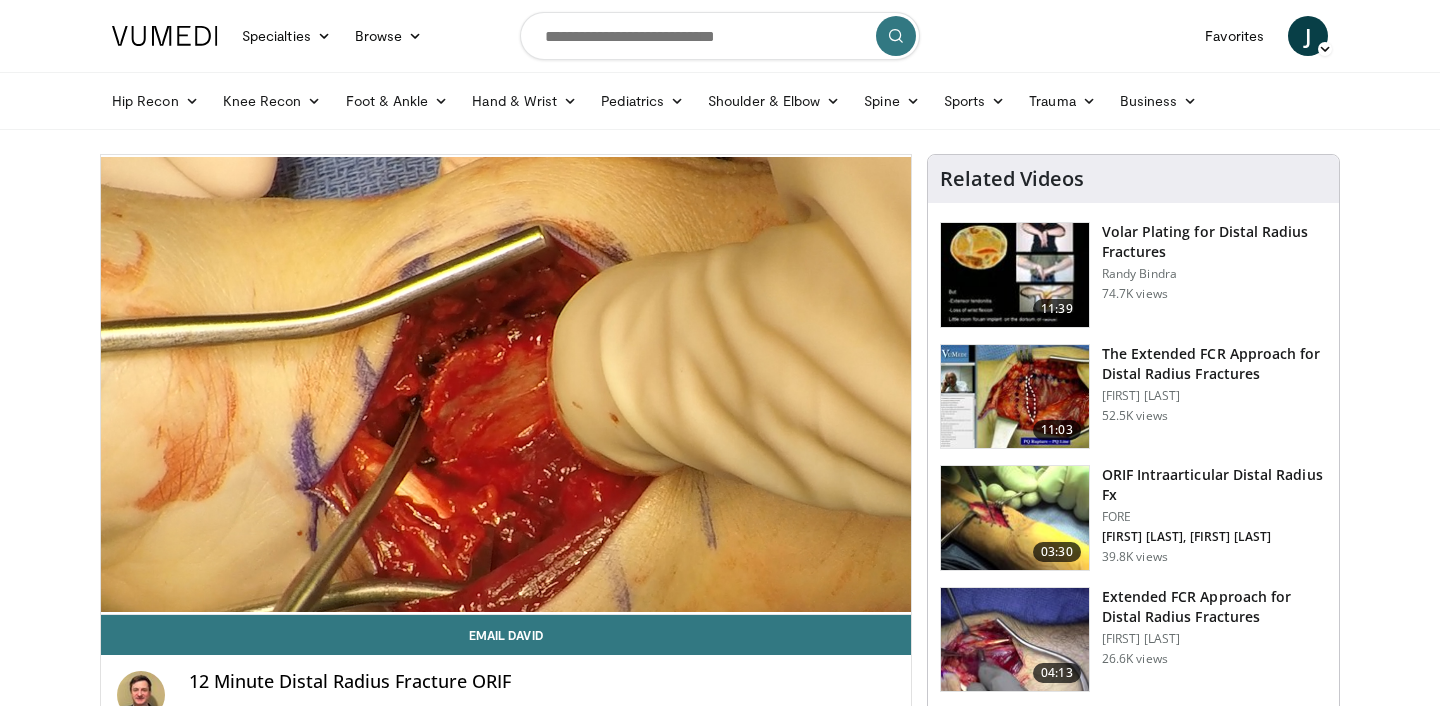 click on "Specialties
Adult & Family Medicine
Allergy, Asthma, Immunology
Anesthesiology
Cardiology
Dental
Dermatology
Endocrinology
Gastroenterology & Hepatology
General Surgery
Hematology & Oncology
Infectious Disease
Nephrology
Neurology
Neurosurgery
Obstetrics & Gynecology
Ophthalmology
Oral Maxillofacial
Orthopaedics
Otolaryngology
Pediatrics
Plastic Surgery
Podiatry
Psychiatry
Pulmonology
Radiation Oncology
Radiology
Rheumatology
Urology" at bounding box center (720, 1806) 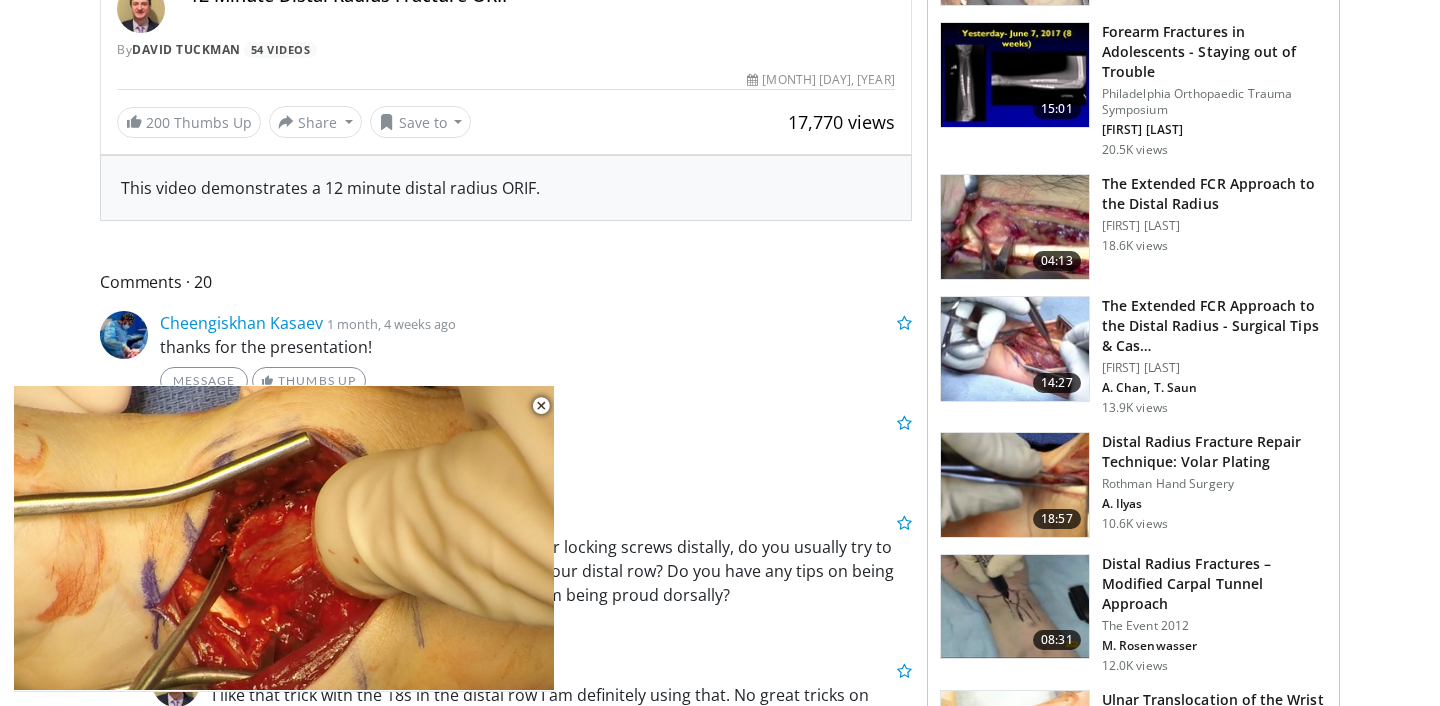 scroll, scrollTop: 0, scrollLeft: 0, axis: both 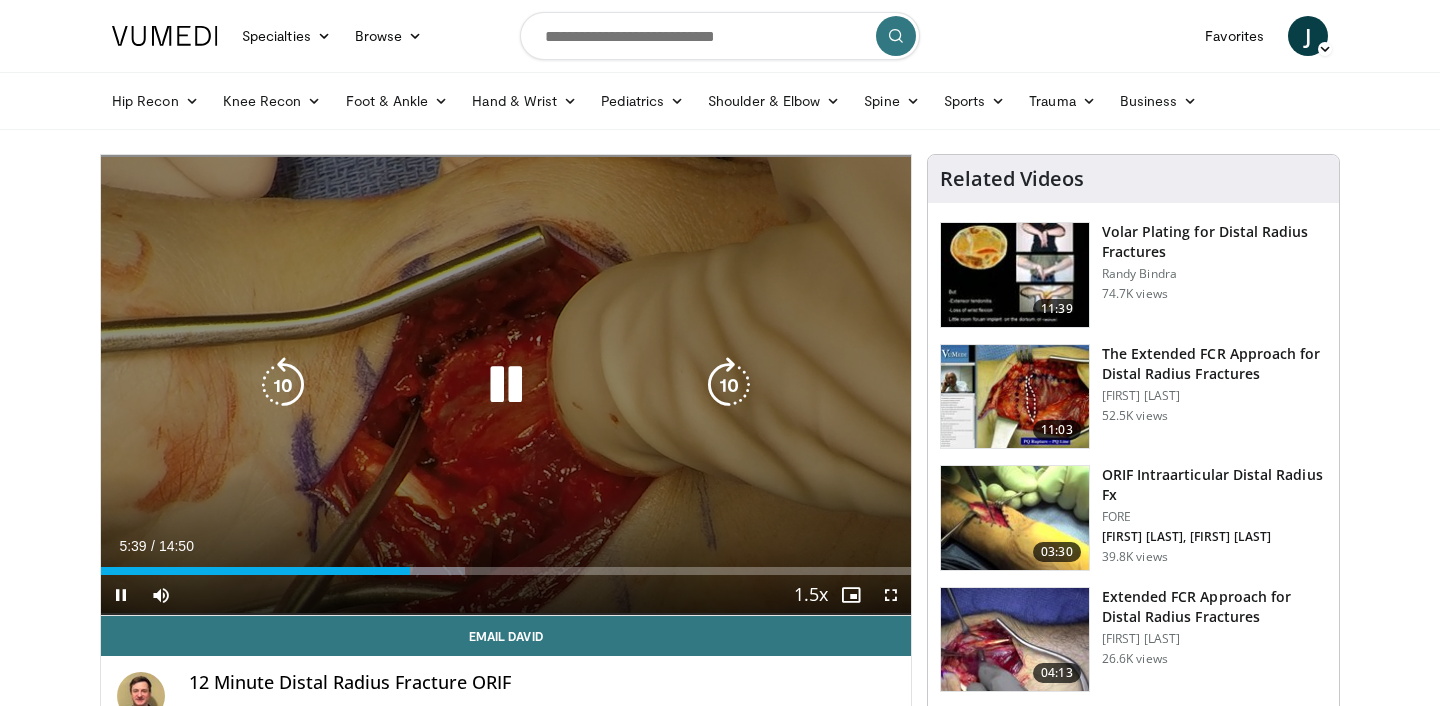 click at bounding box center [506, 385] 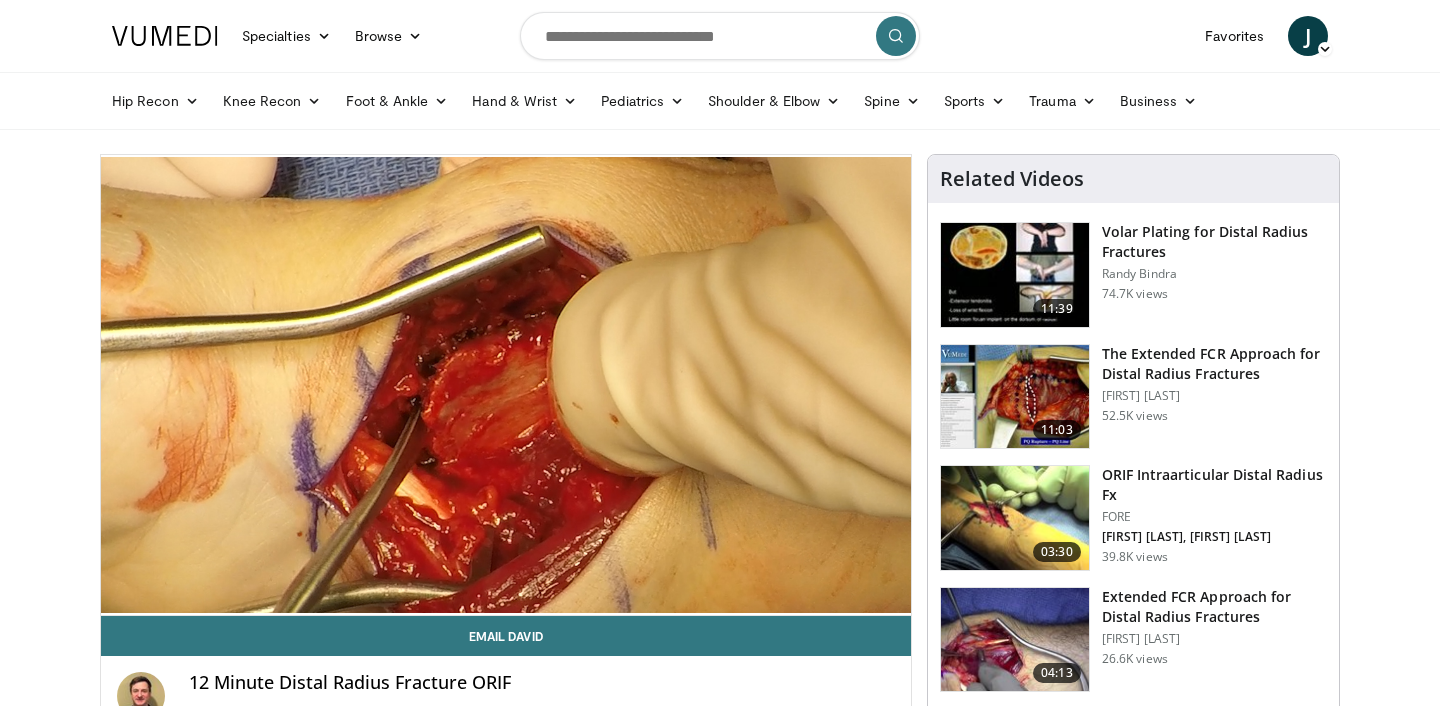 click on "Specialties
Adult & Family Medicine
Allergy, Asthma, Immunology
Anesthesiology
Cardiology
Dental
Dermatology
Endocrinology
Gastroenterology & Hepatology
General Surgery
Hematology & Oncology
Infectious Disease
Nephrology
Neurology
Neurosurgery
Obstetrics & Gynecology
Ophthalmology
Oral Maxillofacial
Orthopaedics
Otolaryngology
Pediatrics
Plastic Surgery
Podiatry
Psychiatry
Pulmonology
Radiation Oncology
Radiology
Rheumatology
Urology" at bounding box center [720, 1806] 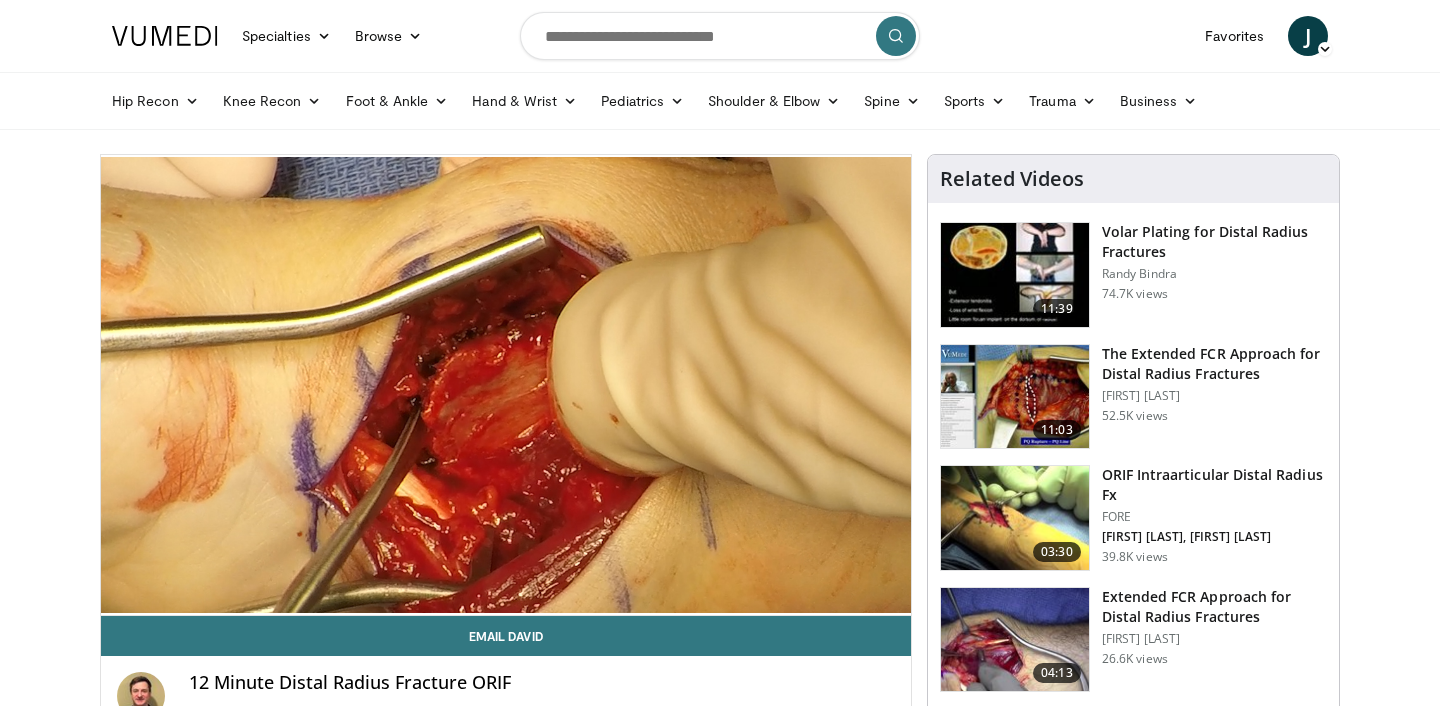 click on "Specialties
Adult & Family Medicine
Allergy, Asthma, Immunology
Anesthesiology
Cardiology
Dental
Dermatology
Endocrinology
Gastroenterology & Hepatology
General Surgery
Hematology & Oncology
Infectious Disease
Nephrology
Neurology
Neurosurgery
Obstetrics & Gynecology
Ophthalmology
Oral Maxillofacial
Orthopaedics
Otolaryngology
Pediatrics
Plastic Surgery
Podiatry
Psychiatry
Pulmonology
Radiation Oncology
Radiology
Rheumatology
Urology" at bounding box center (720, 1806) 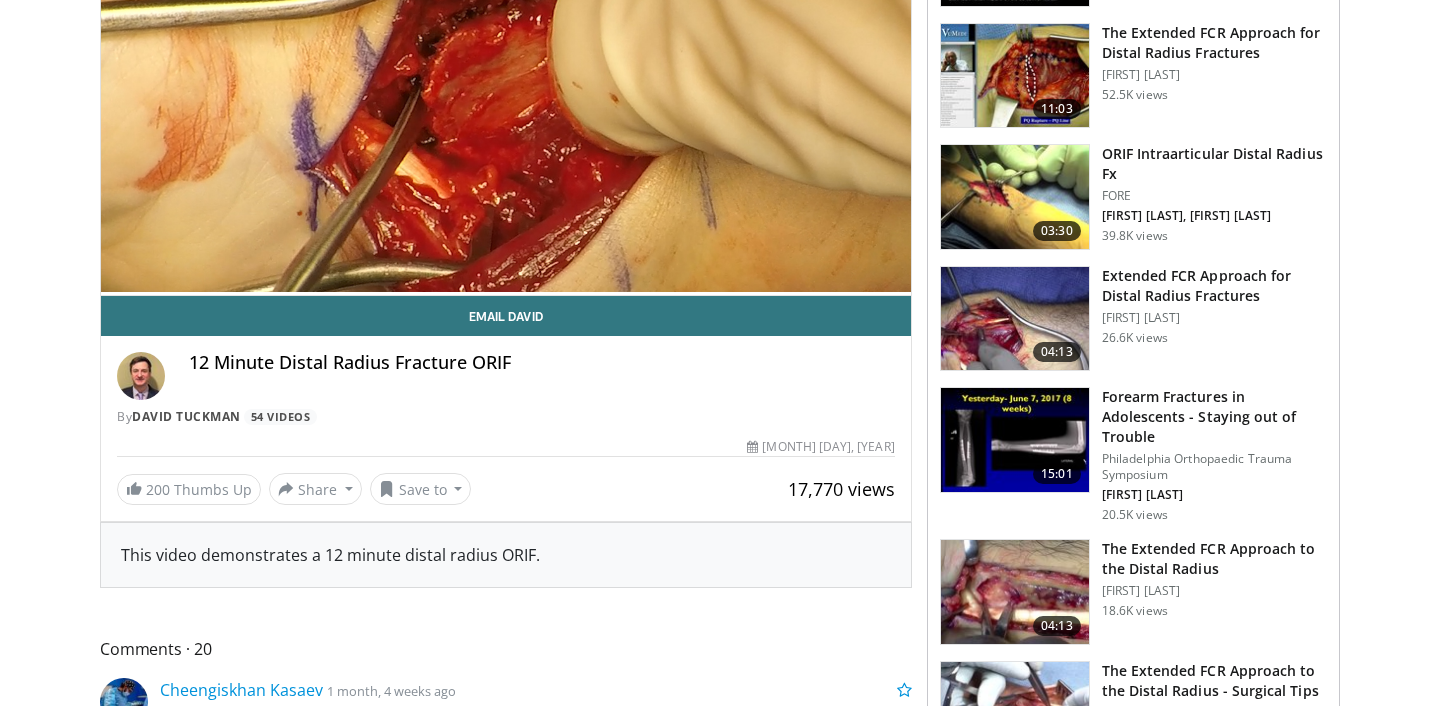 scroll, scrollTop: 0, scrollLeft: 0, axis: both 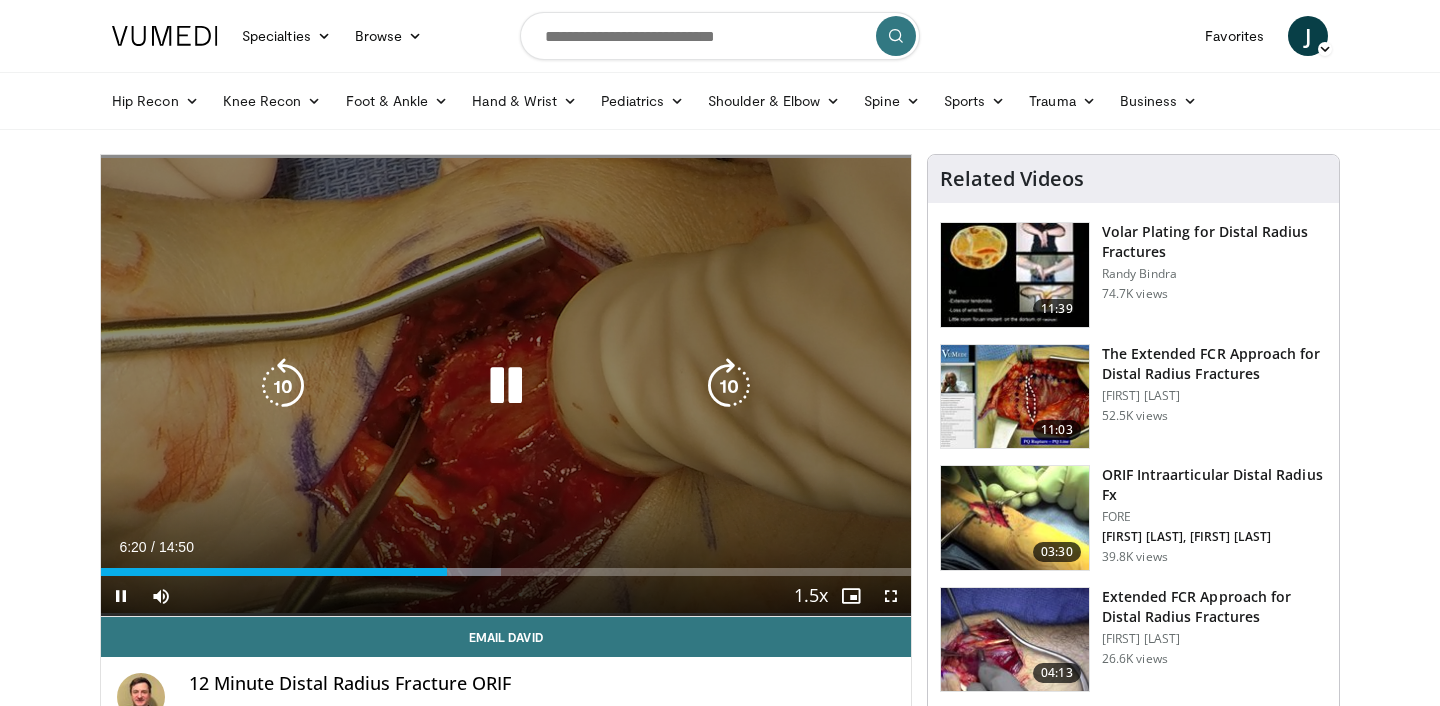 click at bounding box center [506, 386] 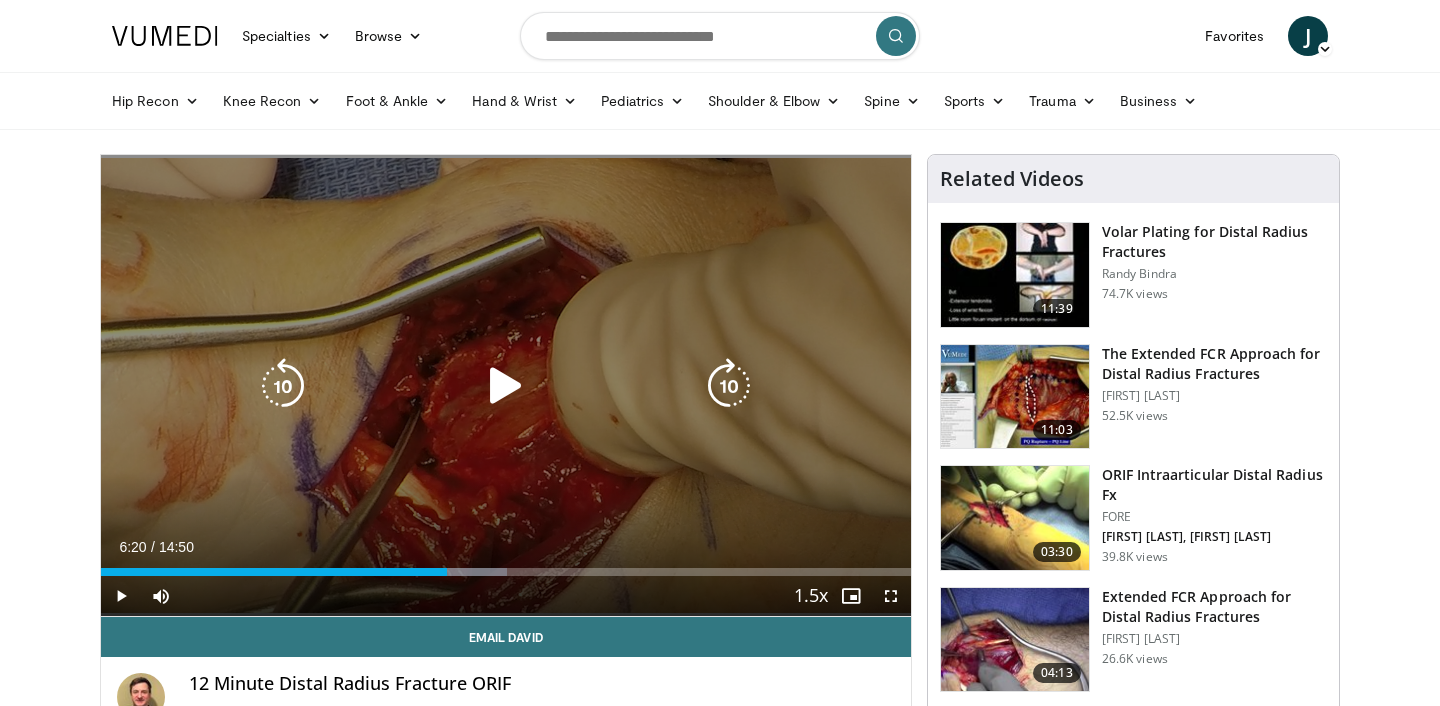click at bounding box center (506, 386) 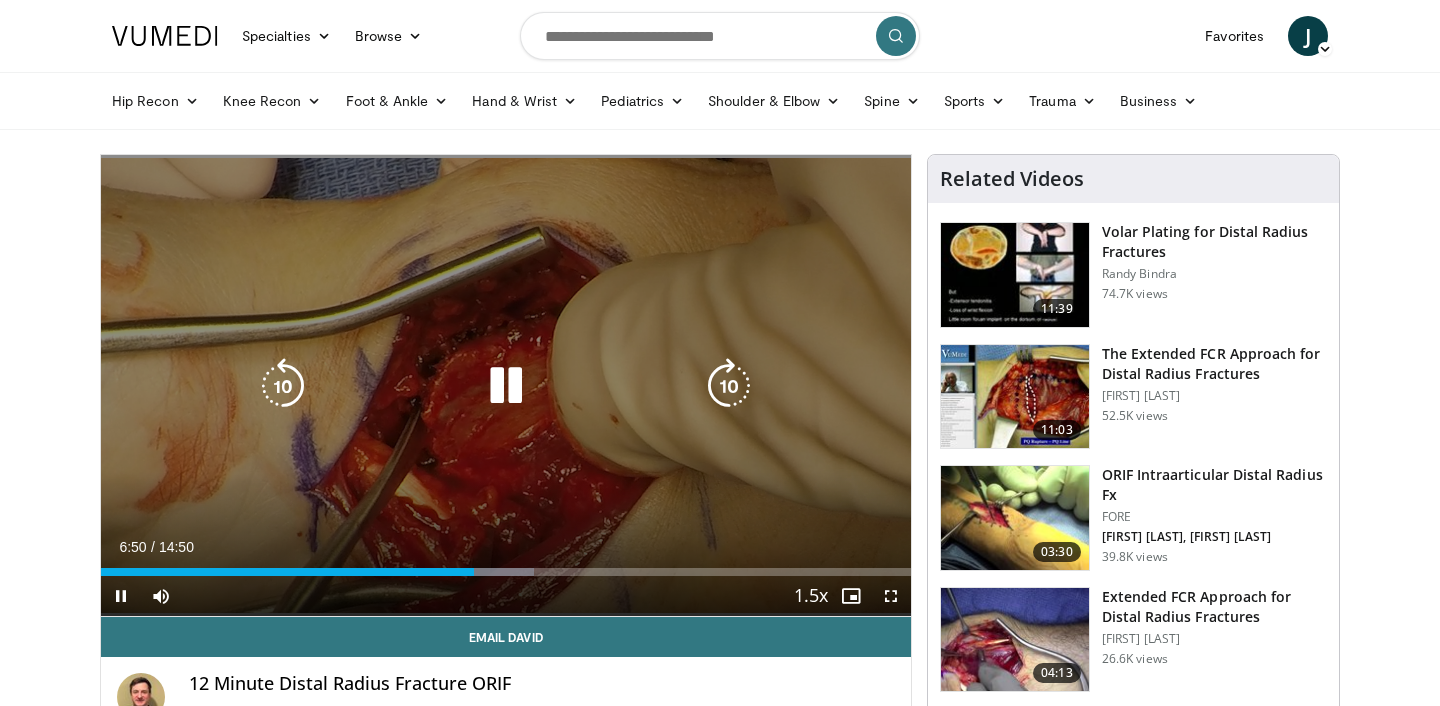 click at bounding box center [506, 386] 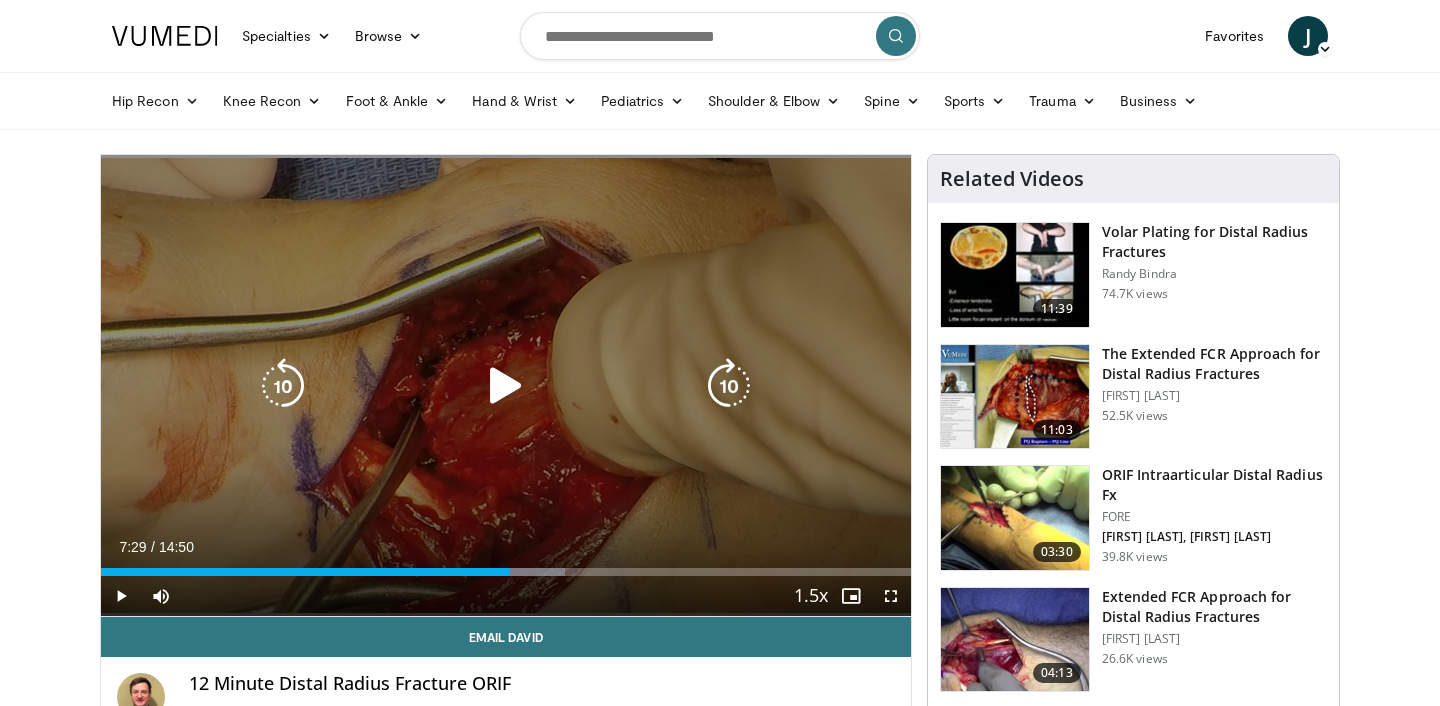 click on "10 seconds
Tap to unmute" at bounding box center (506, 385) 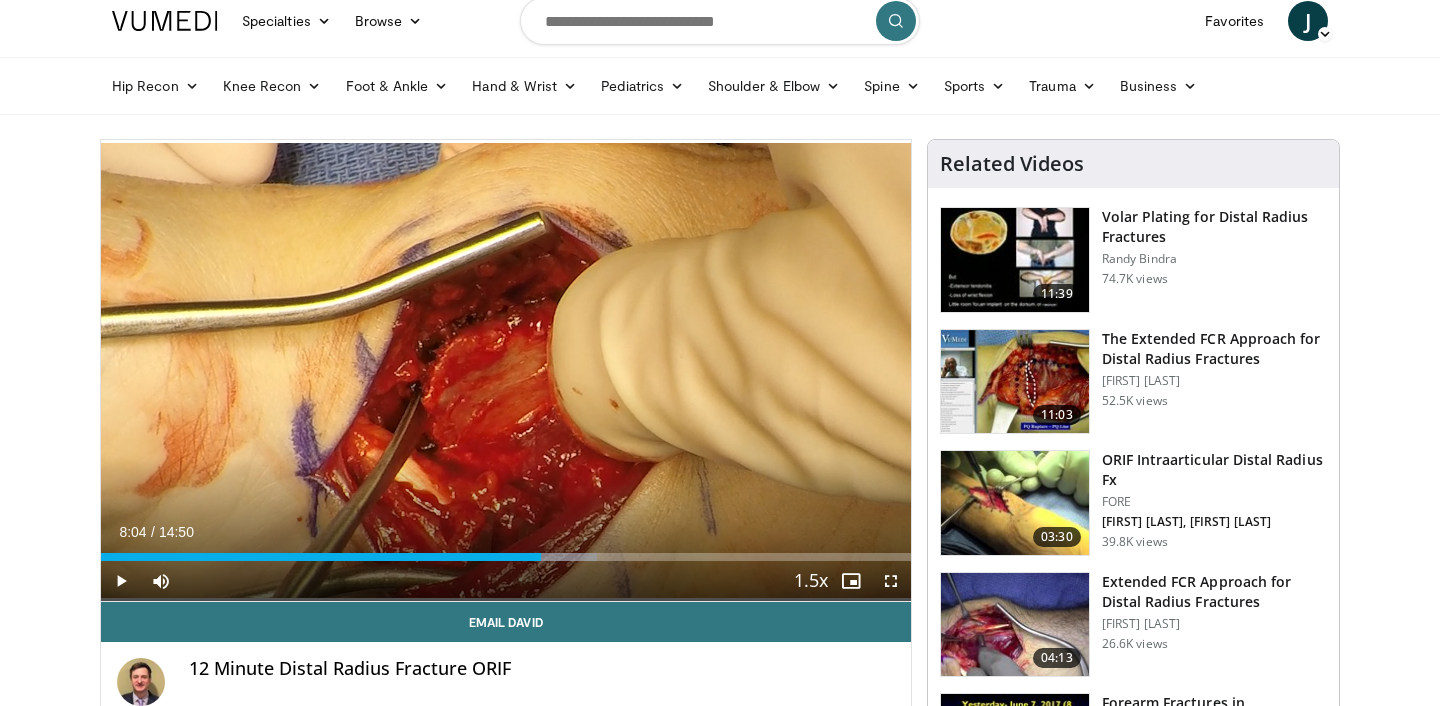 scroll, scrollTop: 0, scrollLeft: 0, axis: both 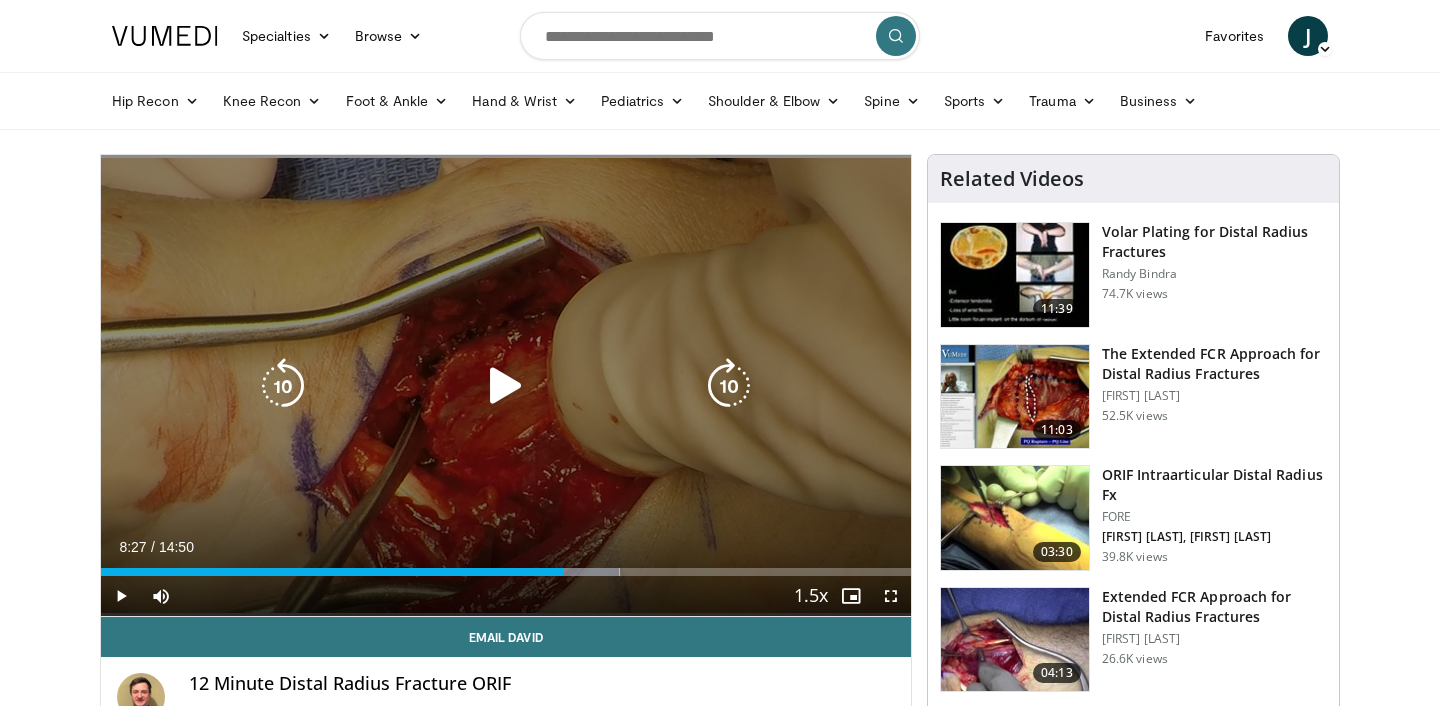 click on "10 seconds
Tap to unmute" at bounding box center [506, 385] 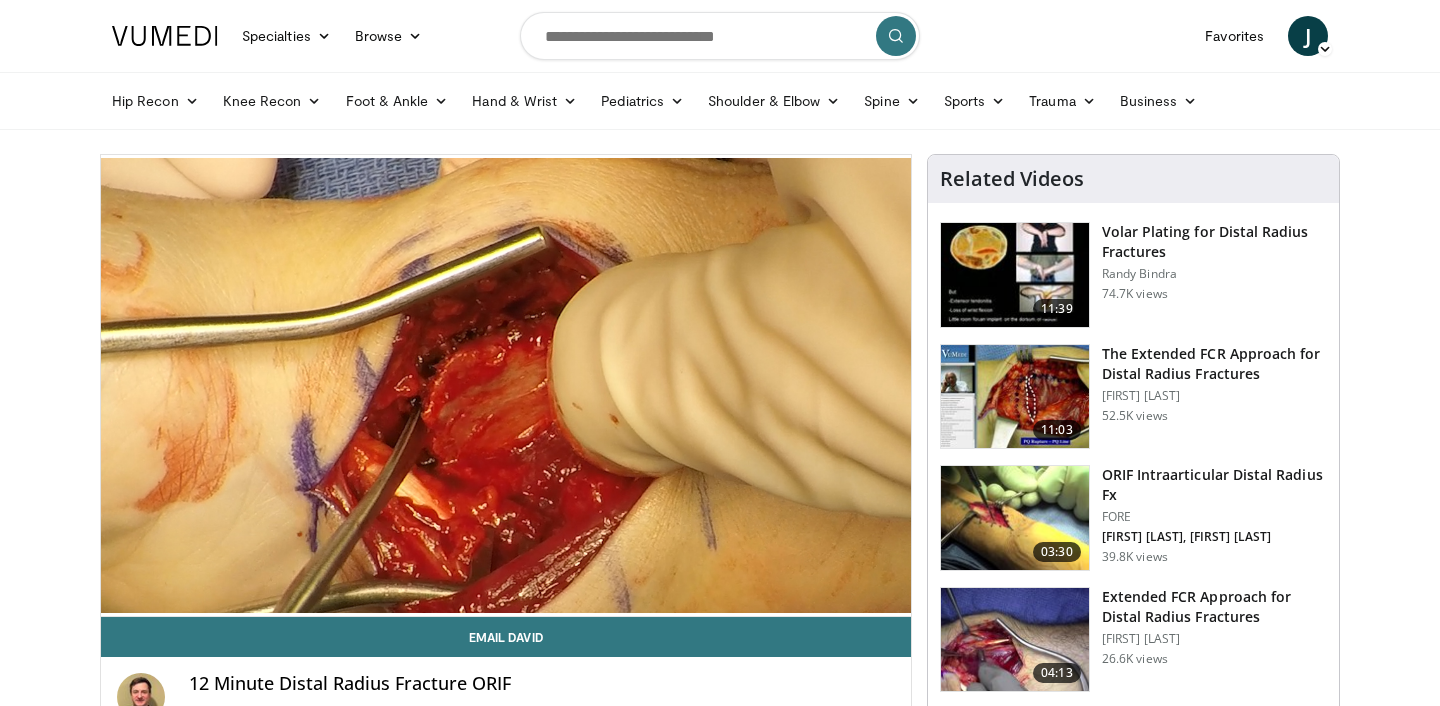 click on "Specialties
Adult & Family Medicine
Allergy, Asthma, Immunology
Anesthesiology
Cardiology
Dental
Dermatology
Endocrinology
Gastroenterology & Hepatology
General Surgery
Hematology & Oncology
Infectious Disease
Nephrology
Neurology
Neurosurgery
Obstetrics & Gynecology
Ophthalmology
Oral Maxillofacial
Orthopaedics
Otolaryngology
Pediatrics
Plastic Surgery
Podiatry
Psychiatry
Pulmonology
Radiation Oncology
Radiology
Rheumatology
Urology" at bounding box center (720, 1807) 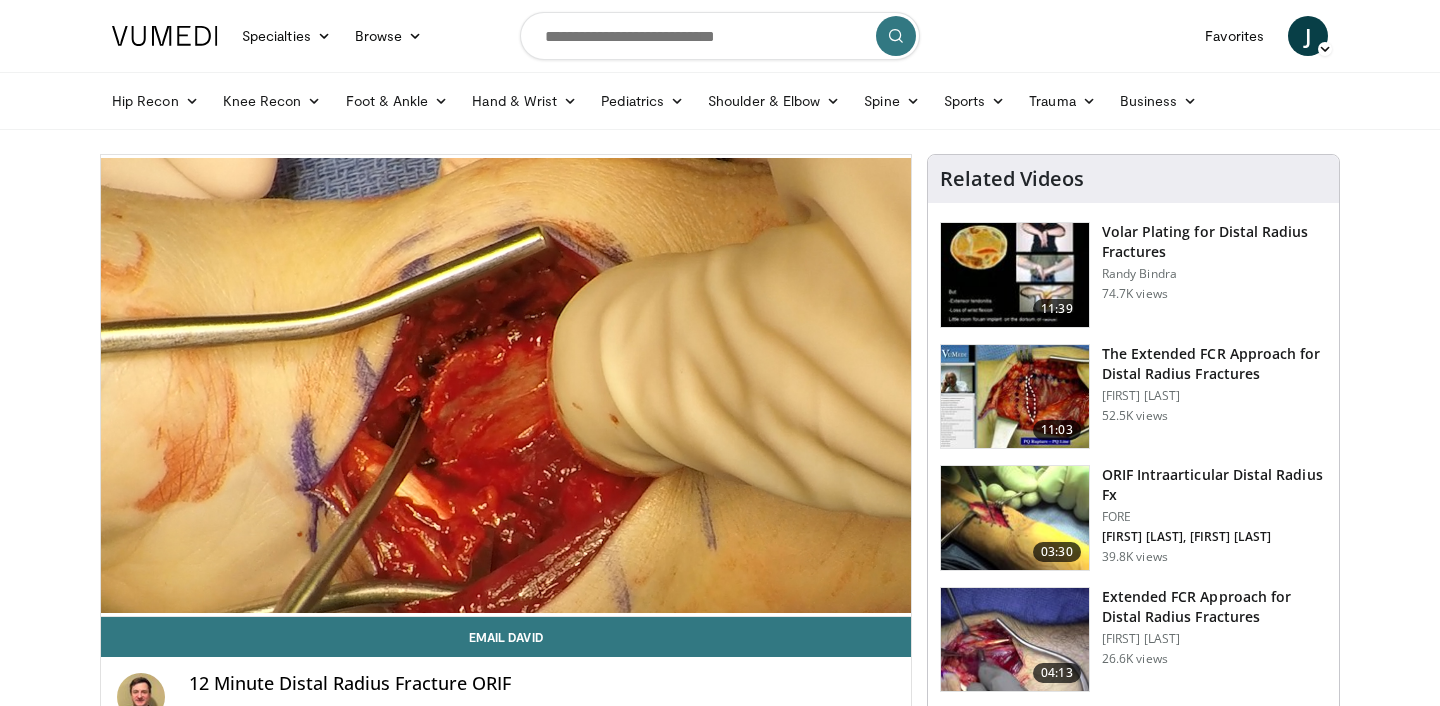 click on "Specialties
Adult & Family Medicine
Allergy, Asthma, Immunology
Anesthesiology
Cardiology
Dental
Dermatology
Endocrinology
Gastroenterology & Hepatology
General Surgery
Hematology & Oncology
Infectious Disease
Nephrology
Neurology
Neurosurgery
Obstetrics & Gynecology
Ophthalmology
Oral Maxillofacial
Orthopaedics
Otolaryngology
Pediatrics
Plastic Surgery
Podiatry
Psychiatry
Pulmonology
Radiation Oncology
Radiology
Rheumatology
Urology" at bounding box center [720, 1807] 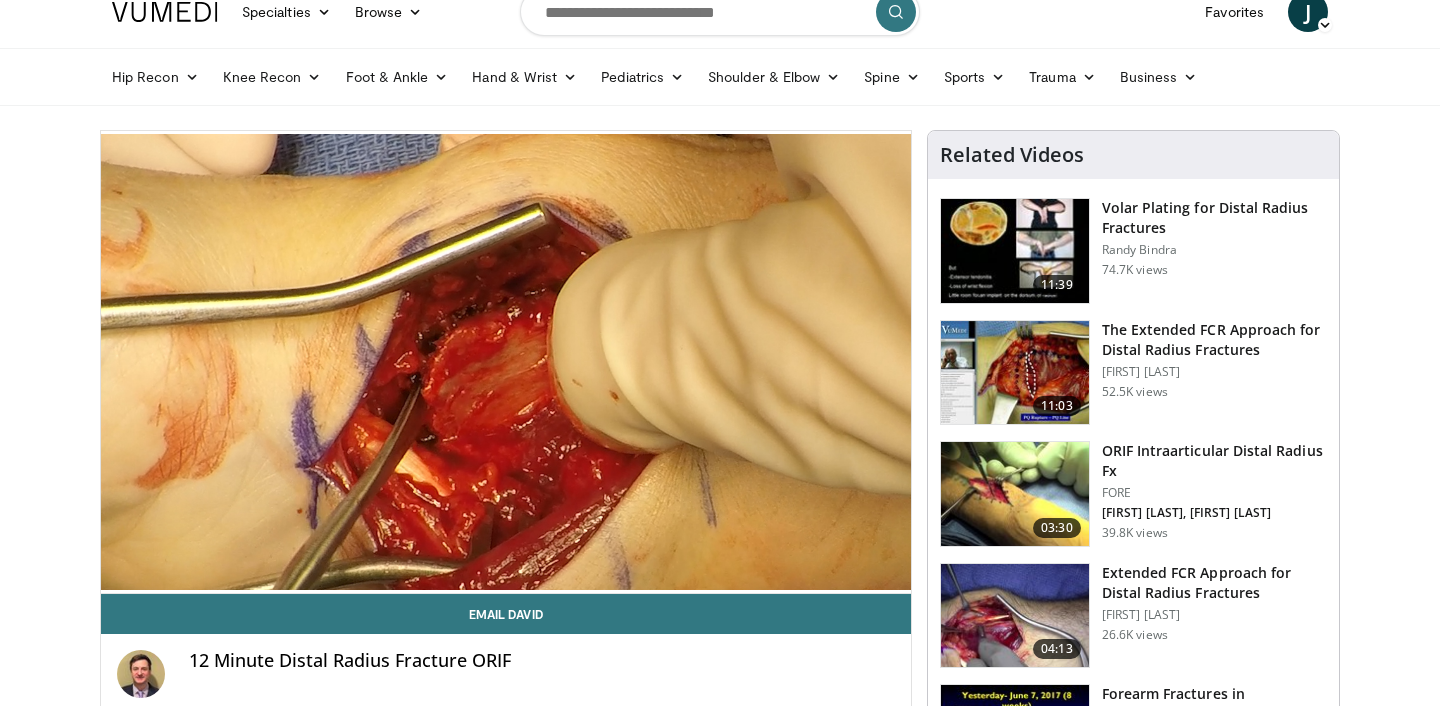 scroll, scrollTop: 0, scrollLeft: 0, axis: both 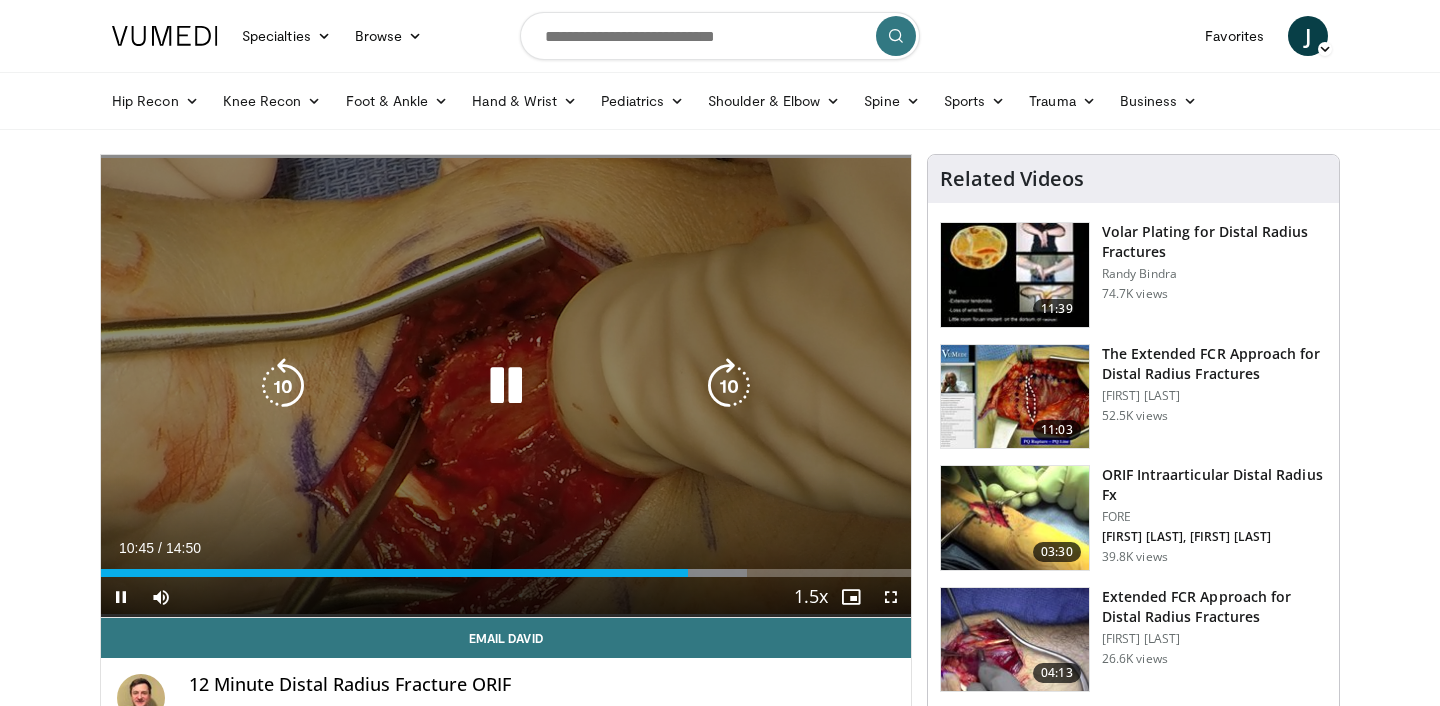click at bounding box center [506, 386] 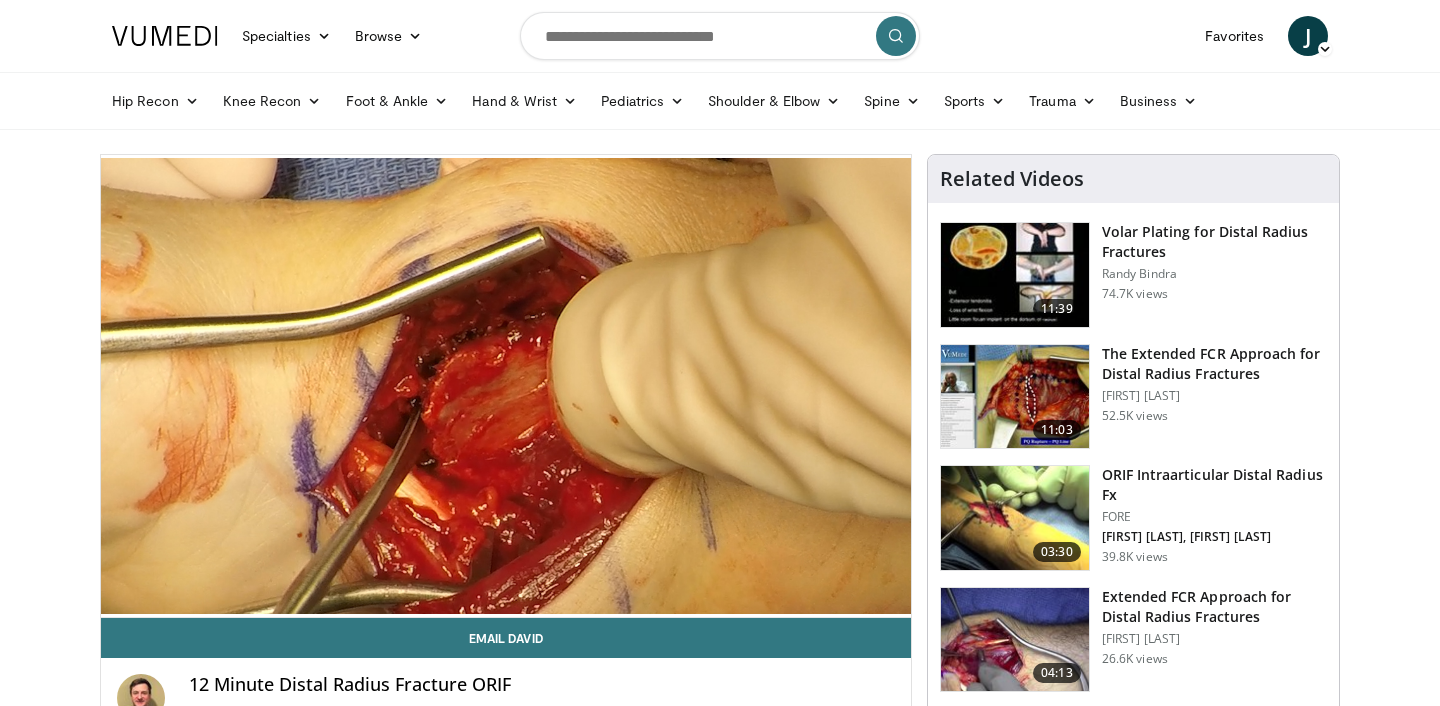 click on "Specialties
Adult & Family Medicine
Allergy, Asthma, Immunology
Anesthesiology
Cardiology
Dental
Dermatology
Endocrinology
Gastroenterology & Hepatology
General Surgery
Hematology & Oncology
Infectious Disease
Nephrology
Neurology
Neurosurgery
Obstetrics & Gynecology
Ophthalmology
Oral Maxillofacial
Orthopaedics
Otolaryngology
Pediatrics
Plastic Surgery
Podiatry
Psychiatry
Pulmonology
Radiation Oncology
Radiology
Rheumatology
Urology" at bounding box center (720, 1807) 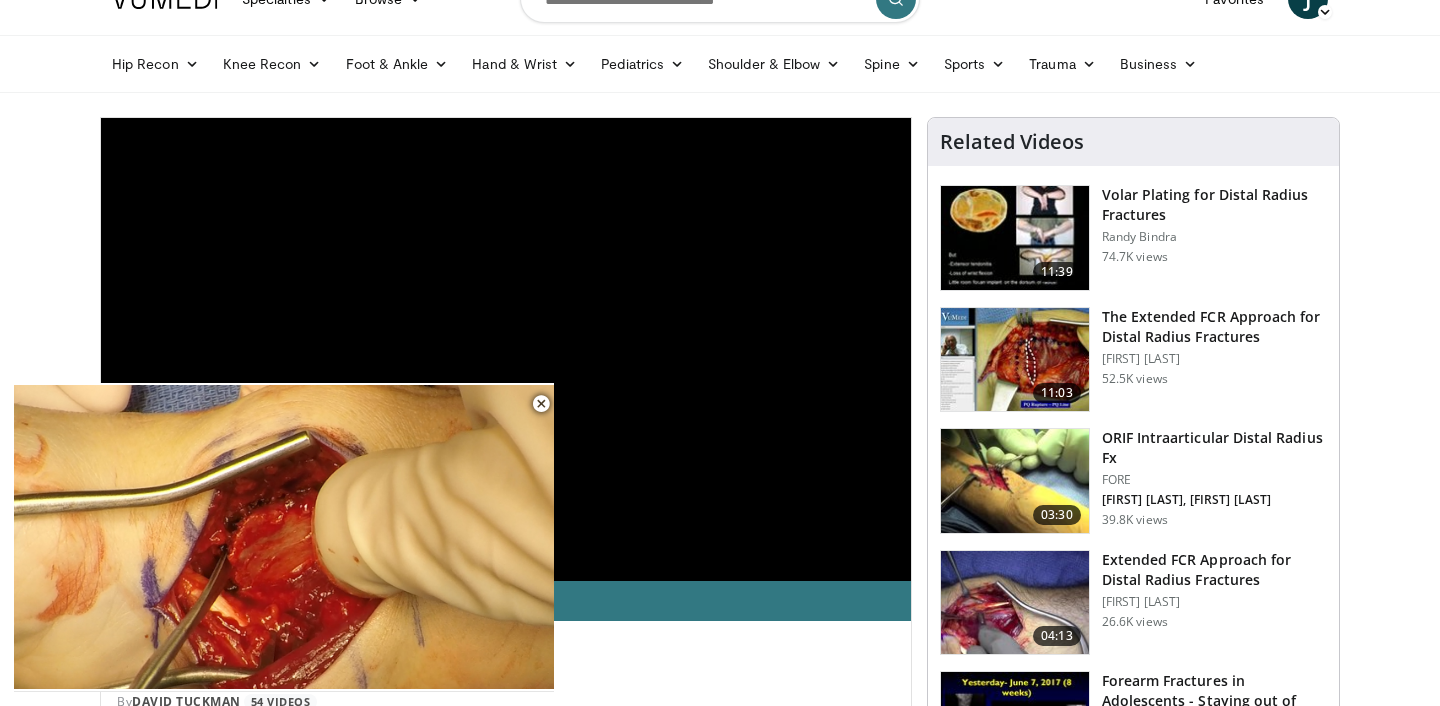 scroll, scrollTop: 0, scrollLeft: 0, axis: both 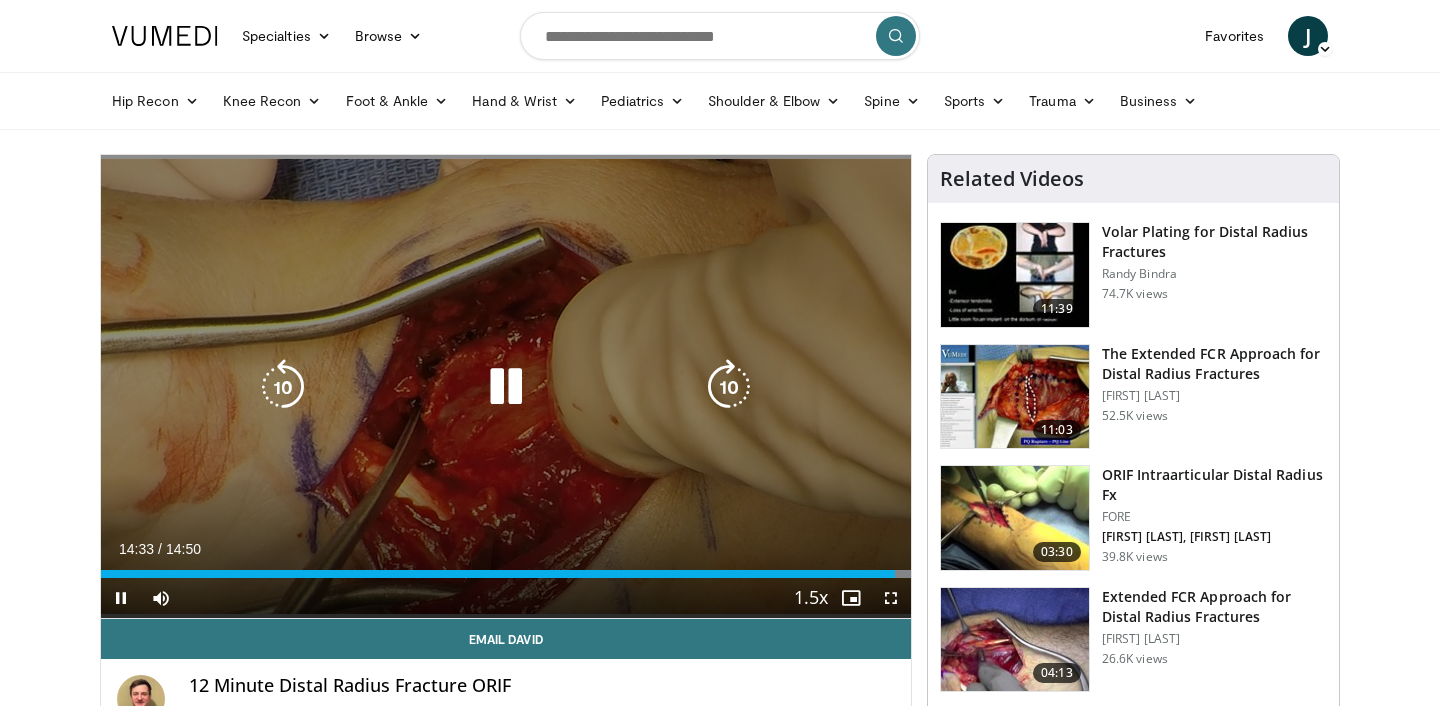click on "10 seconds
Tap to unmute" at bounding box center [506, 386] 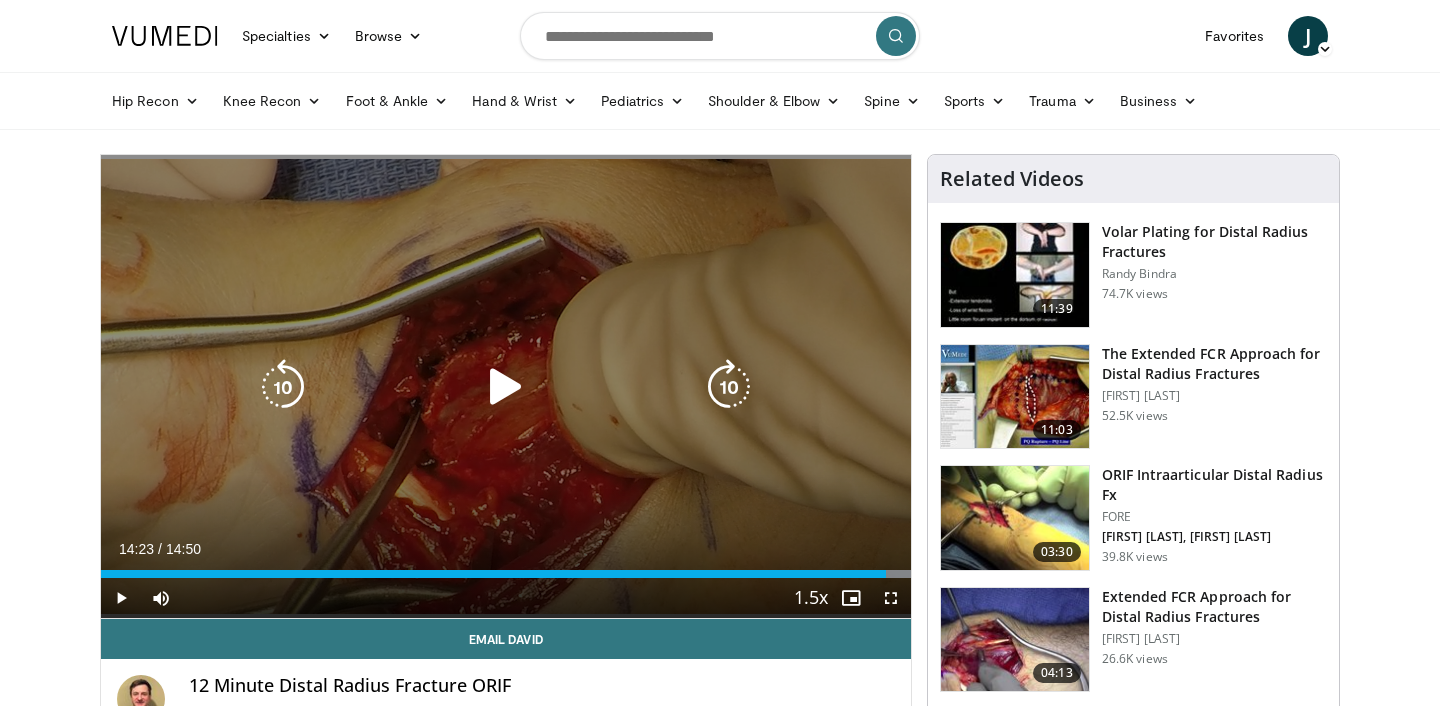 click at bounding box center (506, 387) 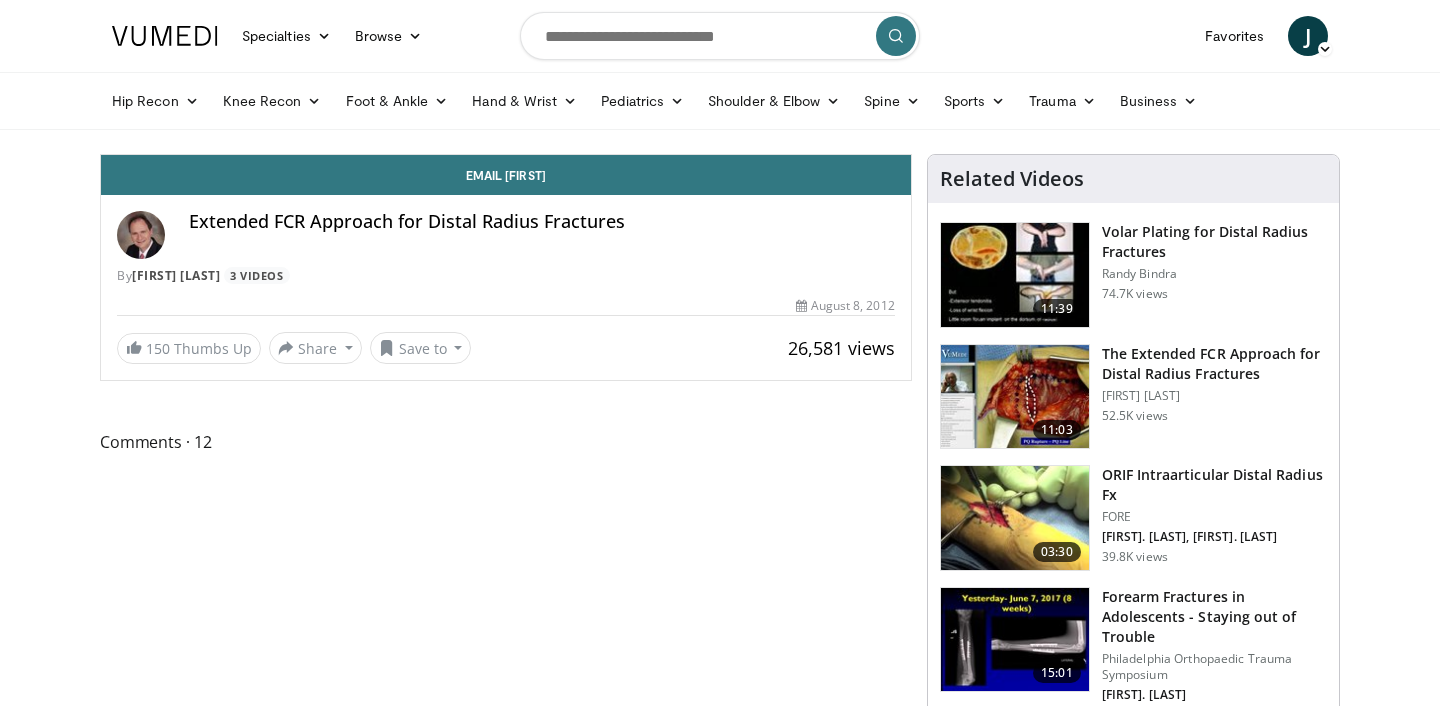 scroll, scrollTop: 0, scrollLeft: 0, axis: both 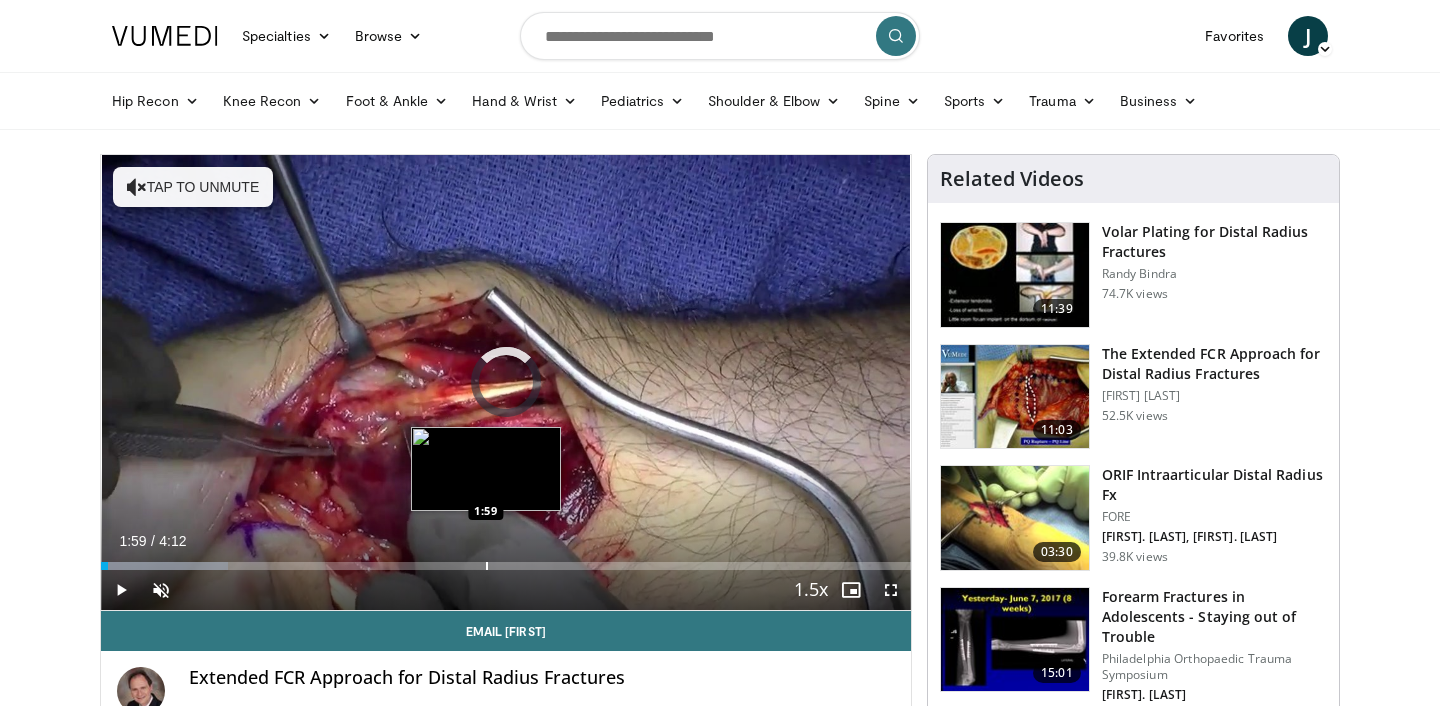 click at bounding box center [487, 566] 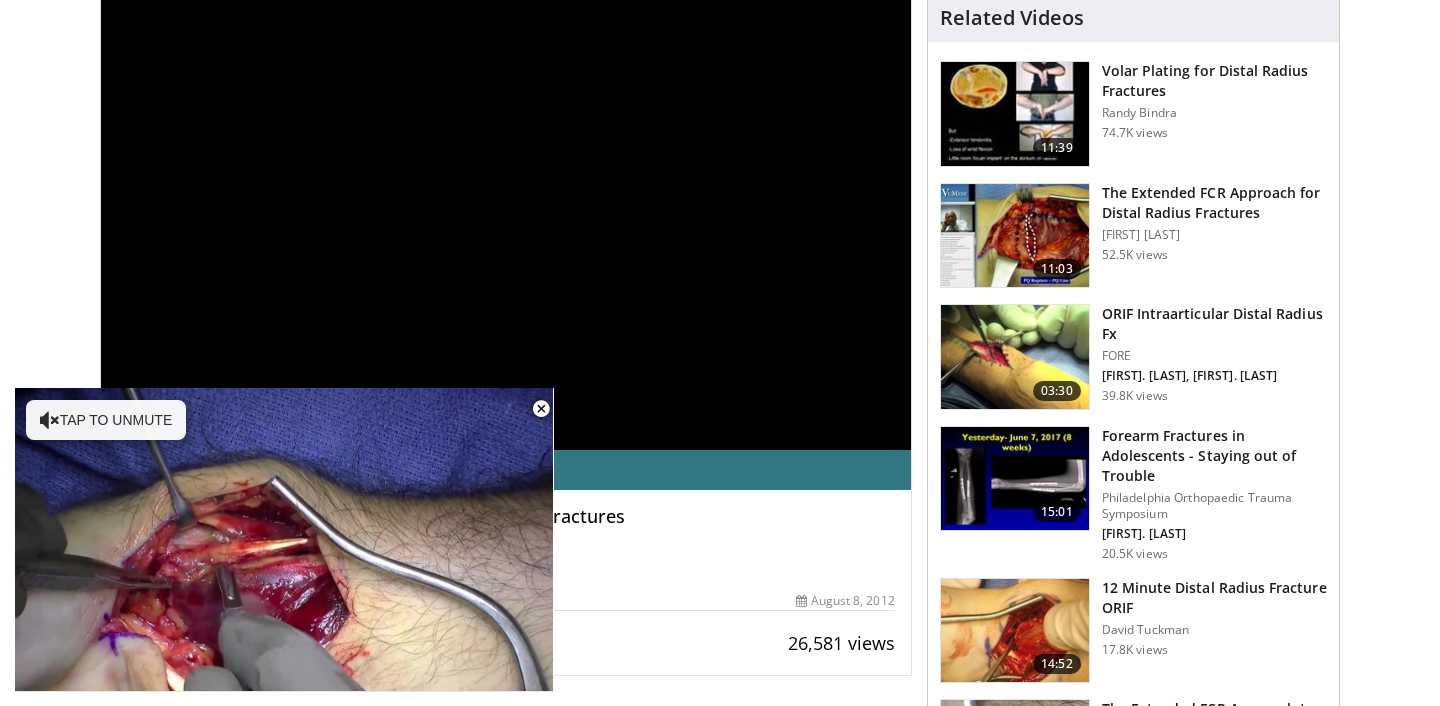 scroll, scrollTop: 0, scrollLeft: 0, axis: both 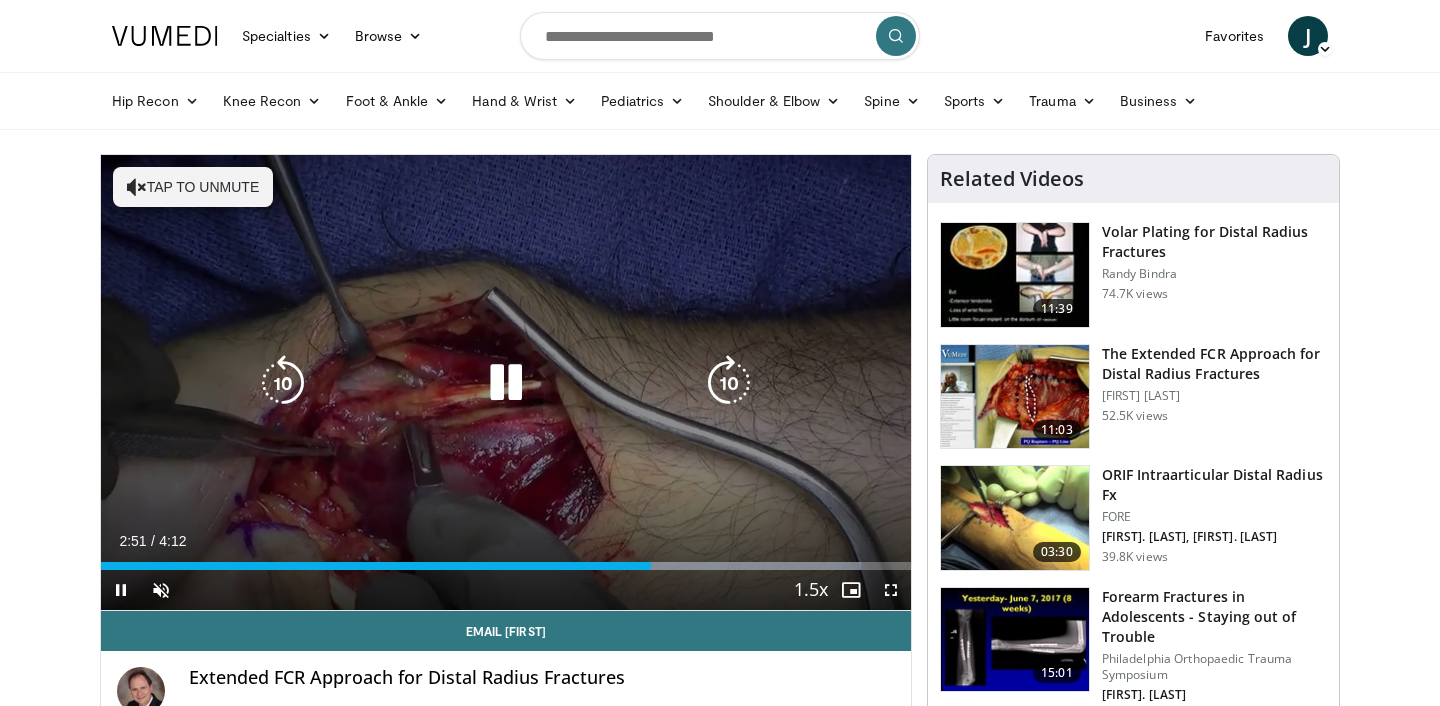 click at bounding box center [506, 383] 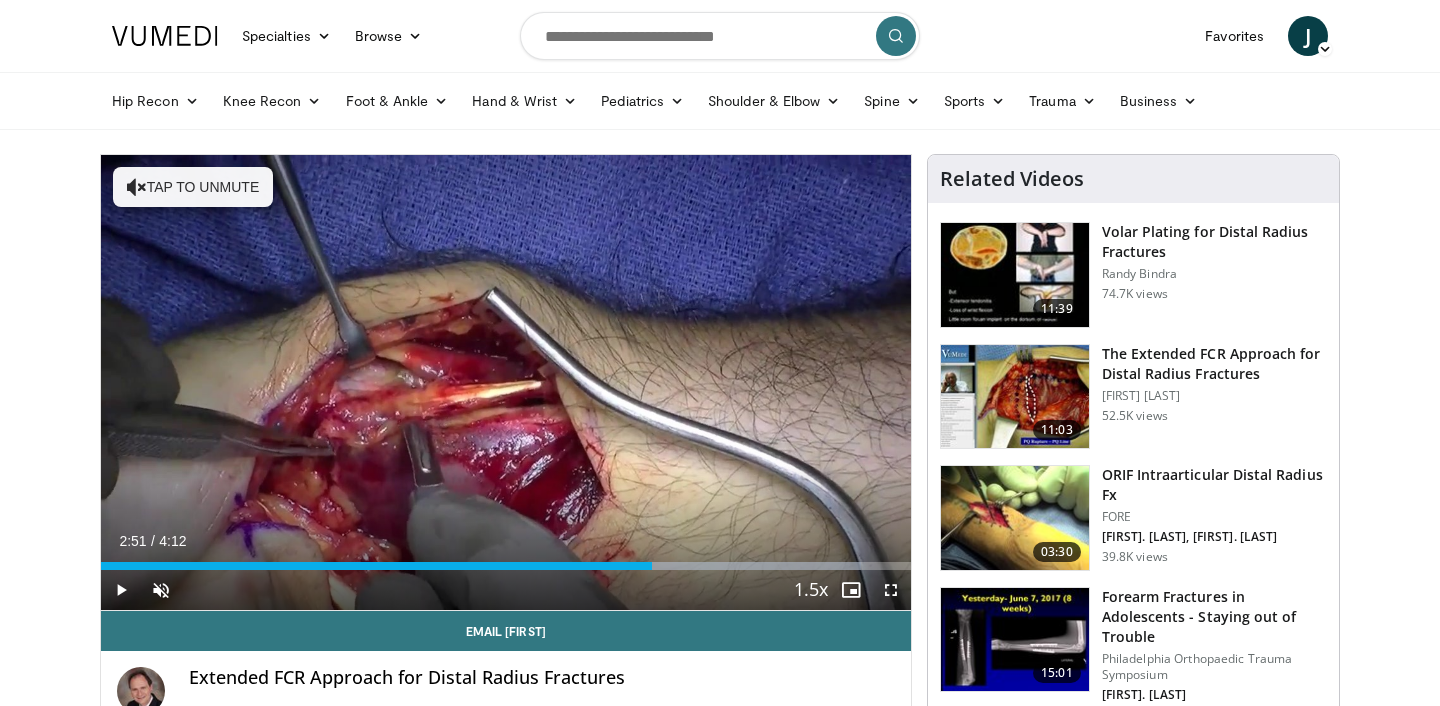 click on "10 seconds
Tap to unmute" at bounding box center [506, 382] 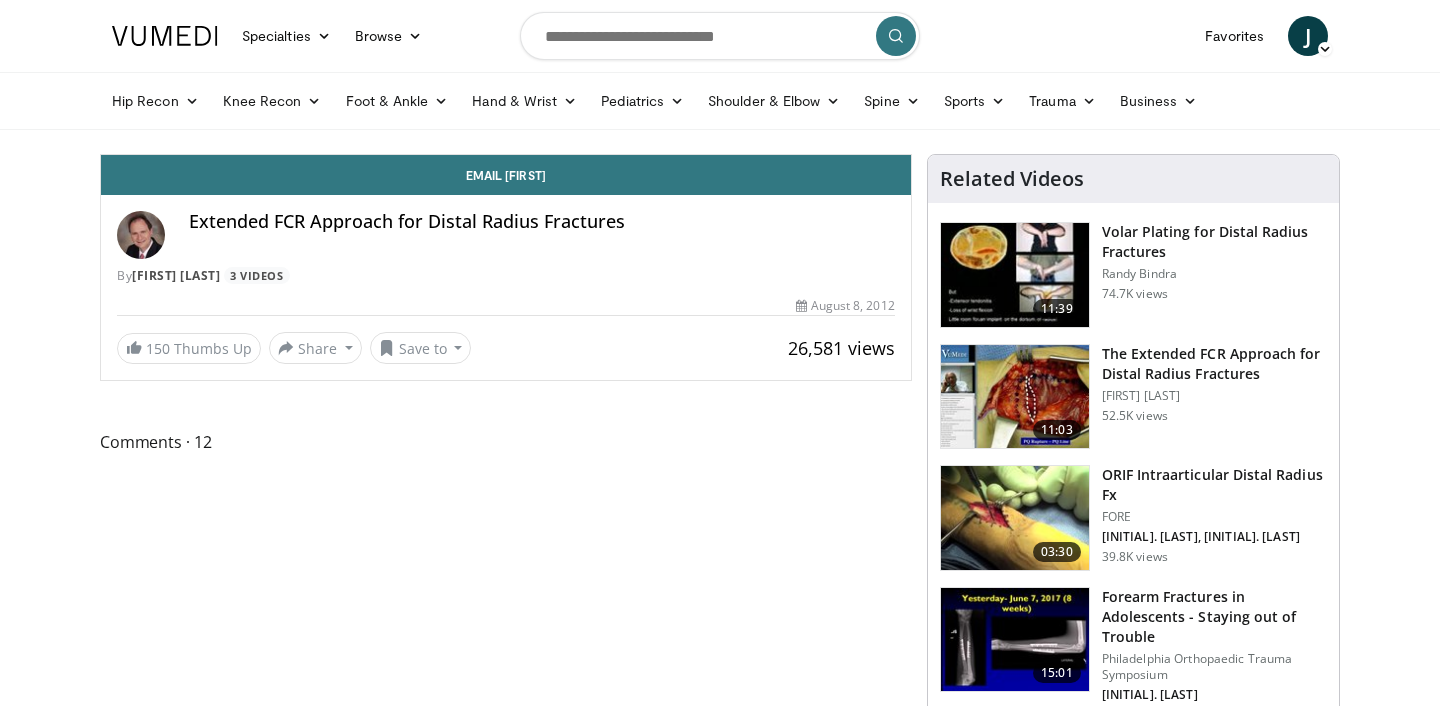 scroll, scrollTop: 0, scrollLeft: 0, axis: both 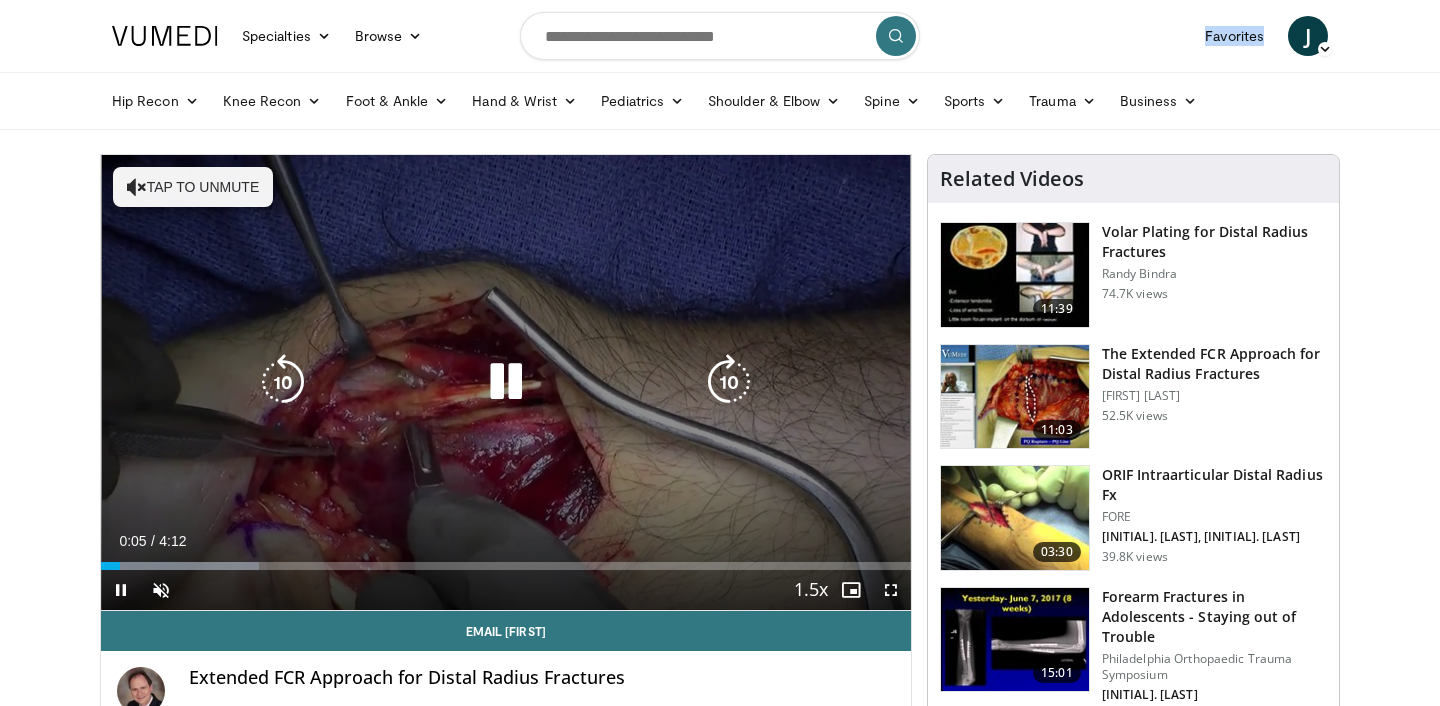 click at bounding box center (506, 382) 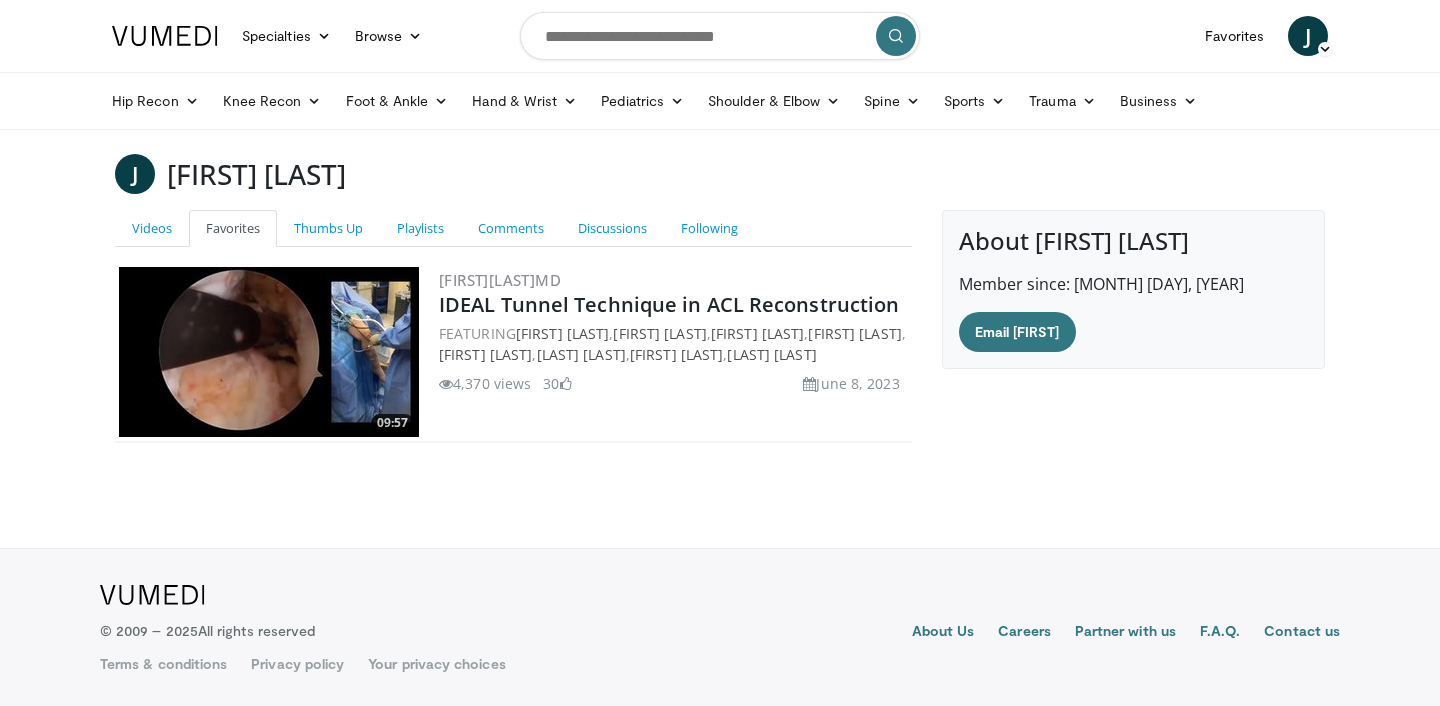 scroll, scrollTop: 0, scrollLeft: 0, axis: both 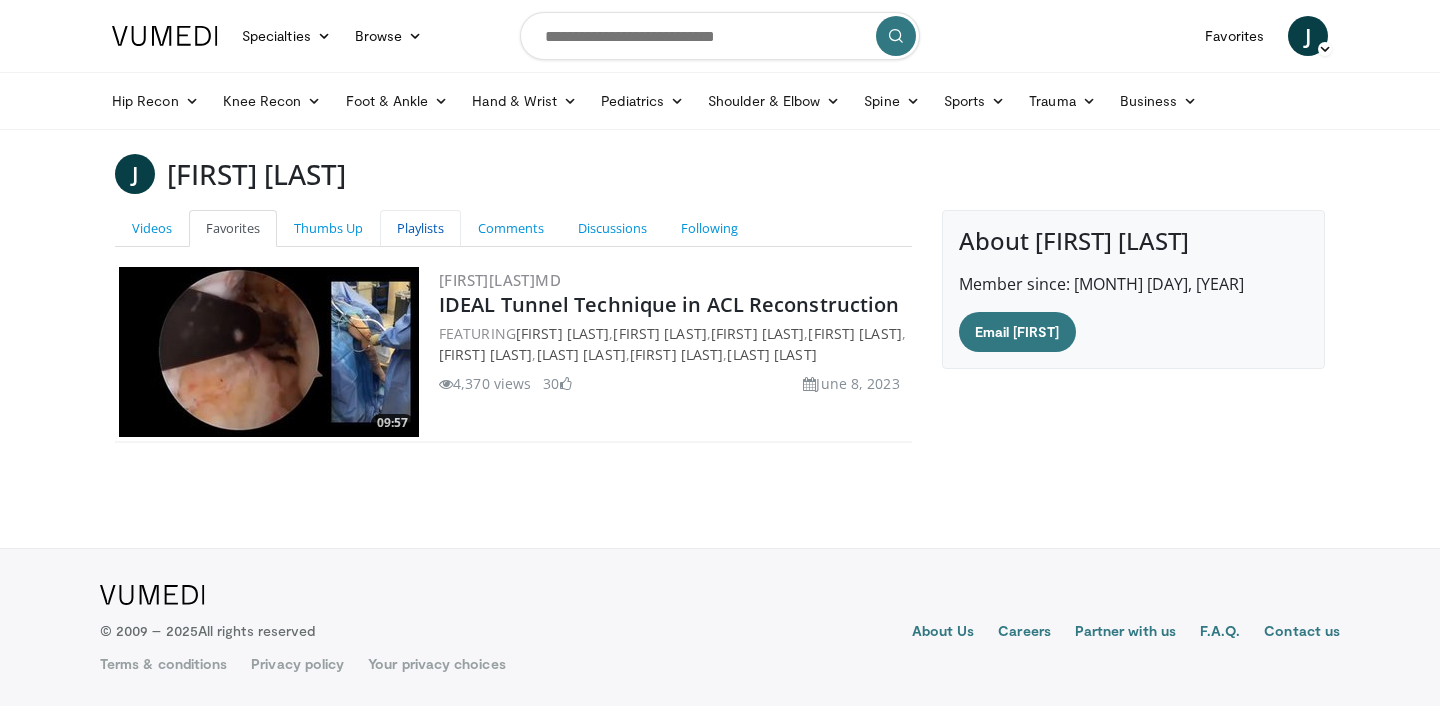 click on "Playlists" at bounding box center (420, 228) 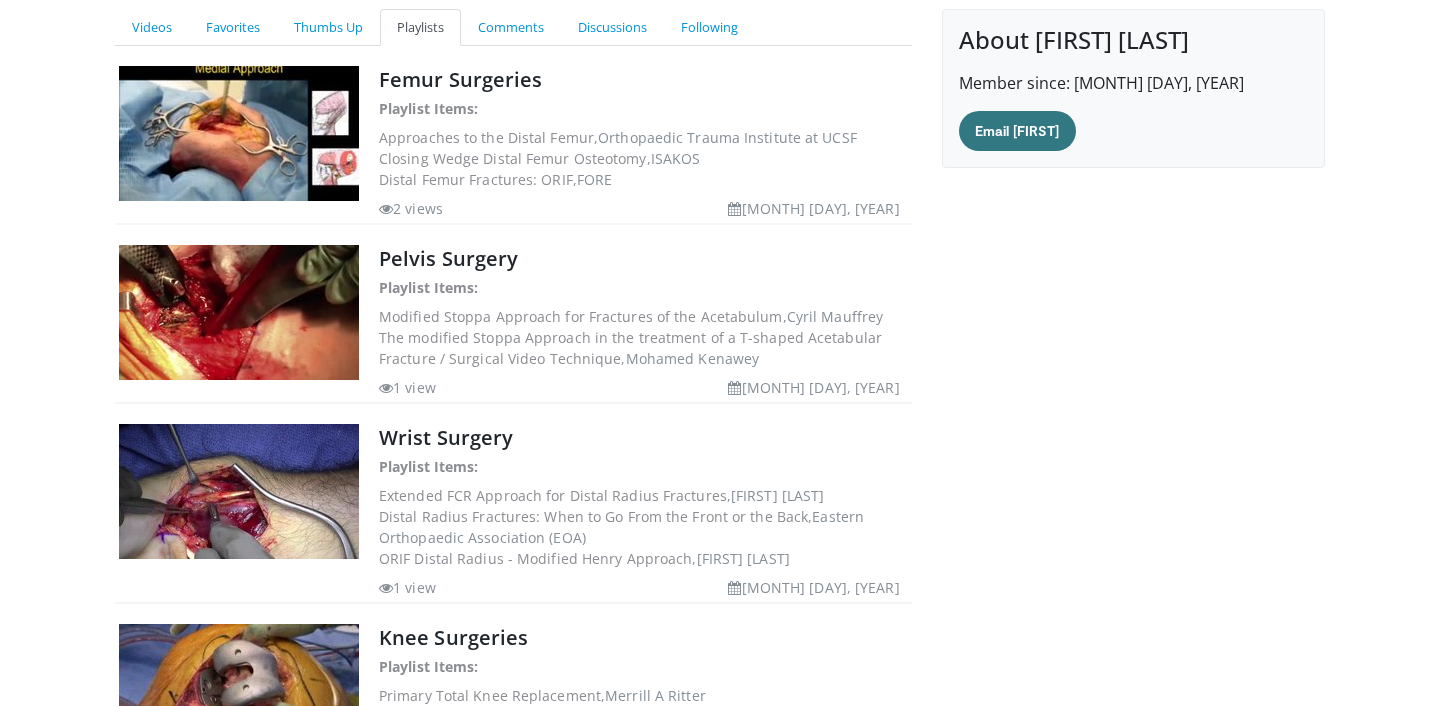 scroll, scrollTop: 225, scrollLeft: 0, axis: vertical 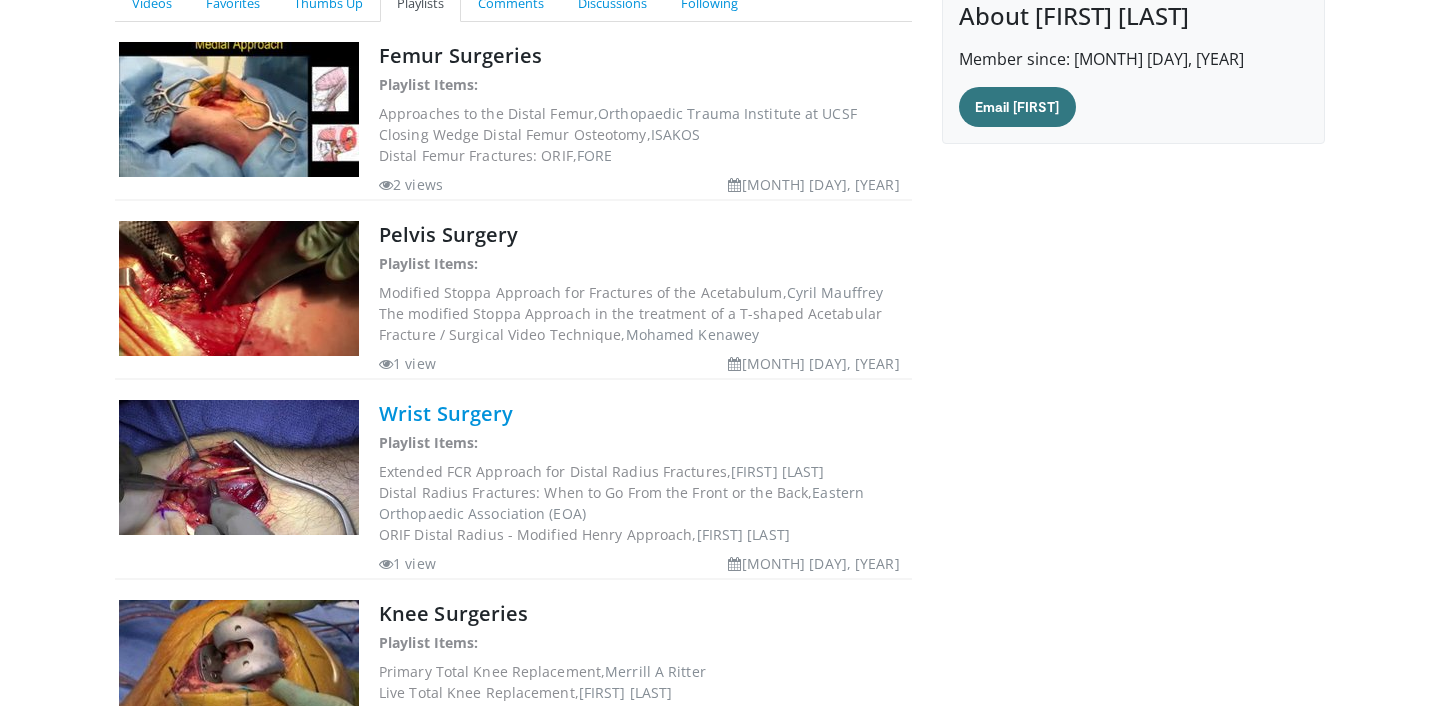 click on "Wrist Surgery" at bounding box center [446, 413] 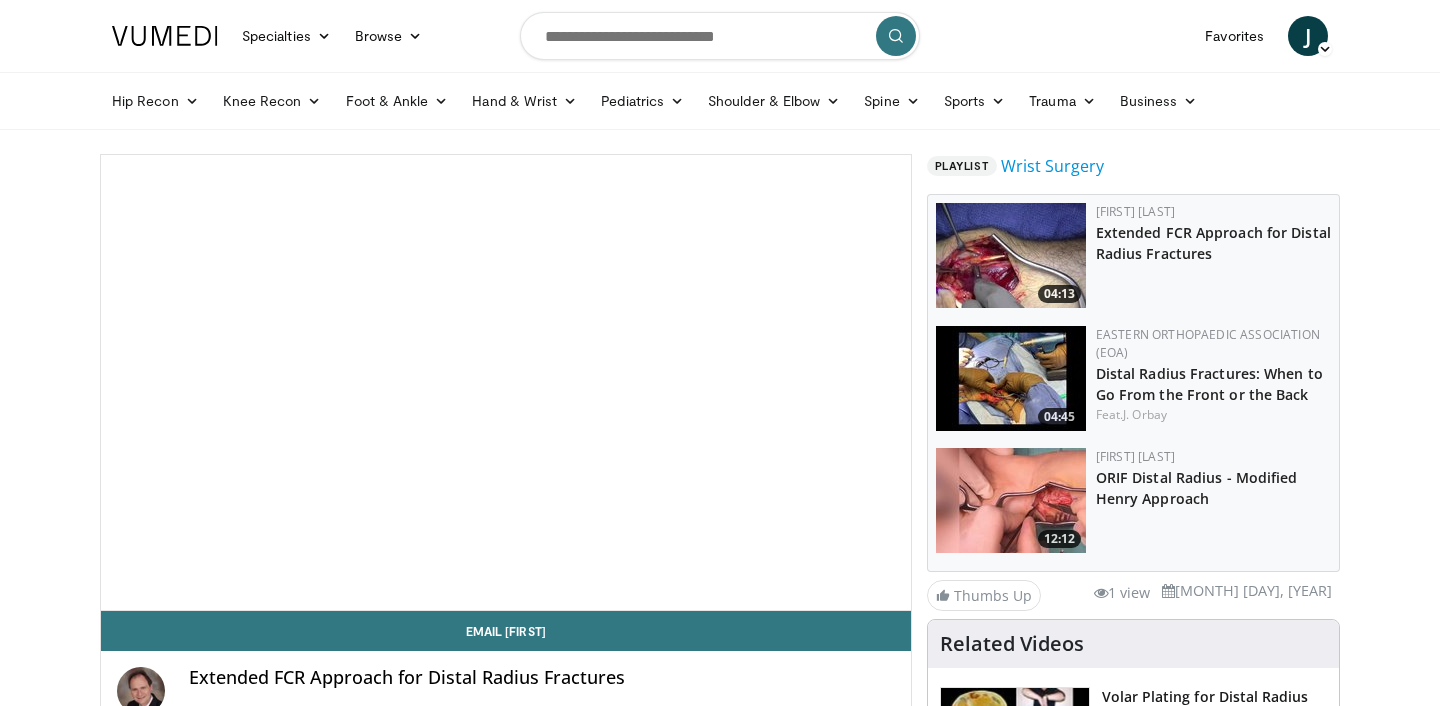 scroll, scrollTop: 0, scrollLeft: 0, axis: both 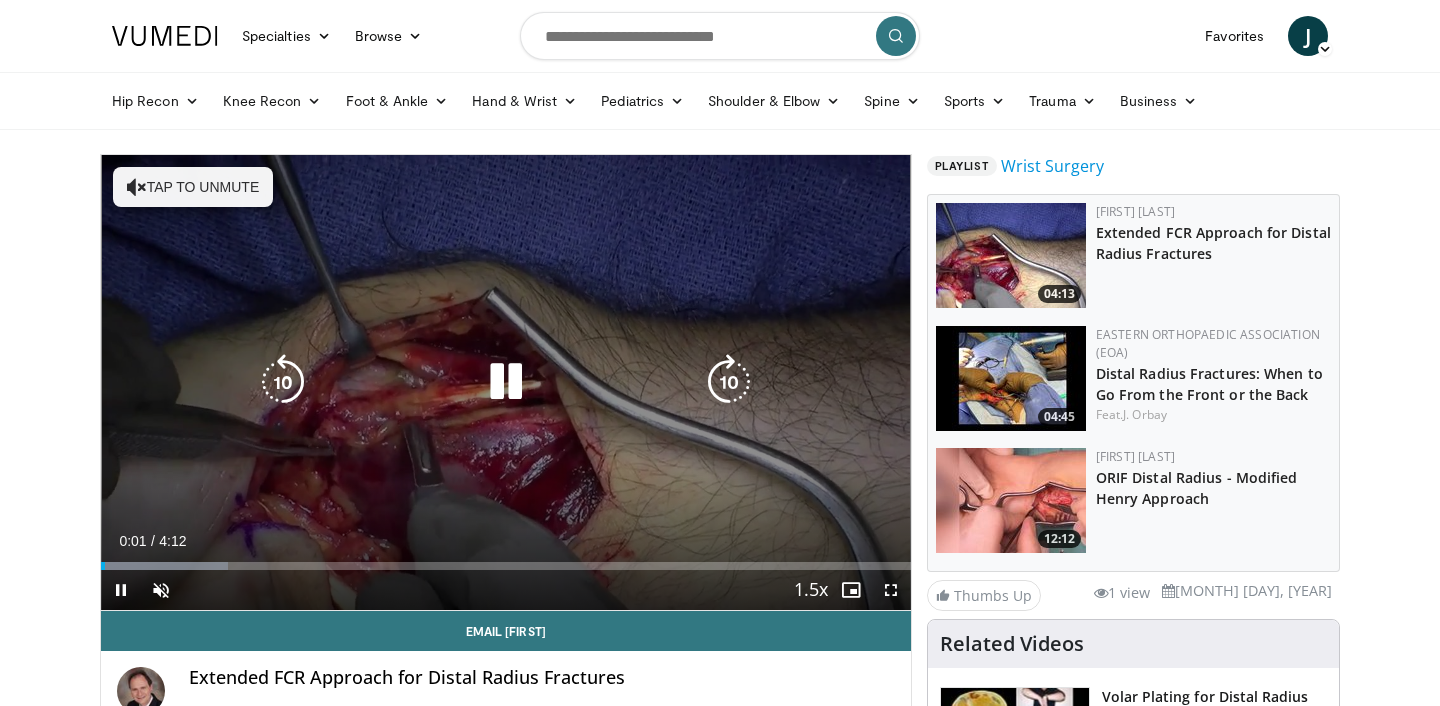 click at bounding box center [506, 382] 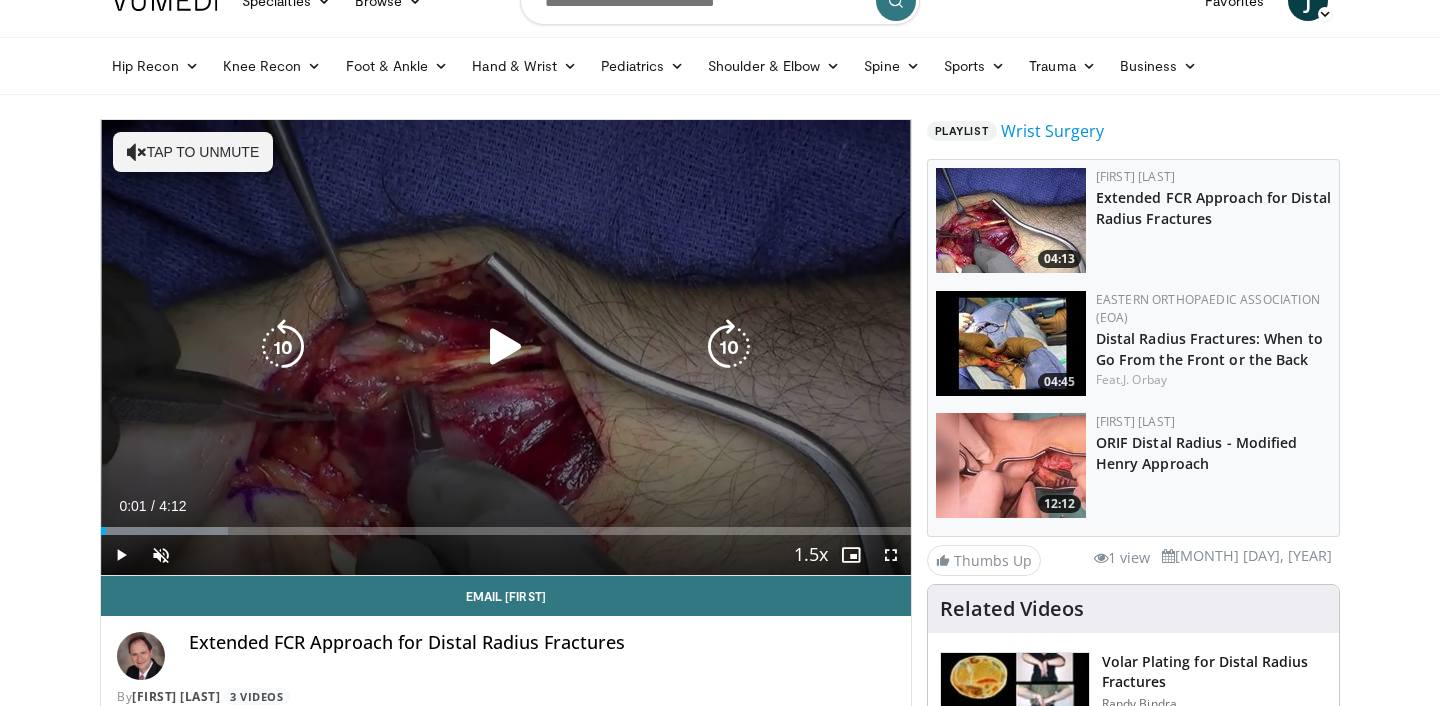 scroll, scrollTop: 42, scrollLeft: 0, axis: vertical 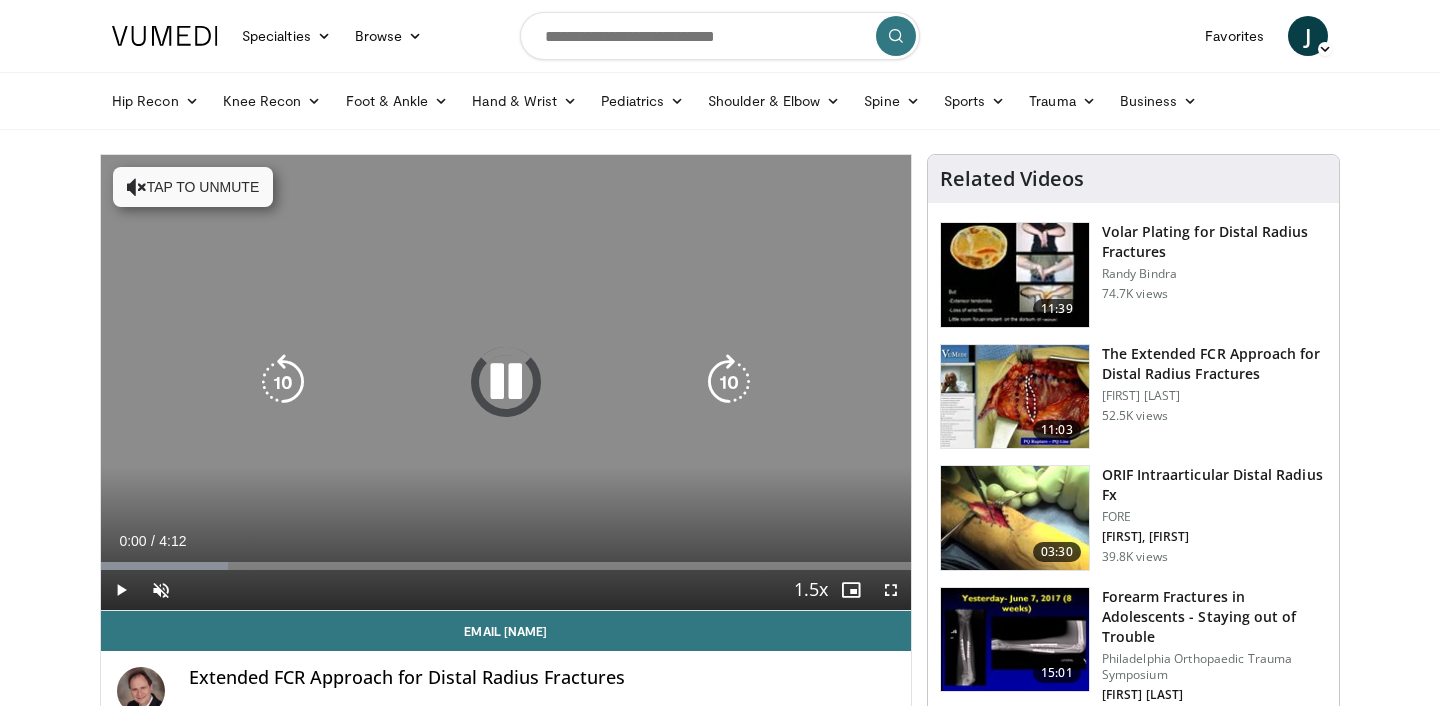 click on "10 seconds
Tap to unmute" at bounding box center [506, 382] 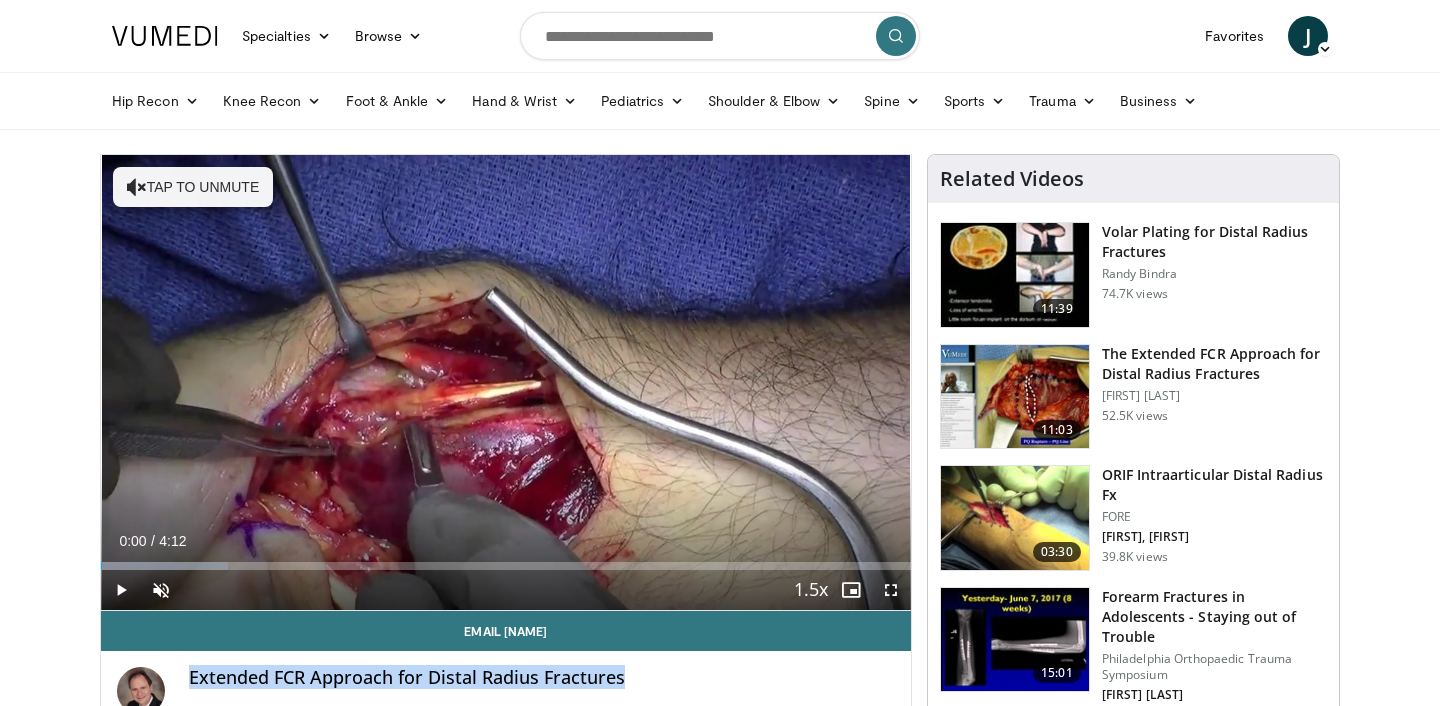 drag, startPoint x: 657, startPoint y: 676, endPoint x: 185, endPoint y: 672, distance: 472.01694 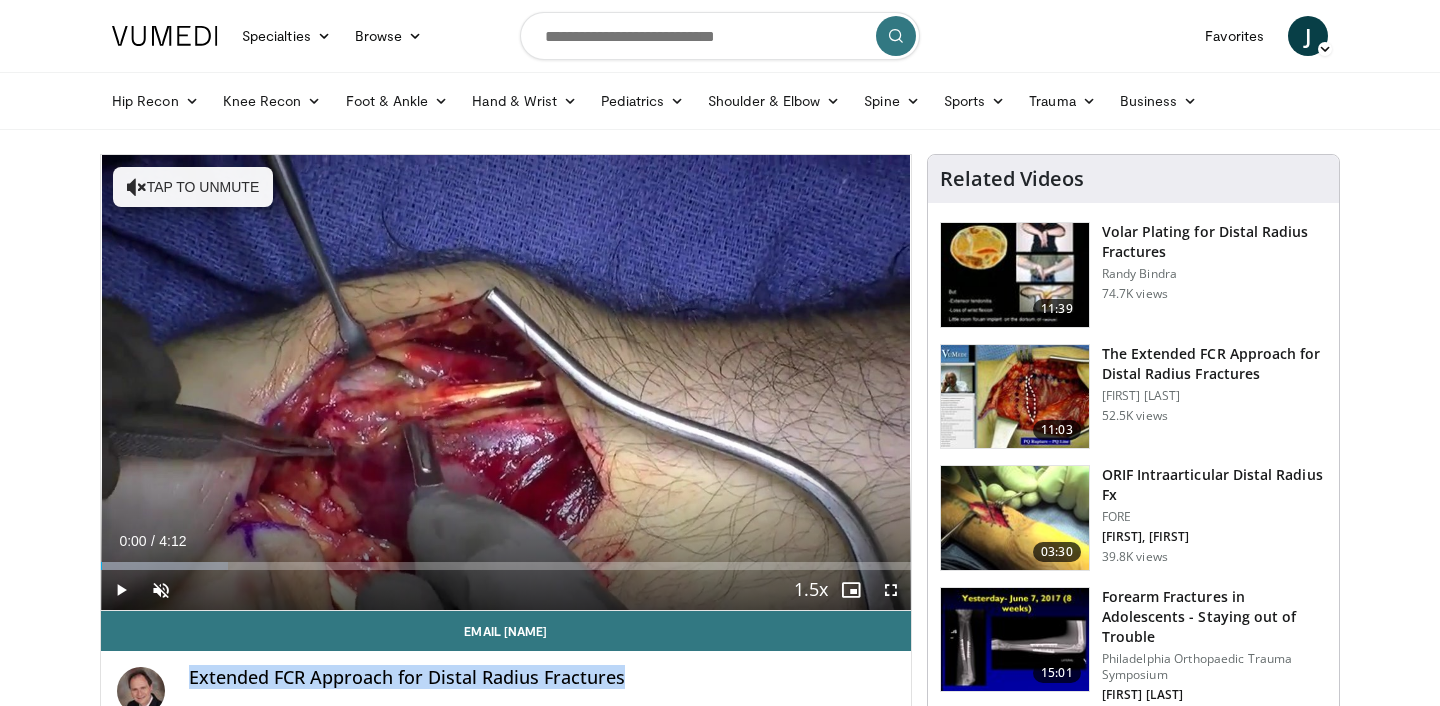 copy on "Extended FCR Approach for Distal Radius Fractures" 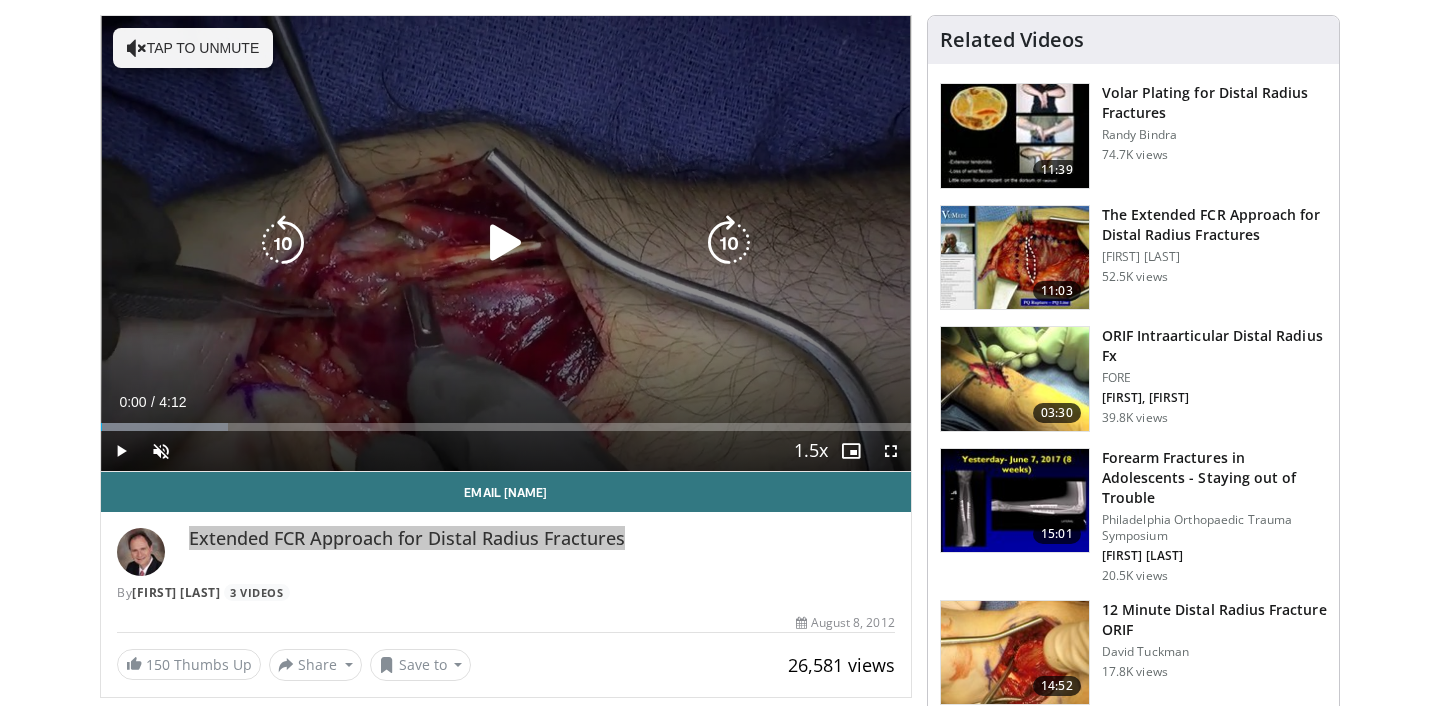 scroll, scrollTop: 141, scrollLeft: 0, axis: vertical 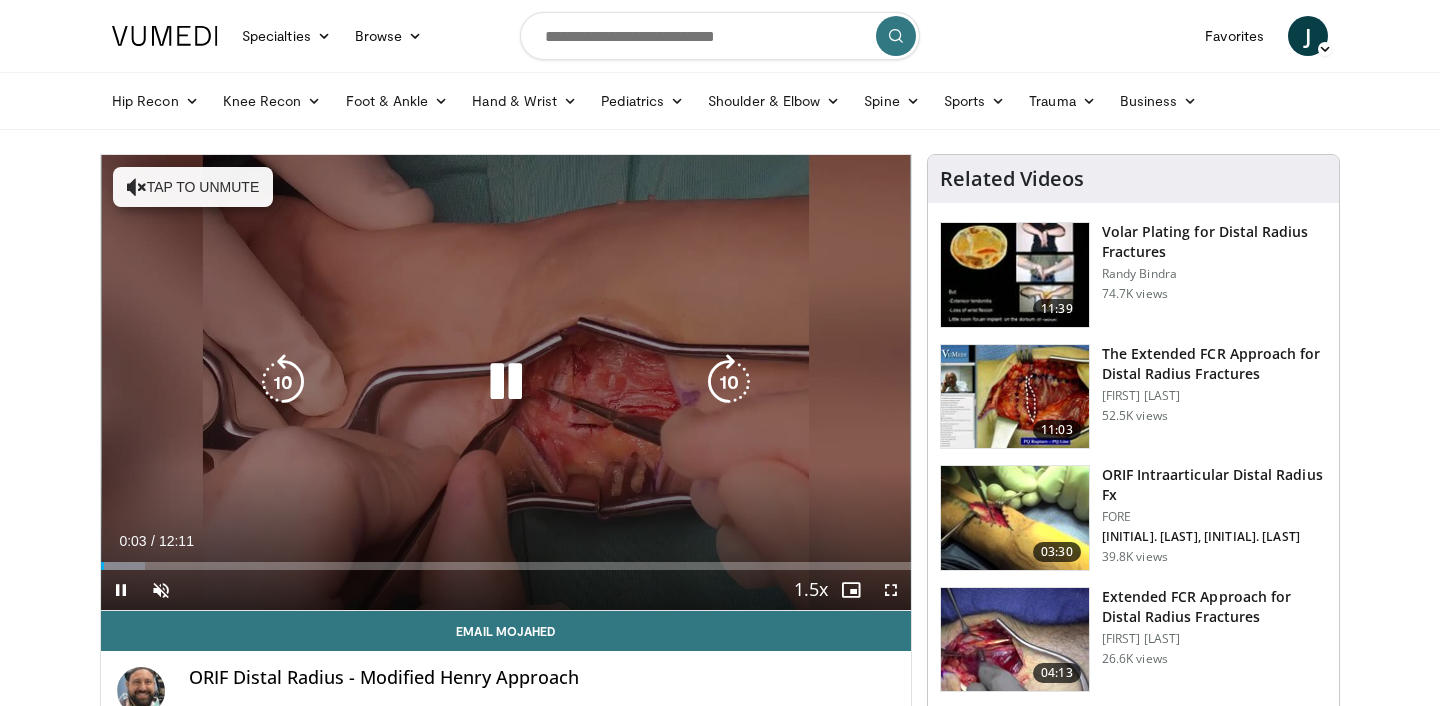 click at bounding box center [506, 382] 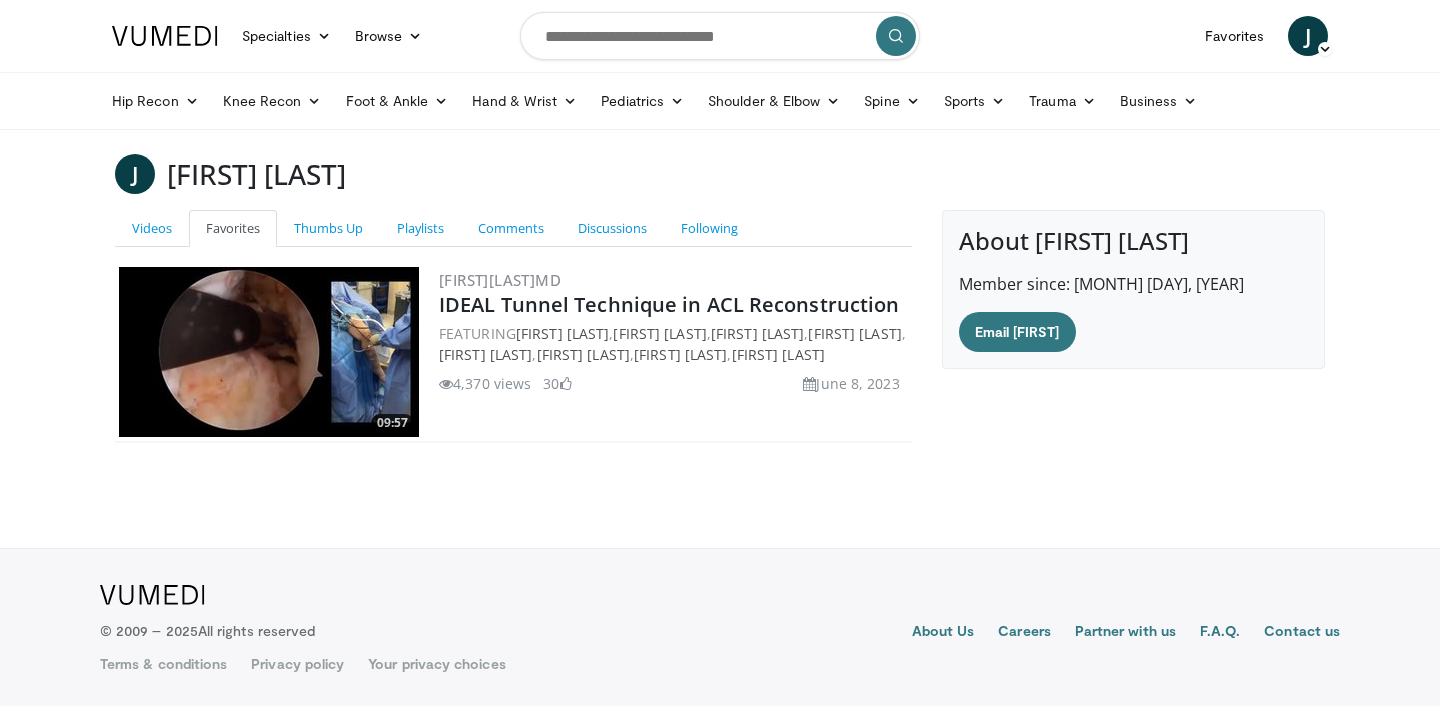 scroll, scrollTop: 0, scrollLeft: 0, axis: both 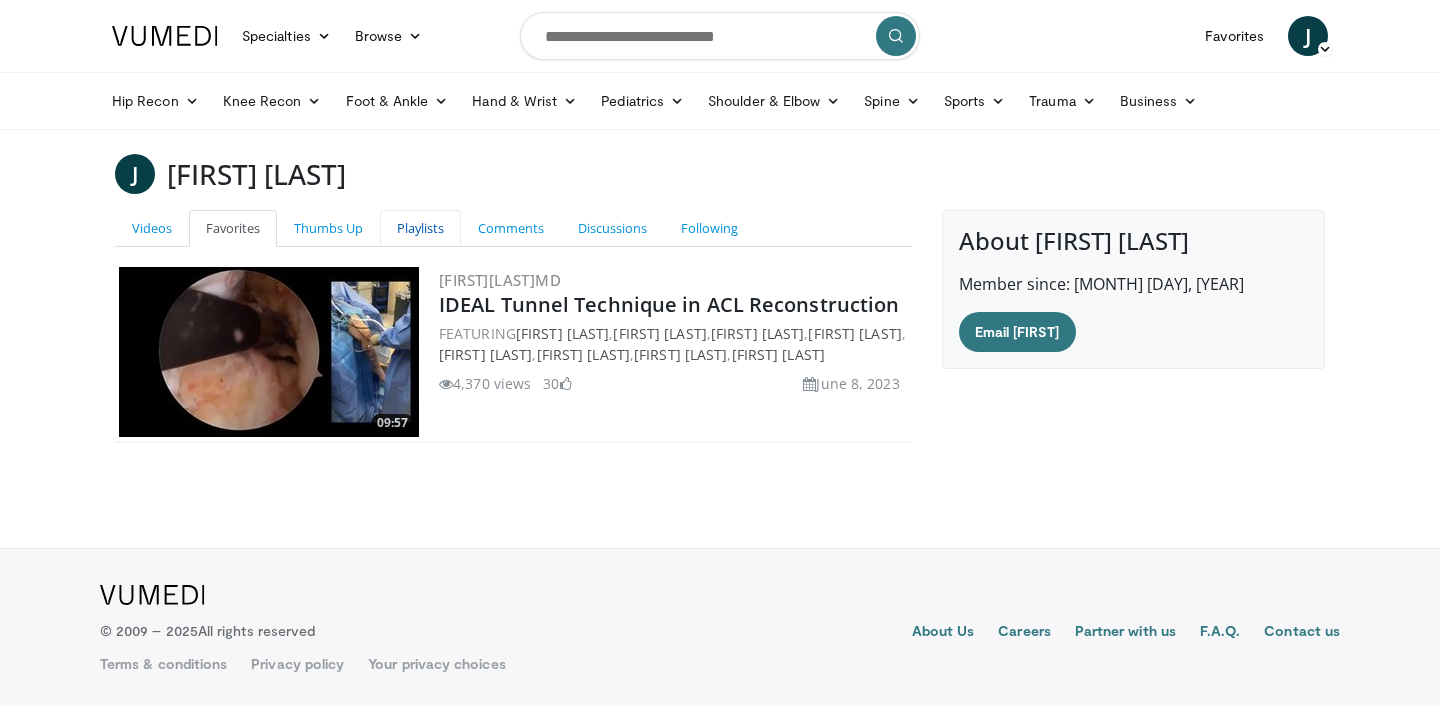 click on "Playlists" at bounding box center [420, 228] 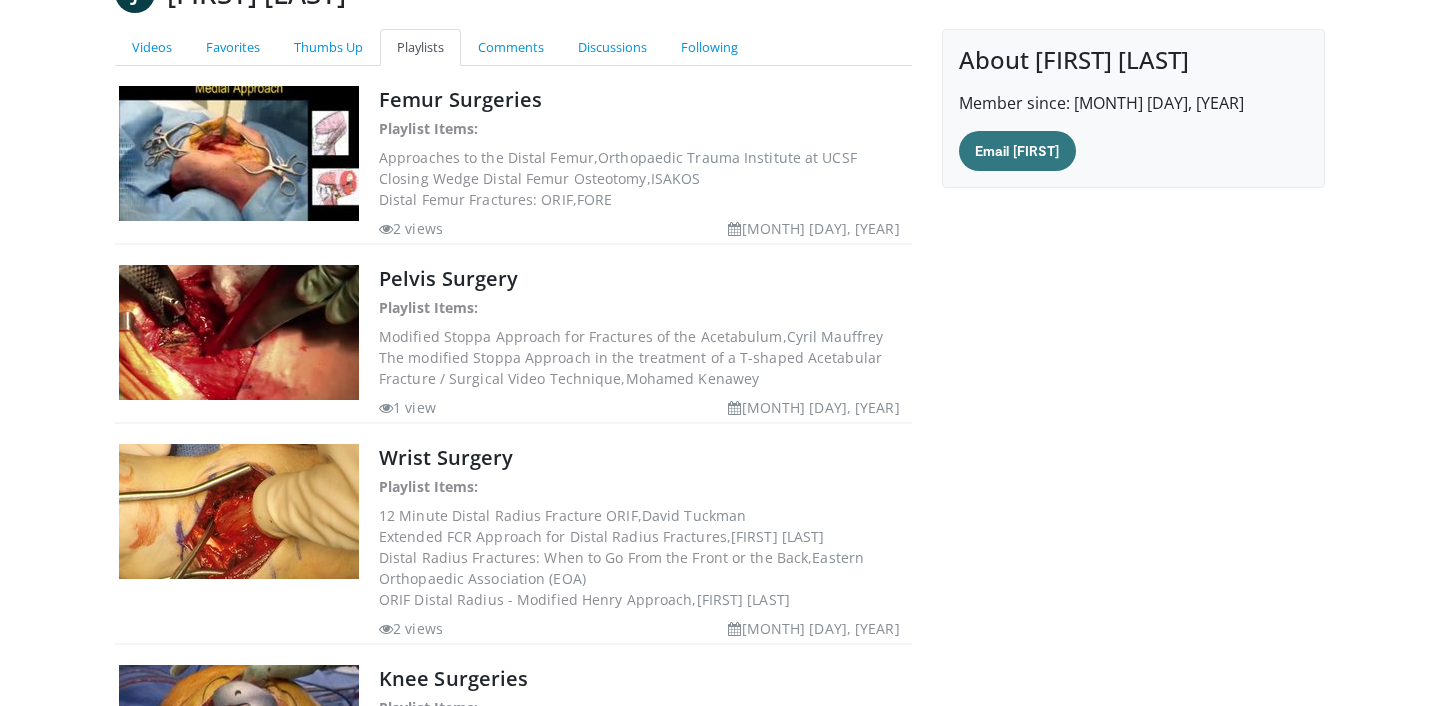 scroll, scrollTop: 188, scrollLeft: 0, axis: vertical 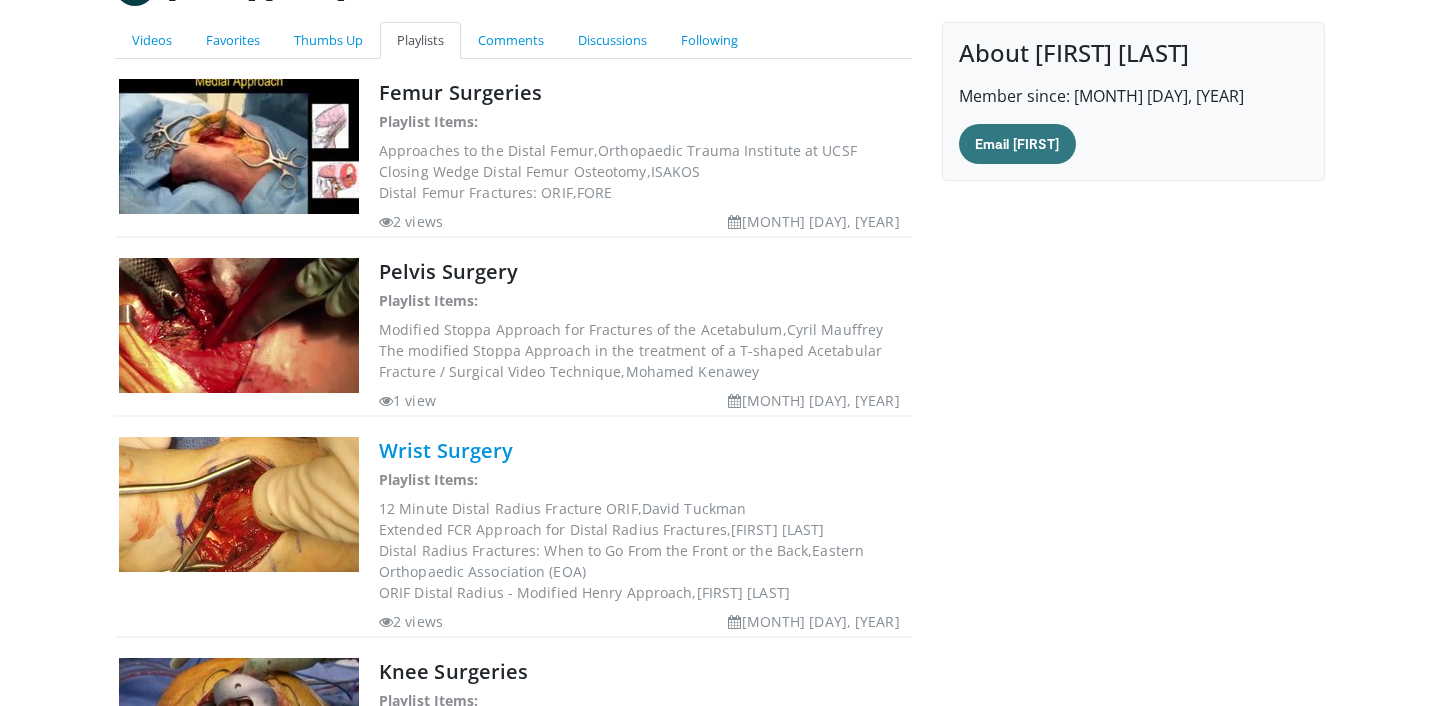 click on "Wrist Surgery" at bounding box center [446, 450] 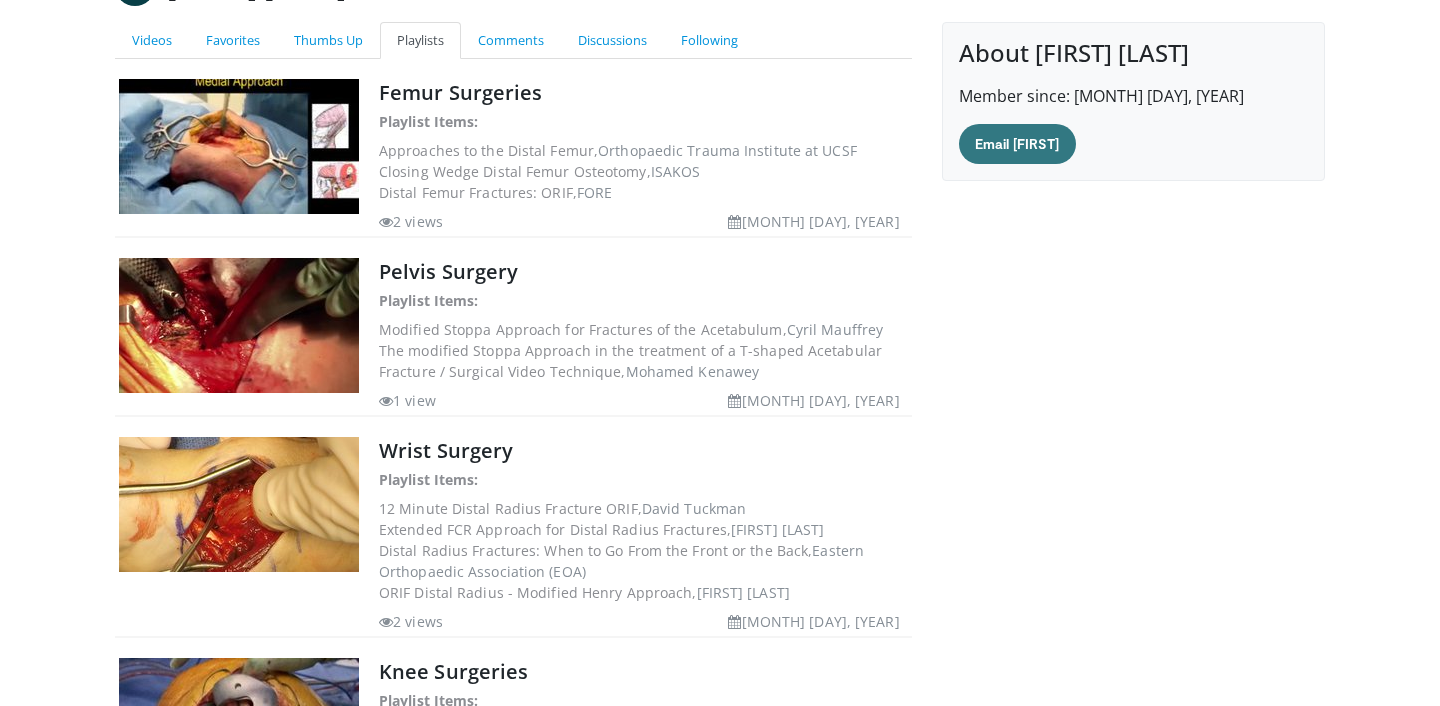 click at bounding box center (239, 504) 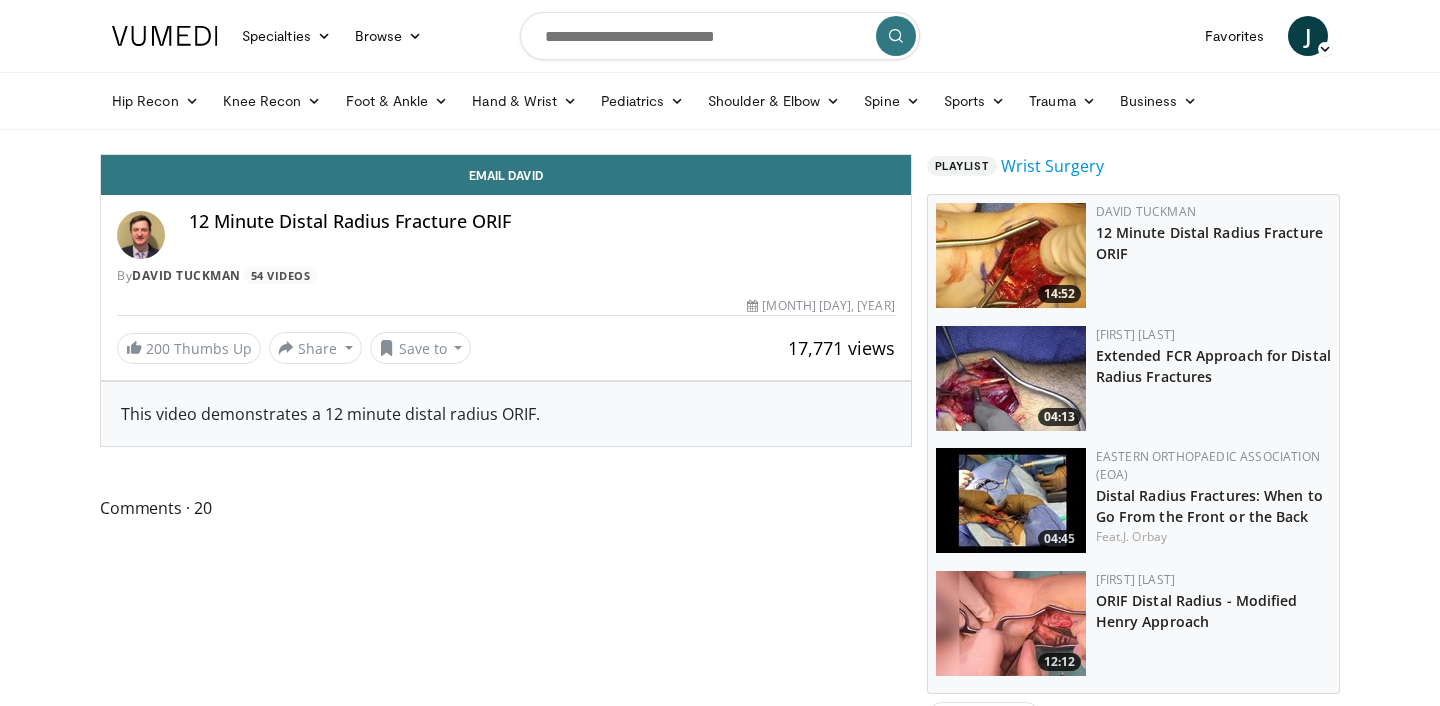 scroll, scrollTop: 0, scrollLeft: 0, axis: both 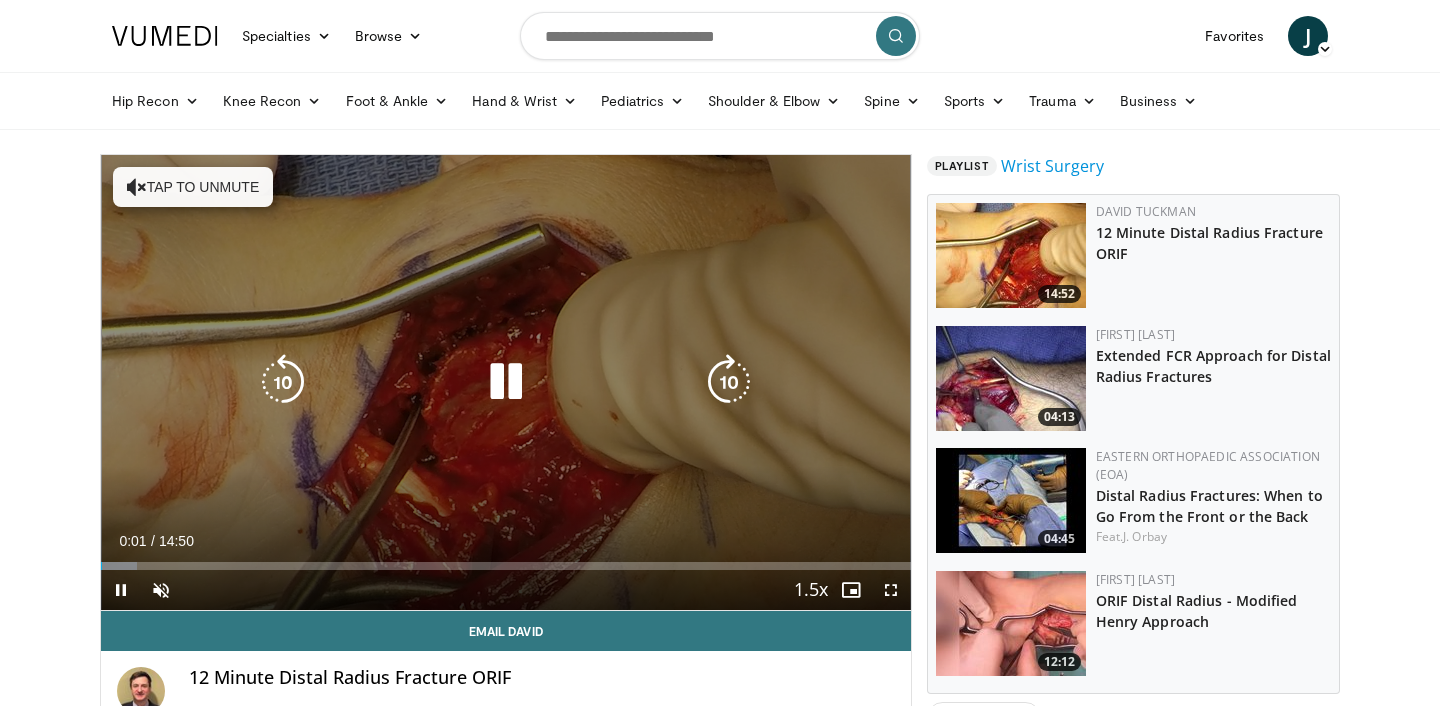 click at bounding box center (506, 382) 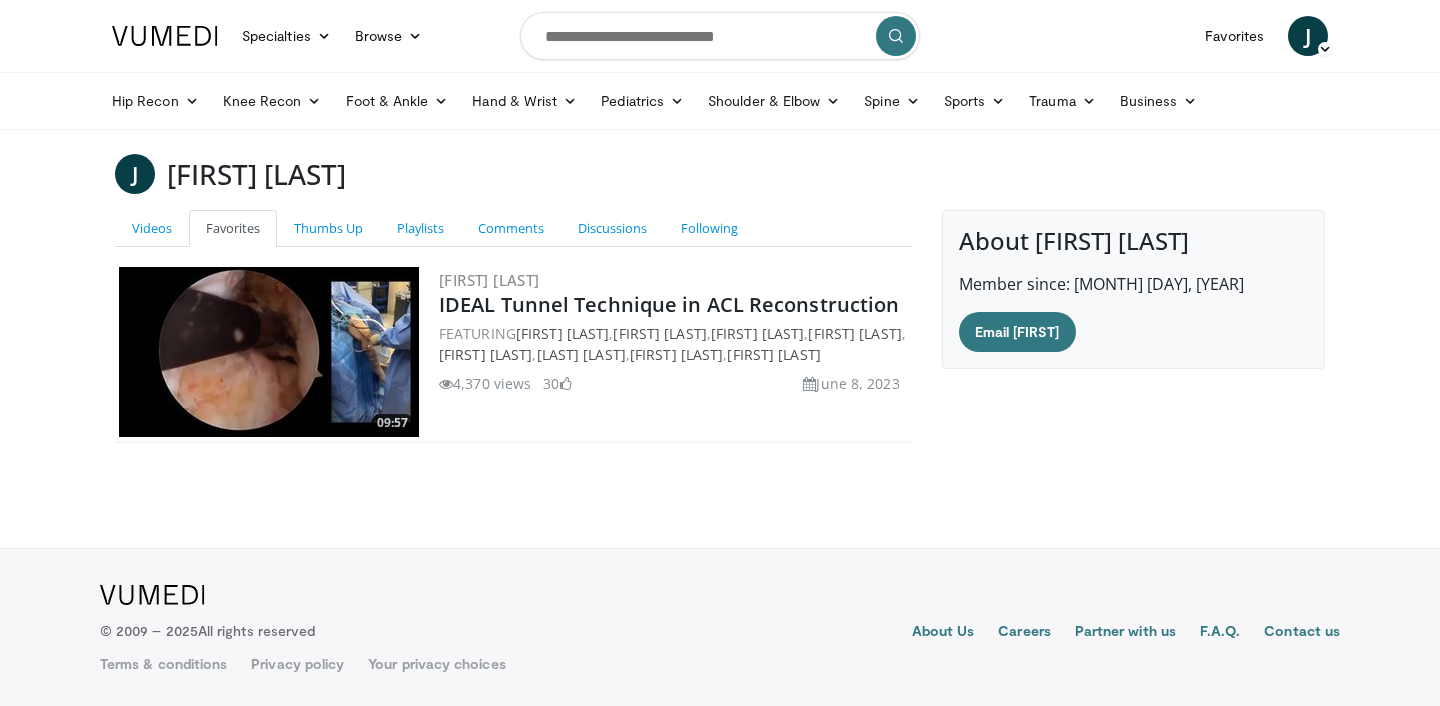 scroll, scrollTop: 0, scrollLeft: 0, axis: both 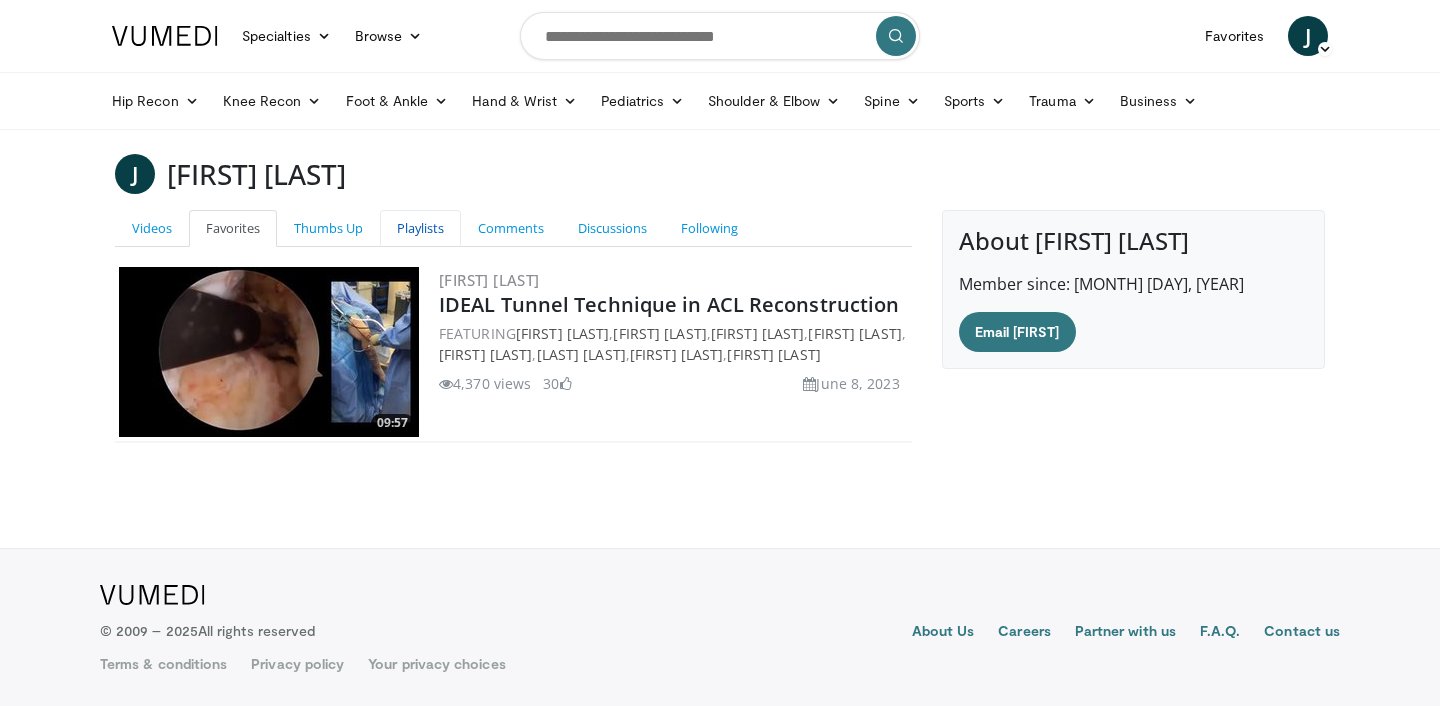 click on "Playlists" at bounding box center (420, 228) 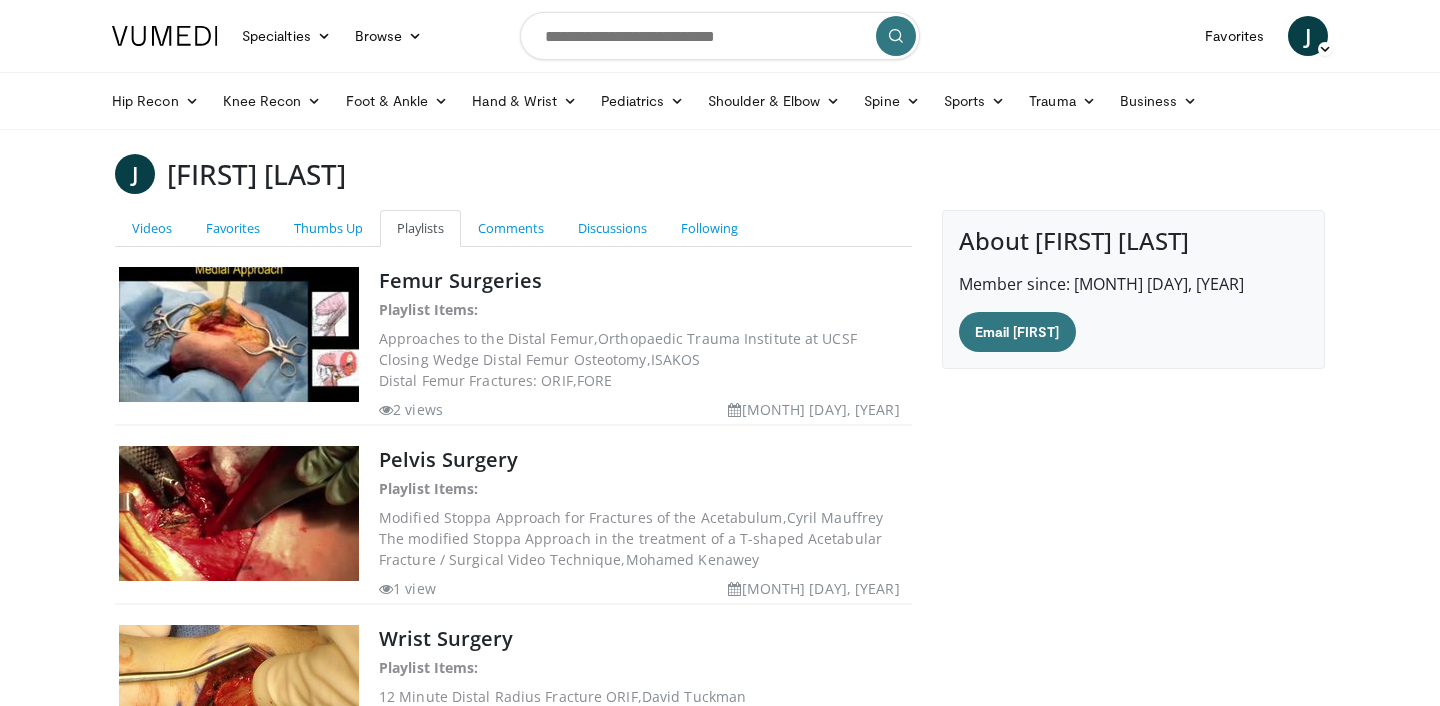click at bounding box center (734, 410) 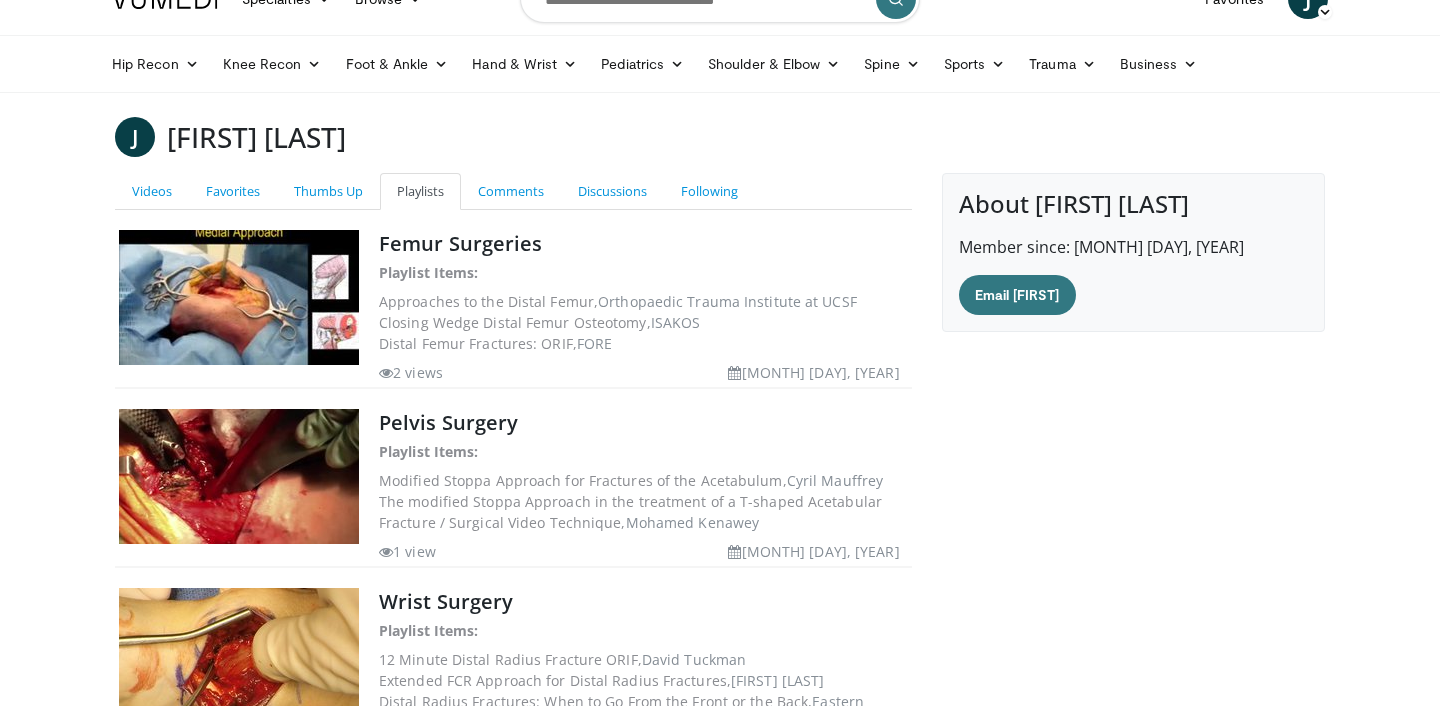 scroll, scrollTop: 34, scrollLeft: 0, axis: vertical 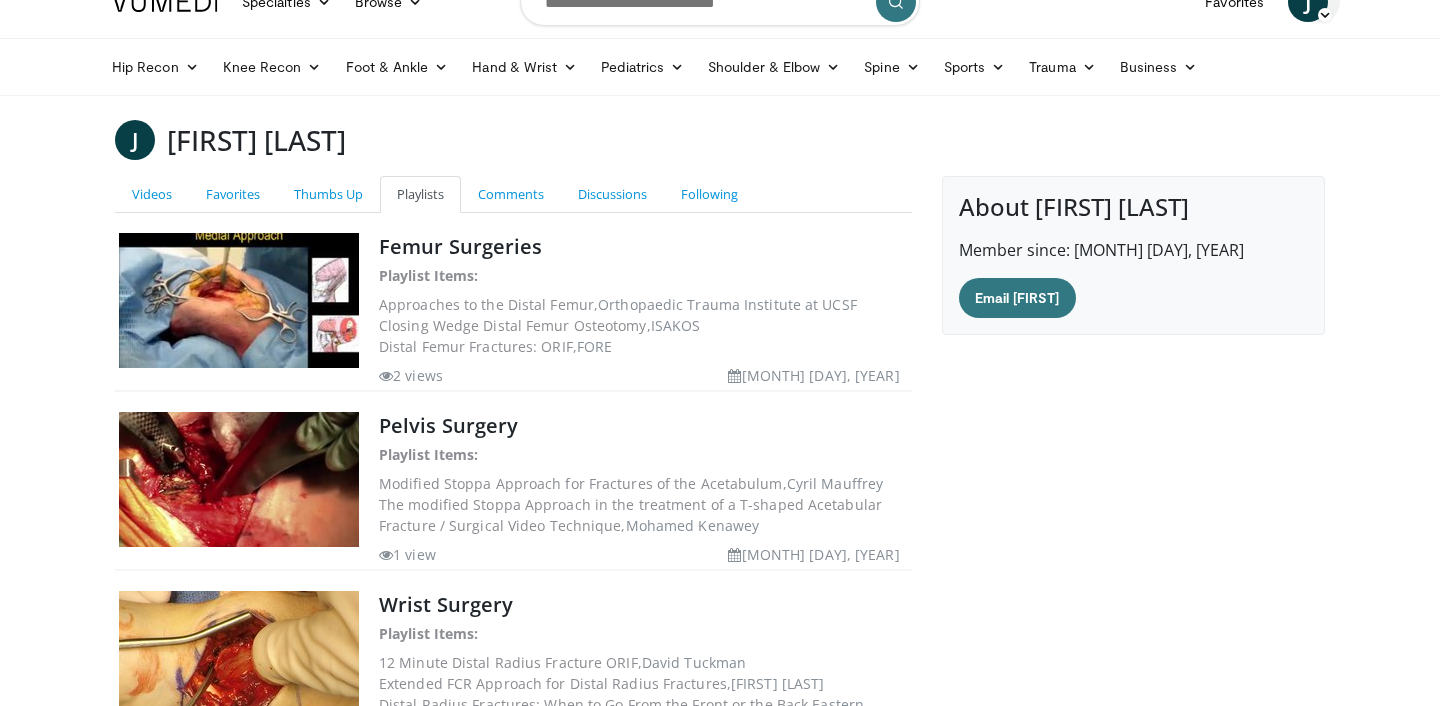 click on "J" at bounding box center [1308, 2] 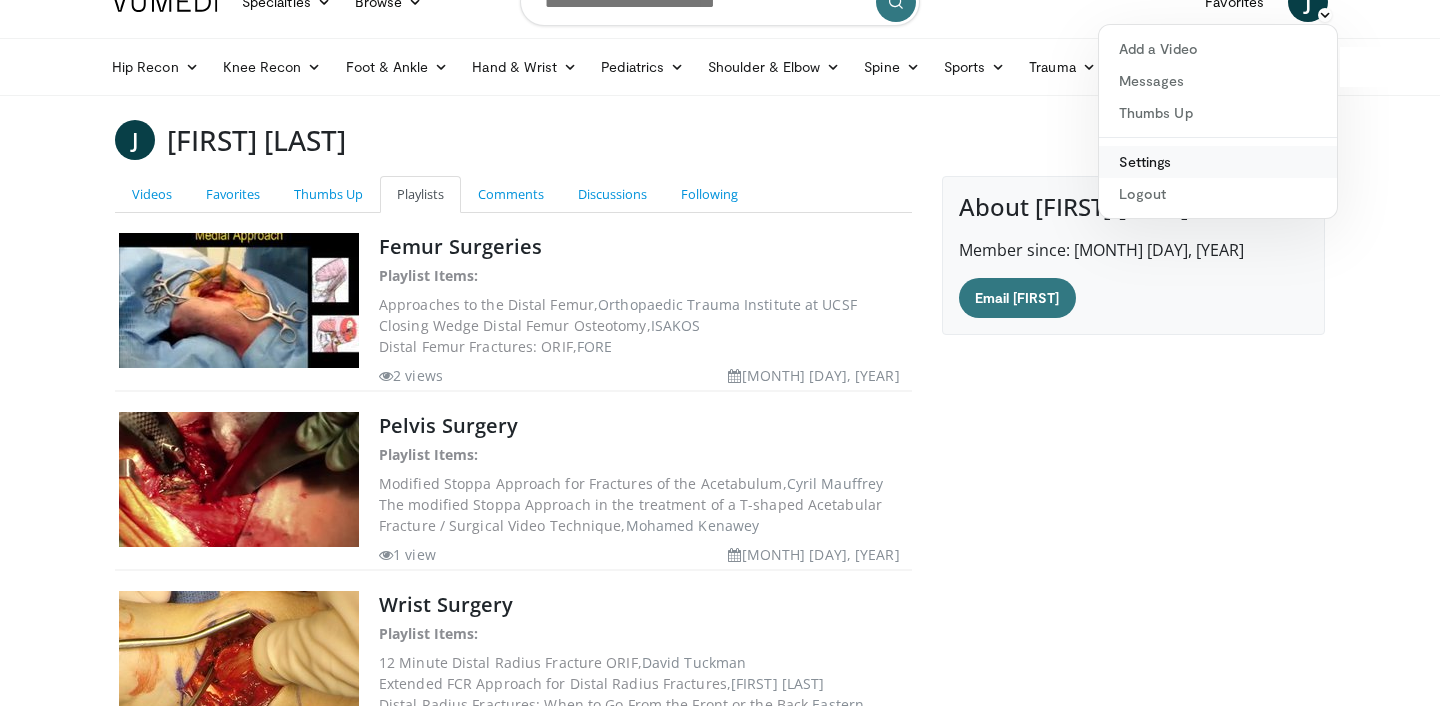 click on "Settings" at bounding box center [1218, 162] 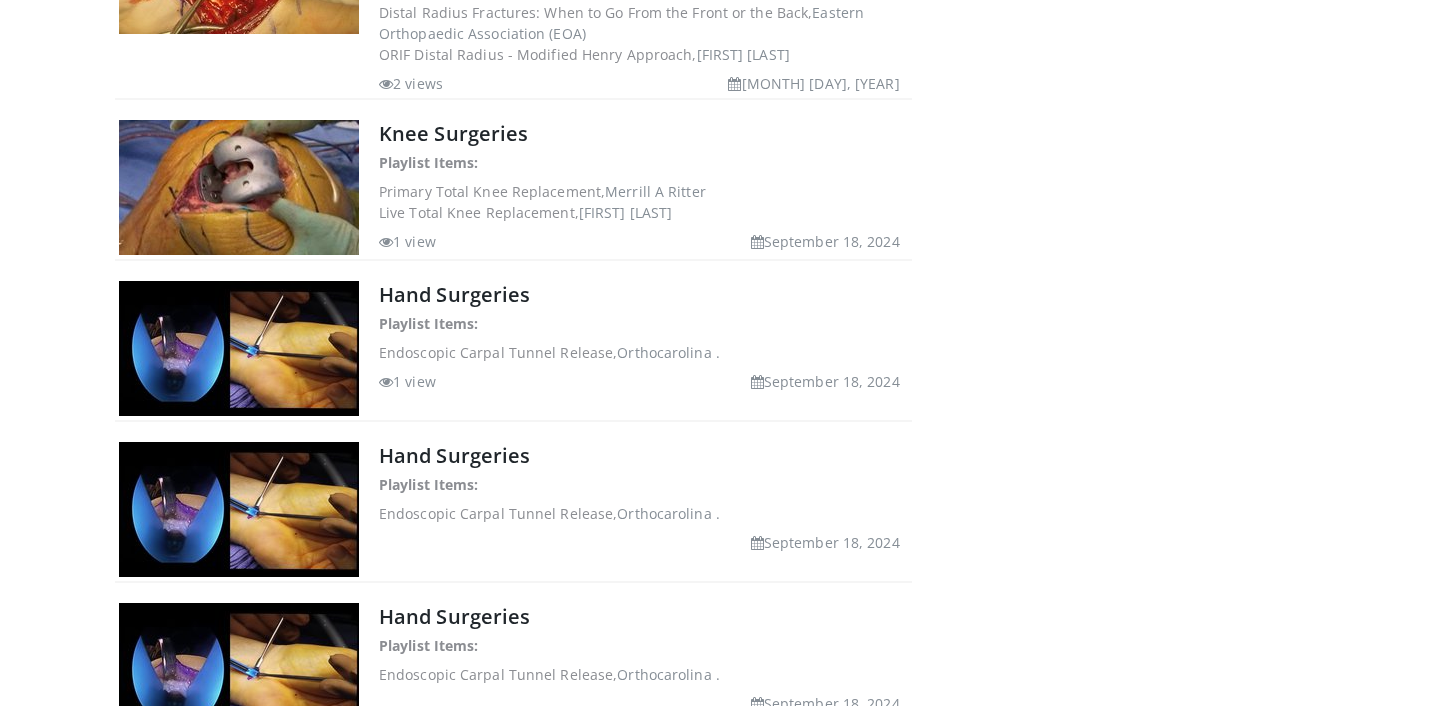 scroll, scrollTop: 733, scrollLeft: 0, axis: vertical 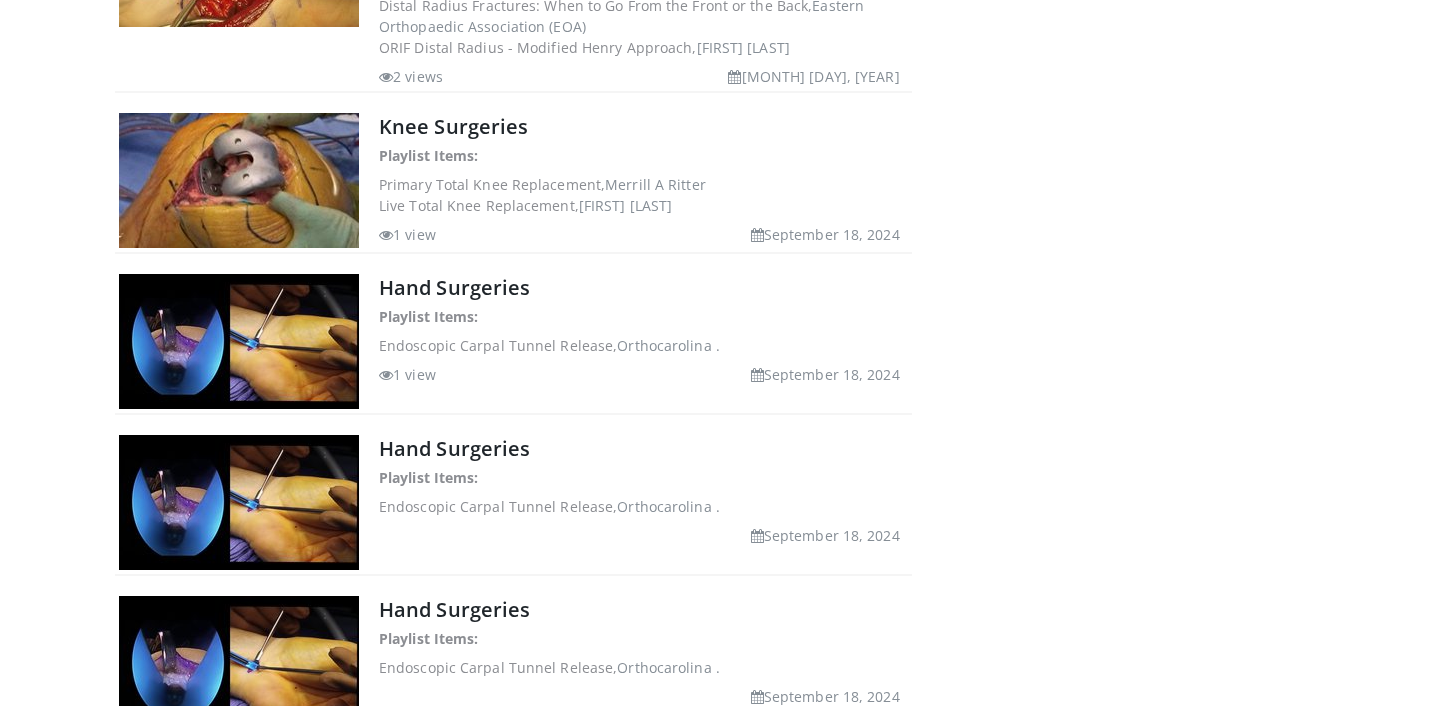 click on "Playlist Items:" at bounding box center (429, 316) 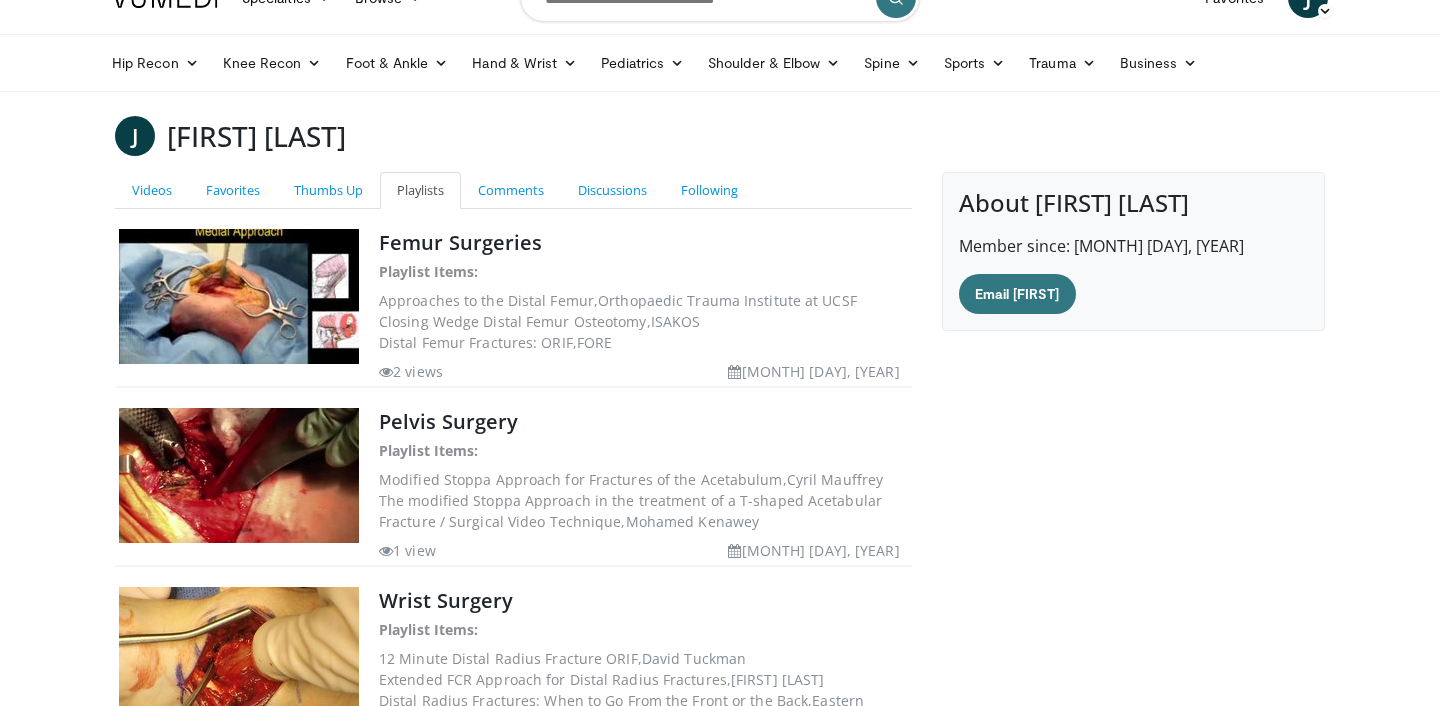 scroll, scrollTop: 40, scrollLeft: 0, axis: vertical 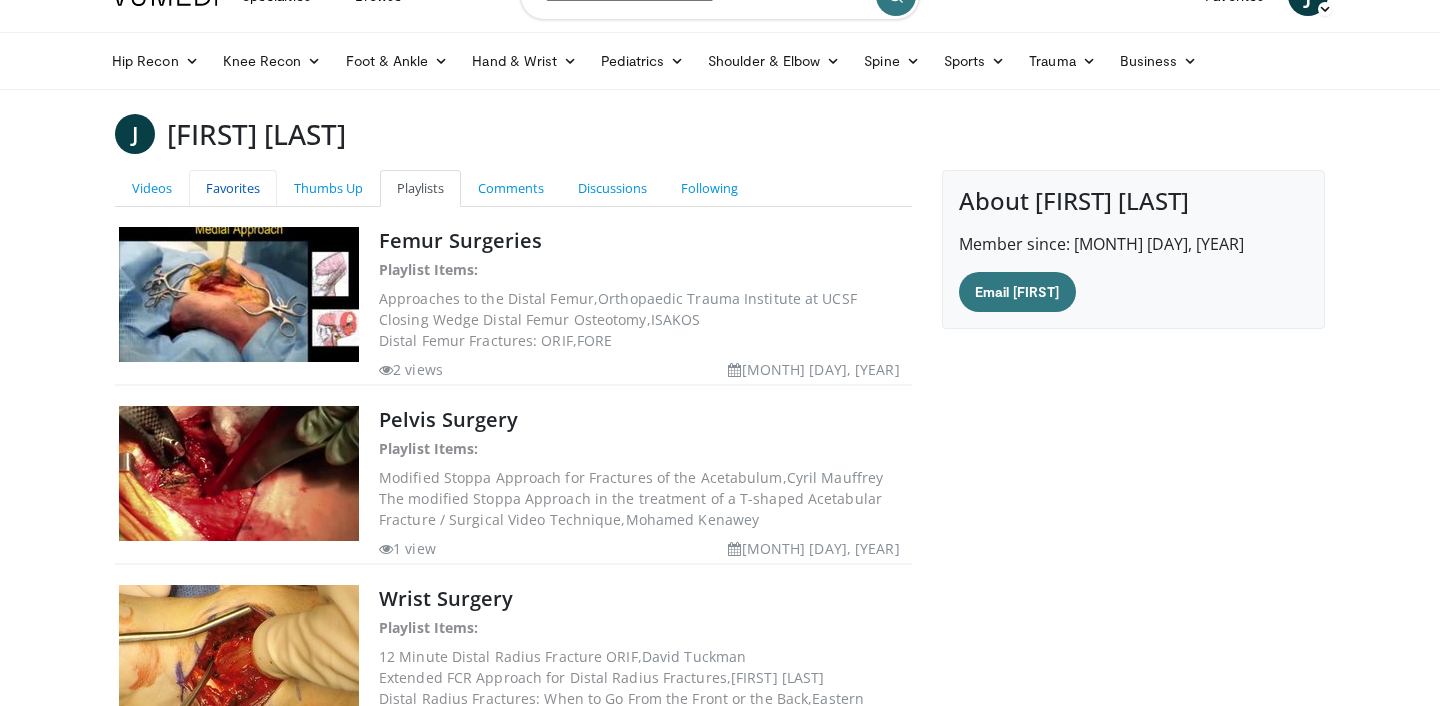 click on "Favorites" at bounding box center [233, 188] 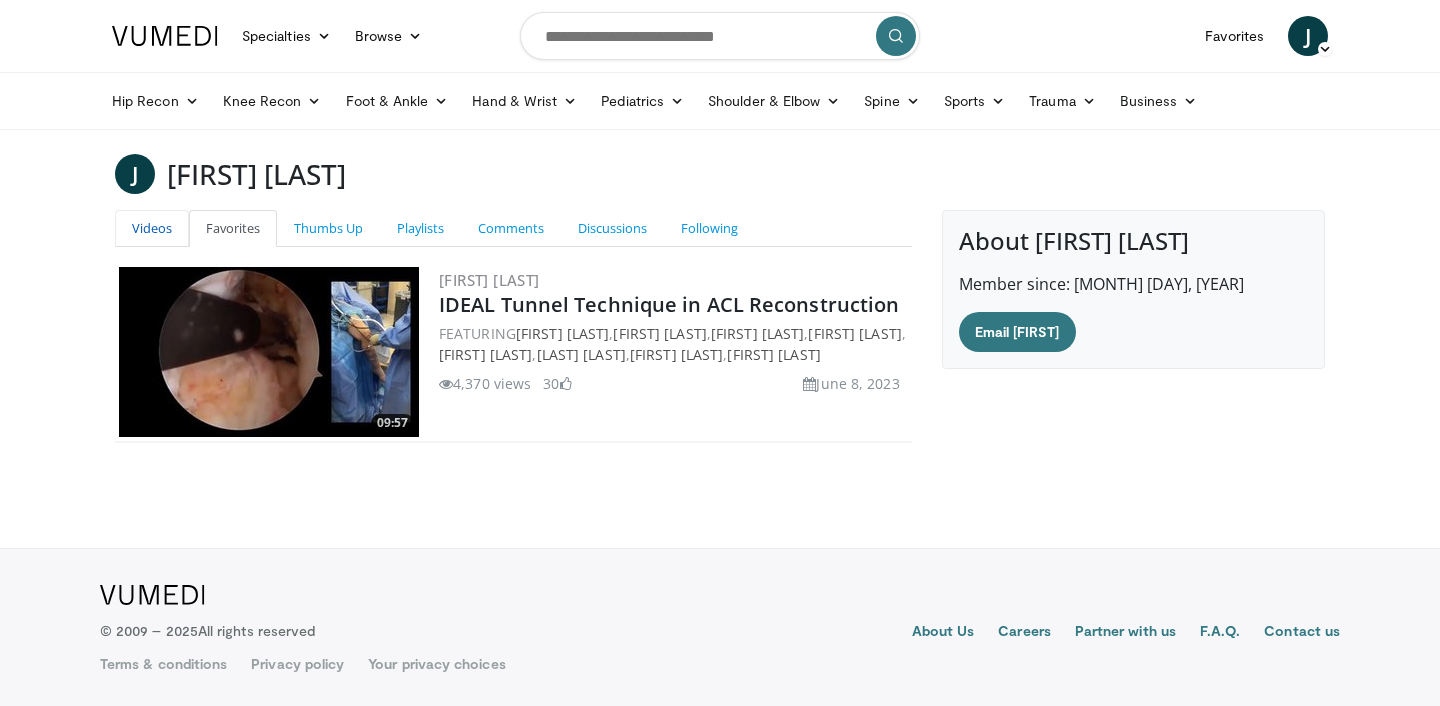 click on "Videos" at bounding box center [152, 228] 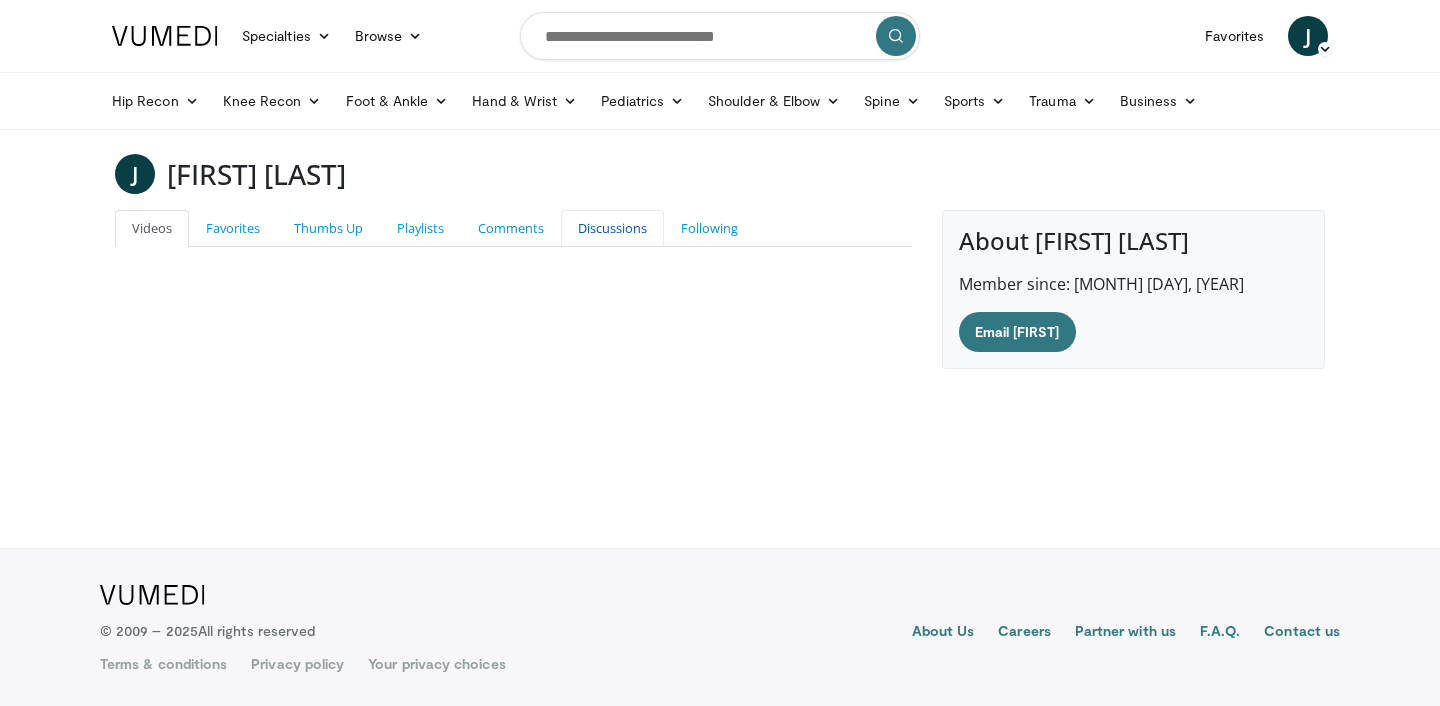 click on "Discussions" at bounding box center [612, 228] 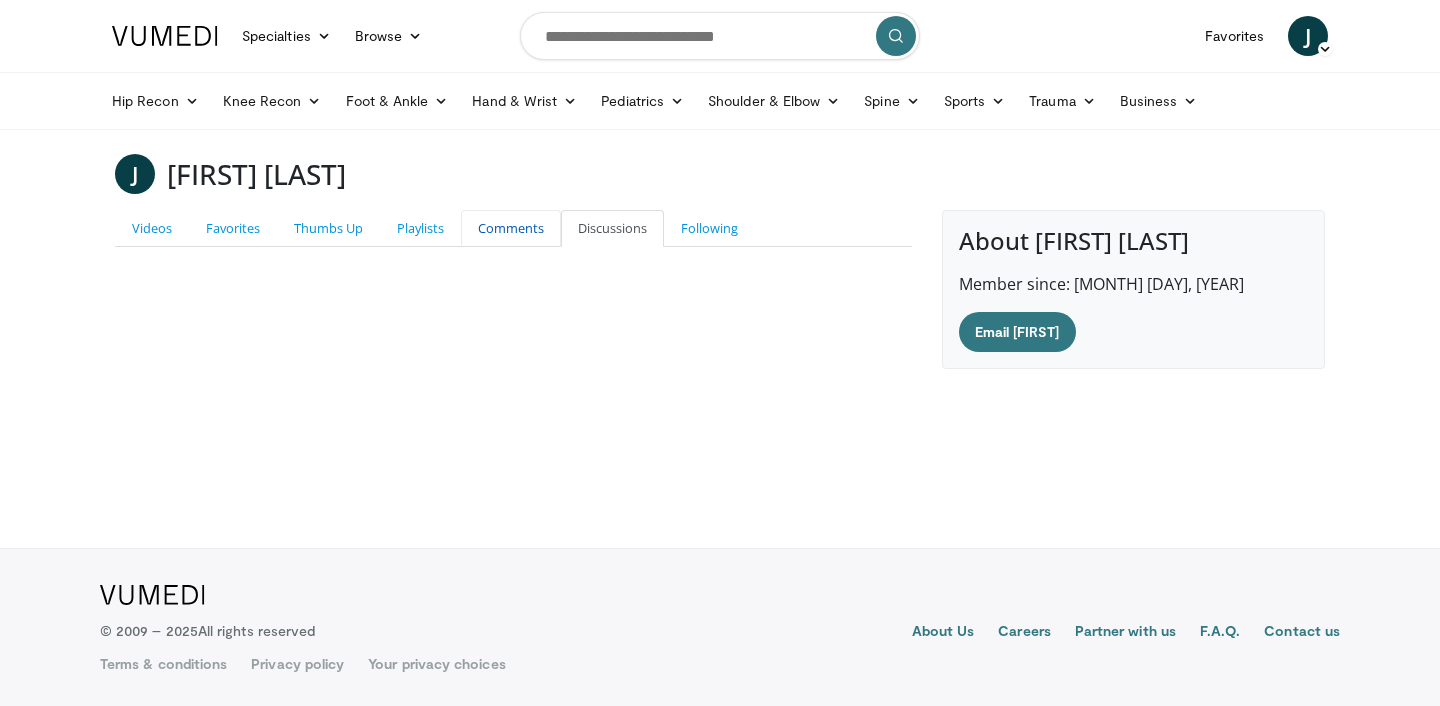 click on "Comments" at bounding box center (511, 228) 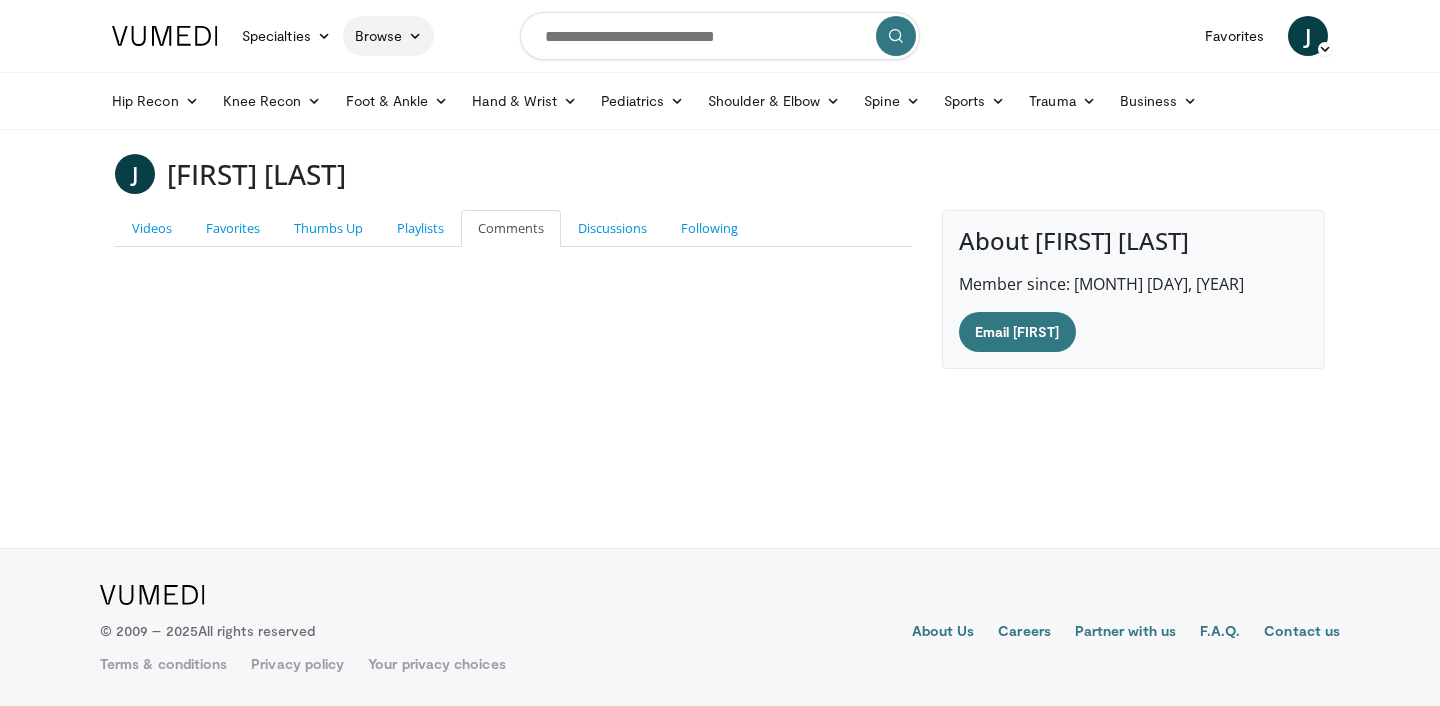 click on "Browse" at bounding box center [389, 36] 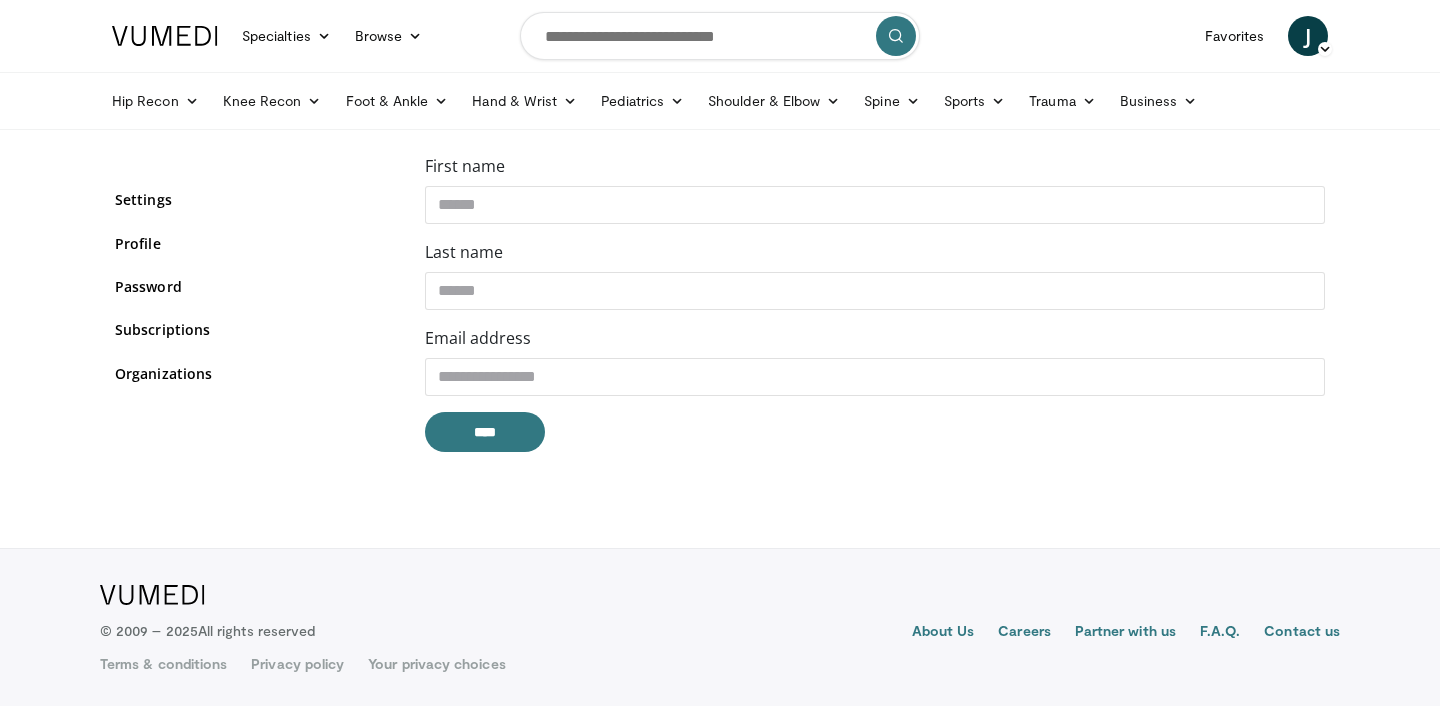 scroll, scrollTop: 0, scrollLeft: 0, axis: both 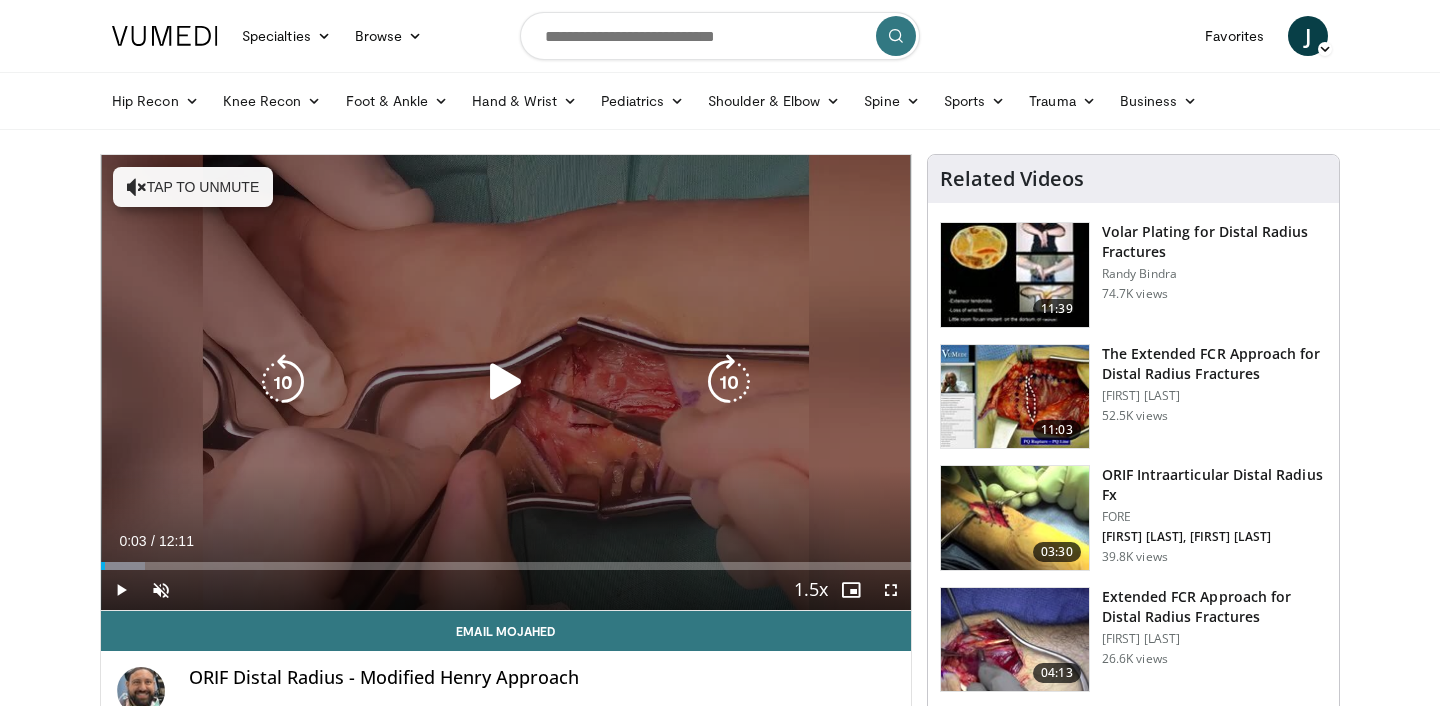 click at bounding box center (506, 382) 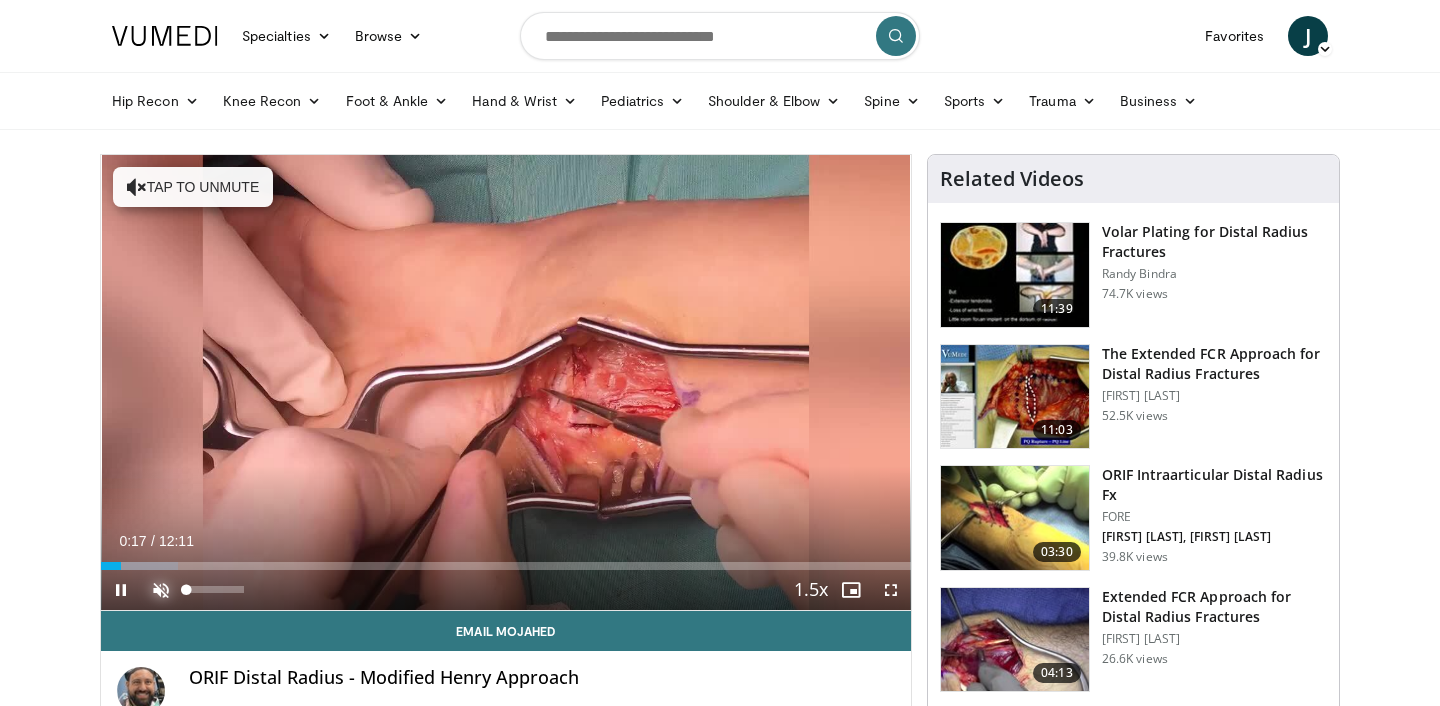click at bounding box center (161, 590) 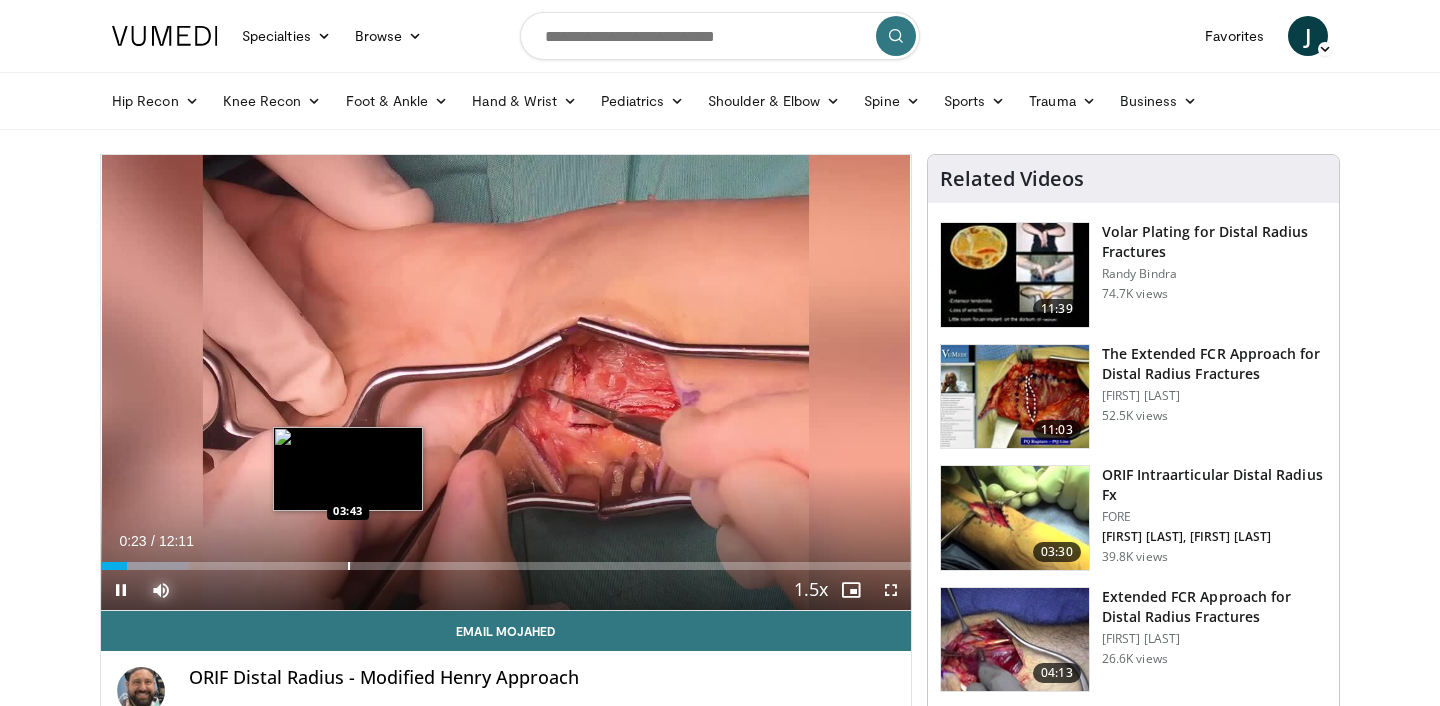 type 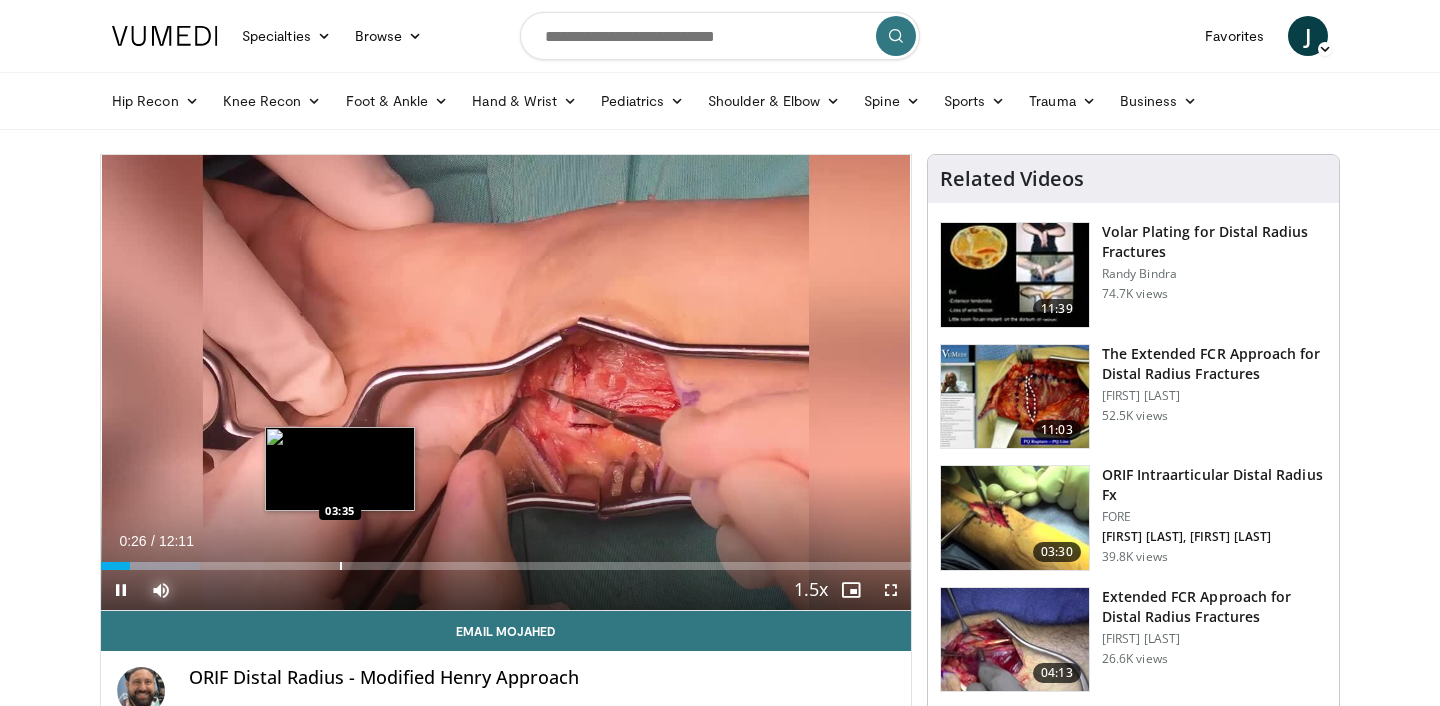 click on "Loaded :  12.28% 00:26 03:35" at bounding box center [506, 566] 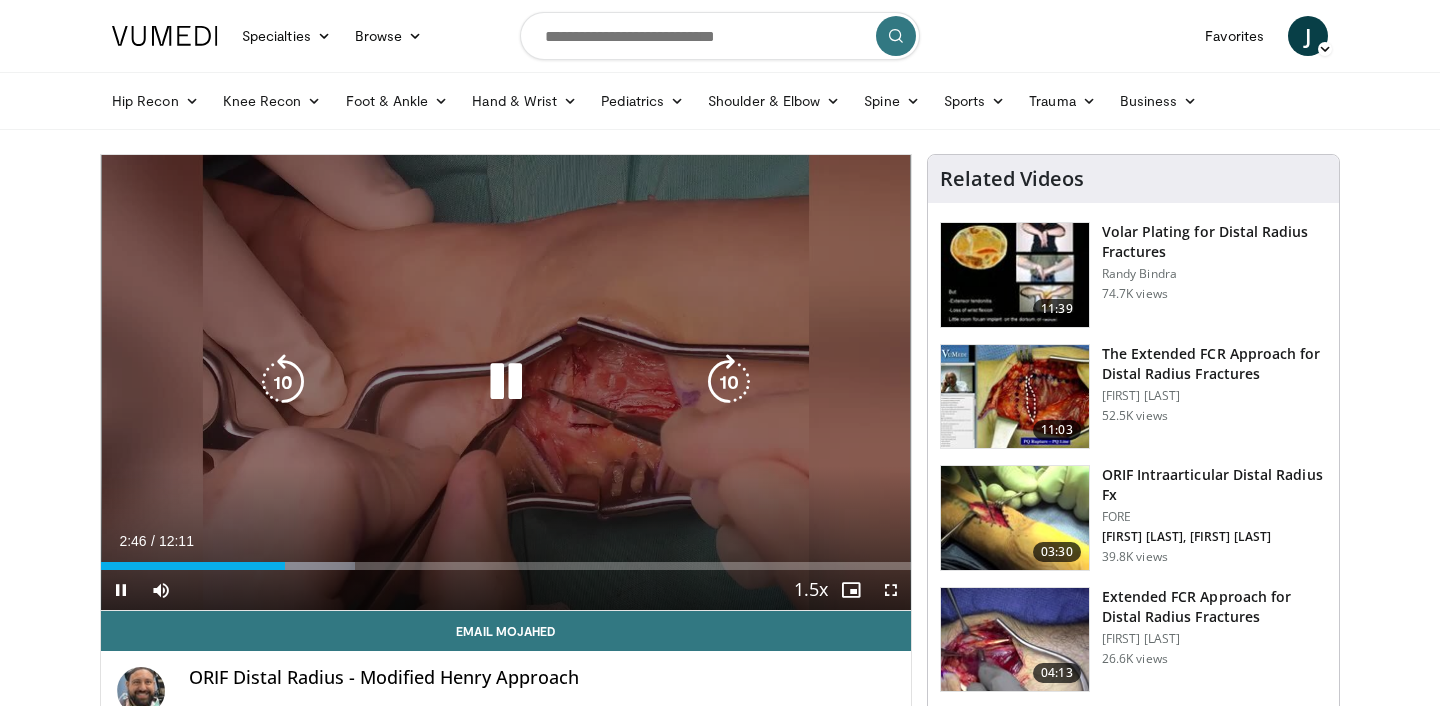 click at bounding box center [506, 382] 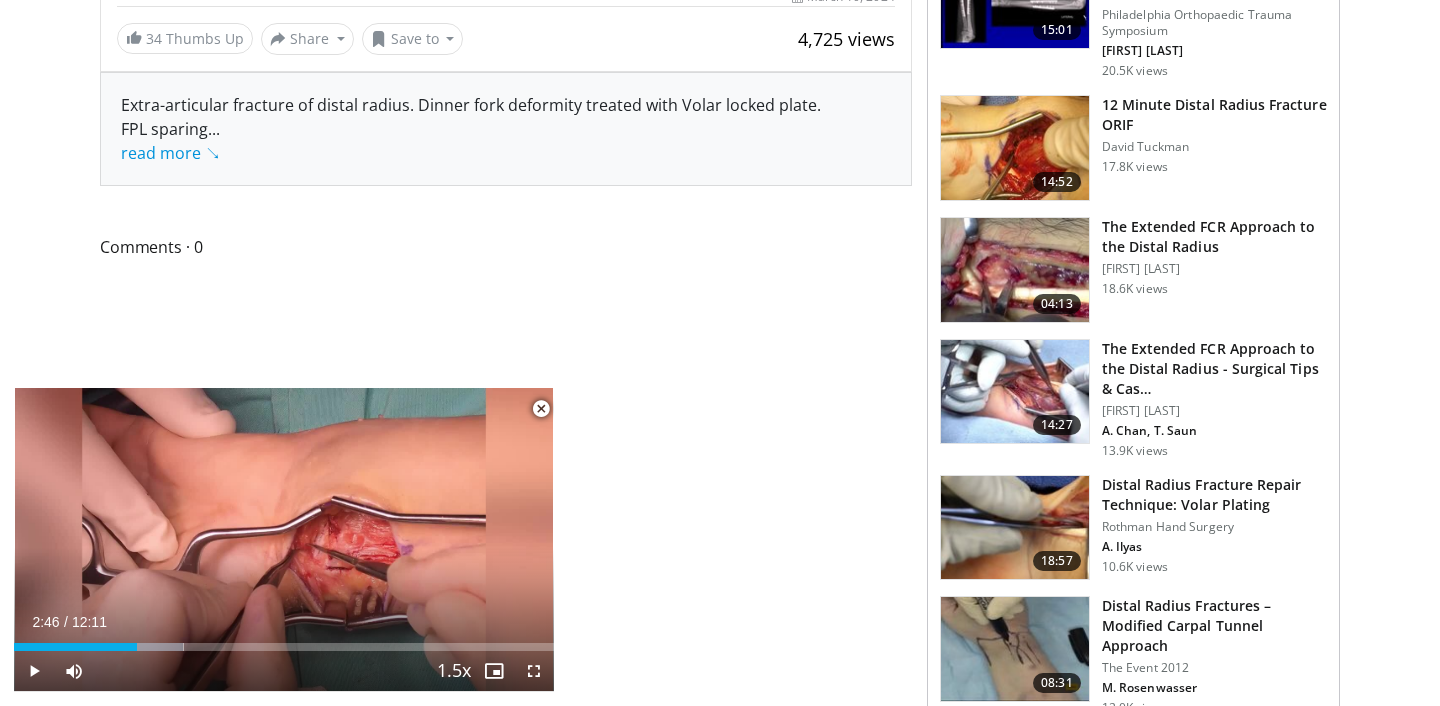 scroll, scrollTop: 325, scrollLeft: 0, axis: vertical 